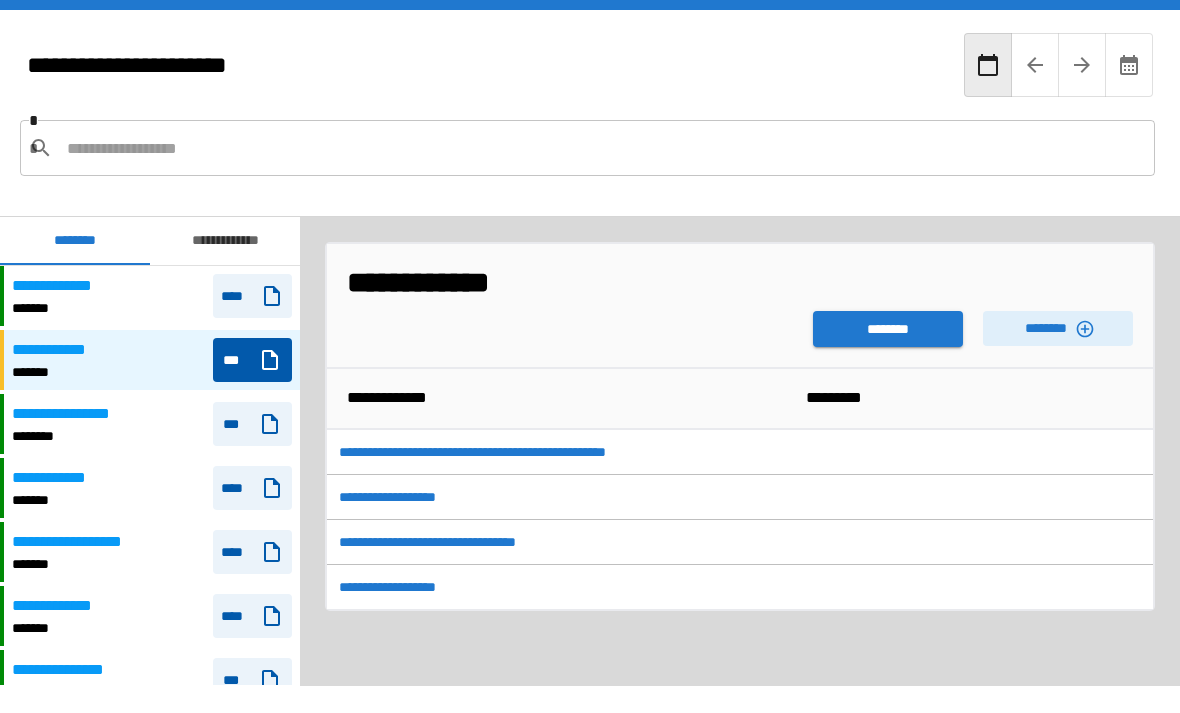 scroll, scrollTop: 0, scrollLeft: 0, axis: both 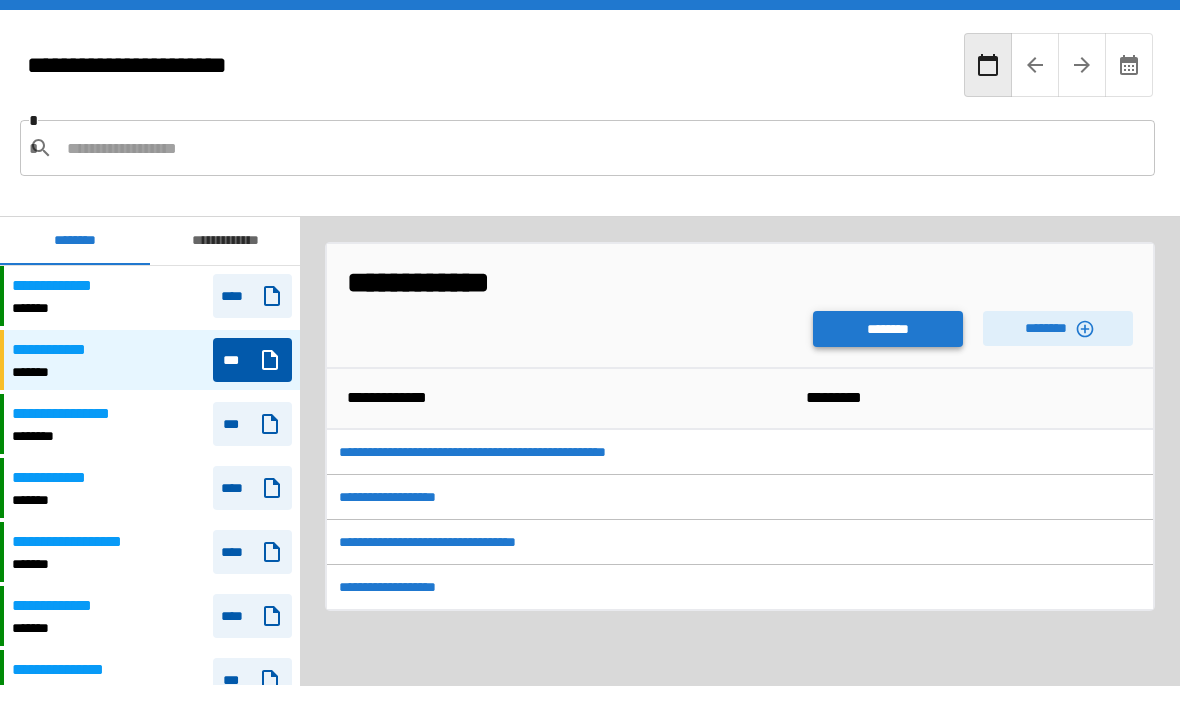 click on "********" at bounding box center [888, 329] 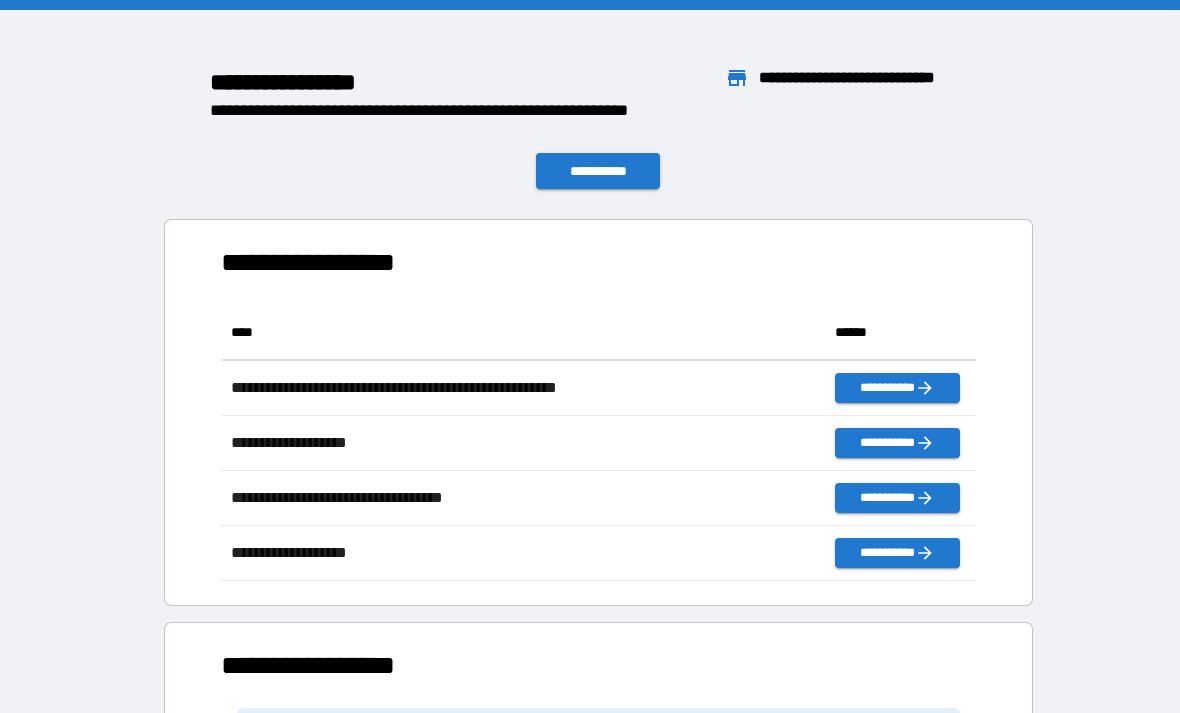 scroll, scrollTop: 1, scrollLeft: 1, axis: both 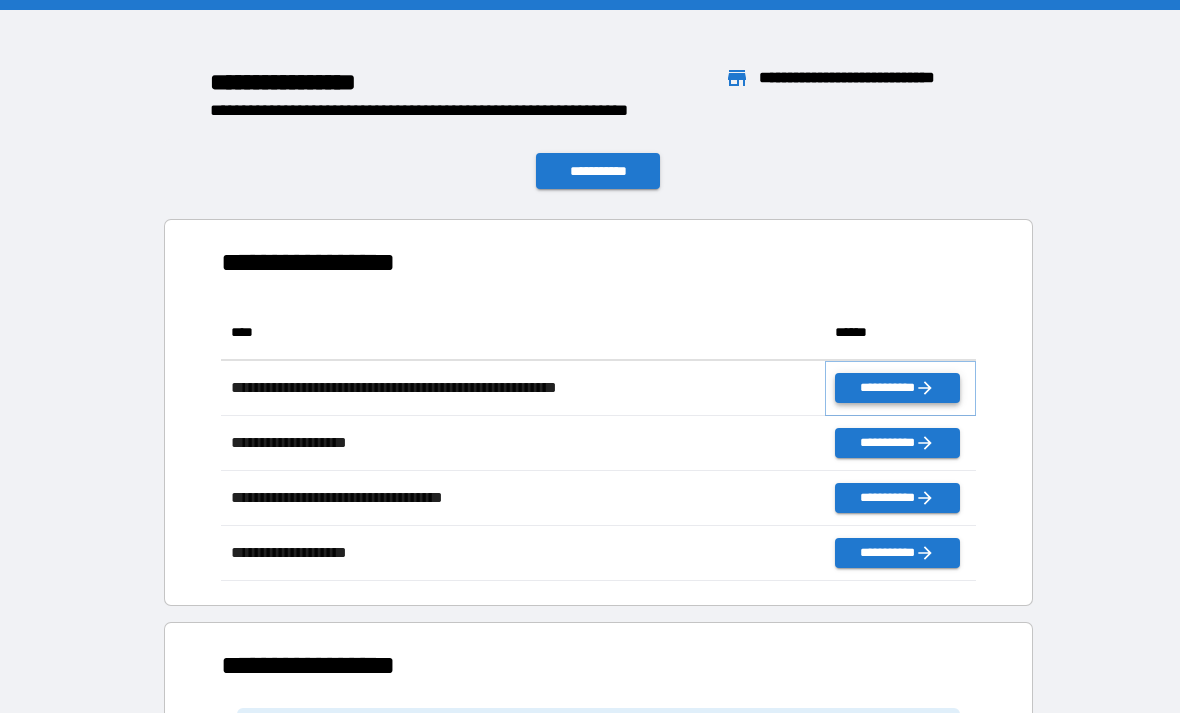 click on "**********" at bounding box center [897, 388] 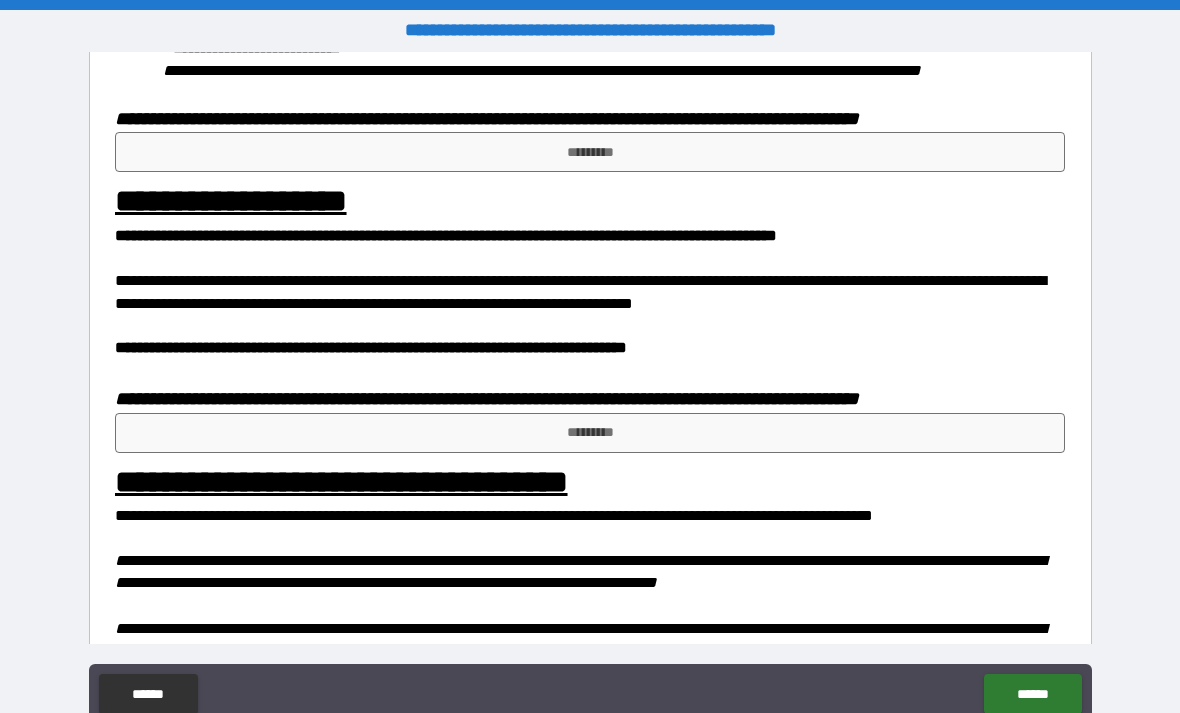 scroll, scrollTop: 1052, scrollLeft: 0, axis: vertical 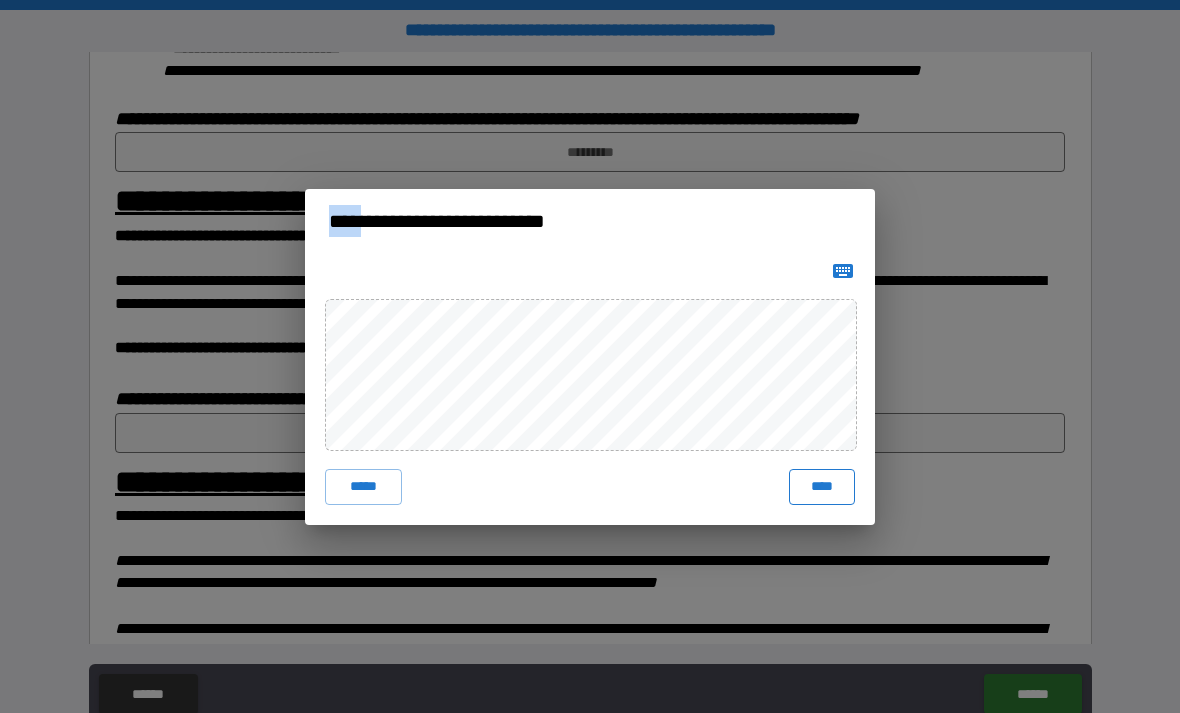click on "****" at bounding box center [822, 487] 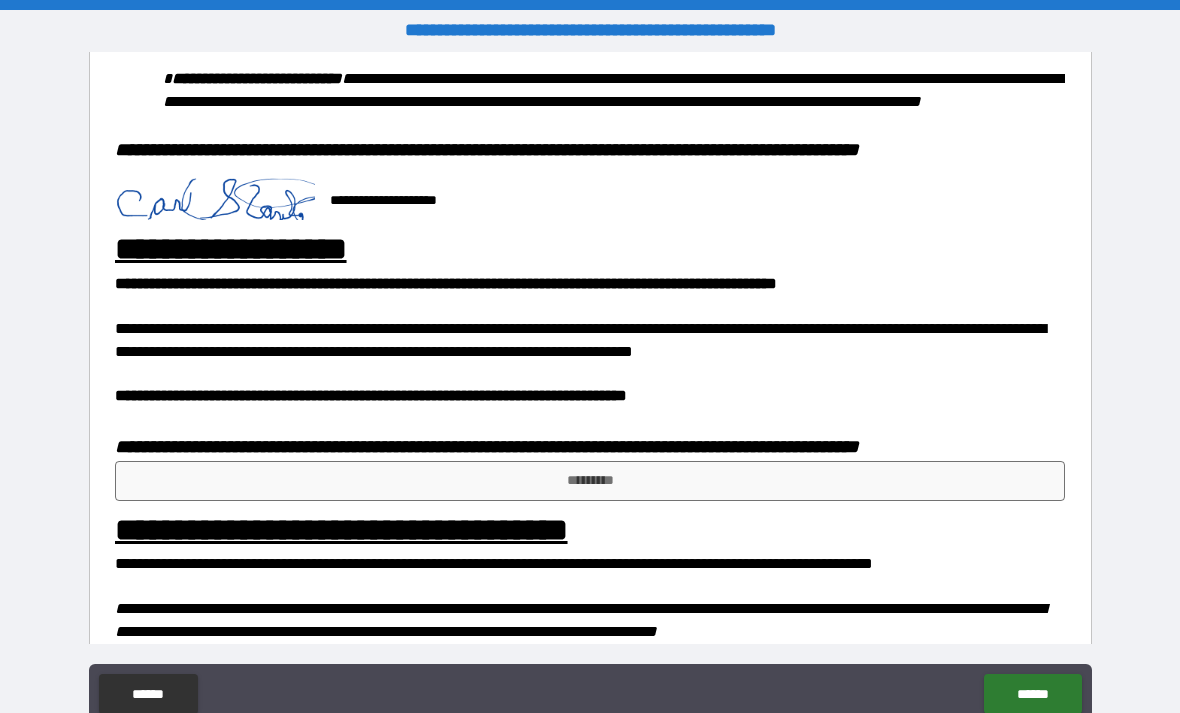 scroll, scrollTop: 1022, scrollLeft: 0, axis: vertical 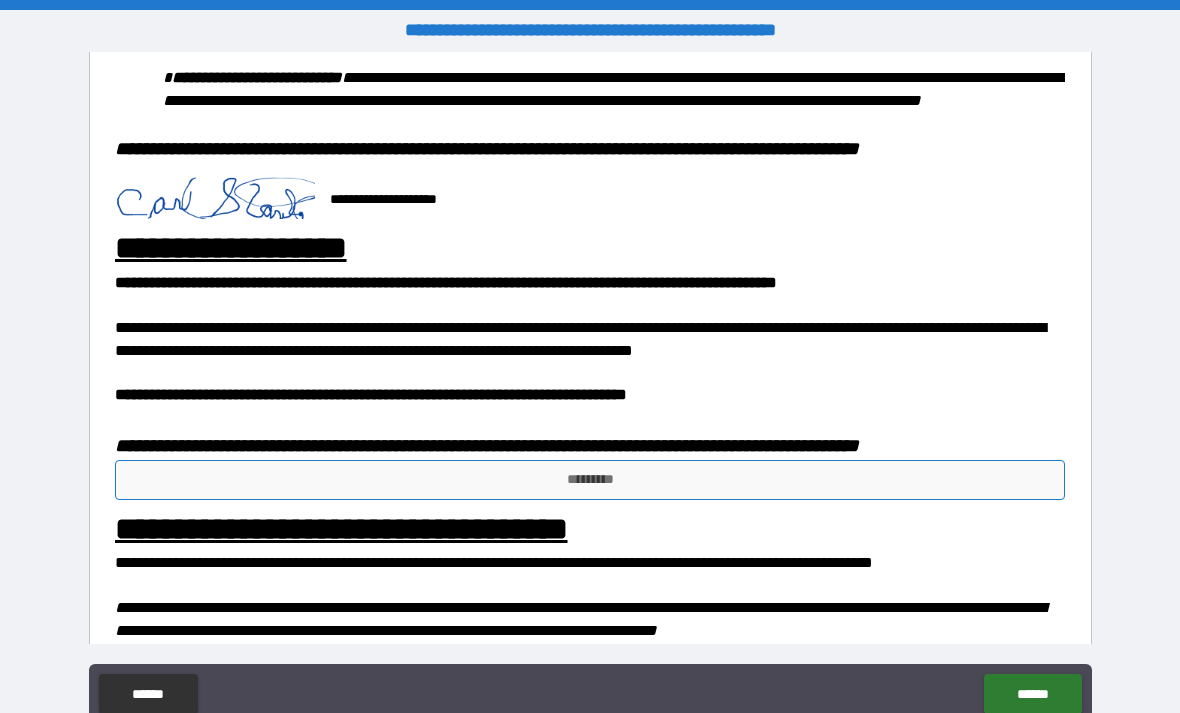 click on "*********" at bounding box center (590, 480) 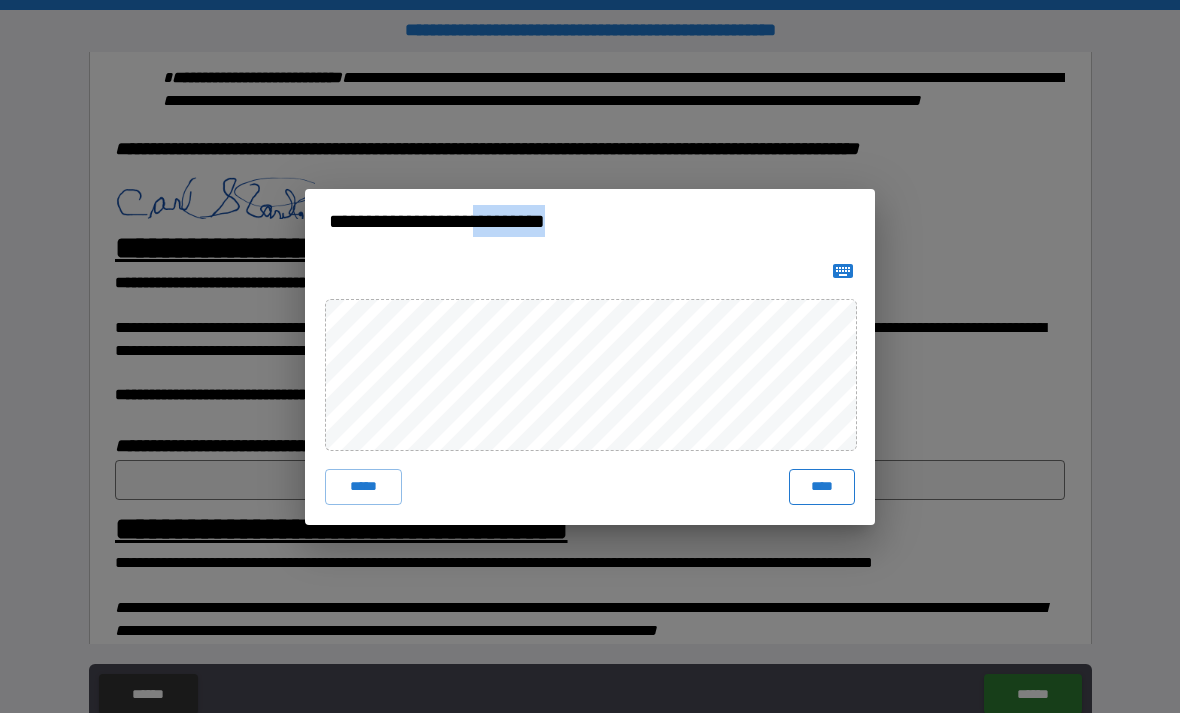 click on "****" at bounding box center [822, 487] 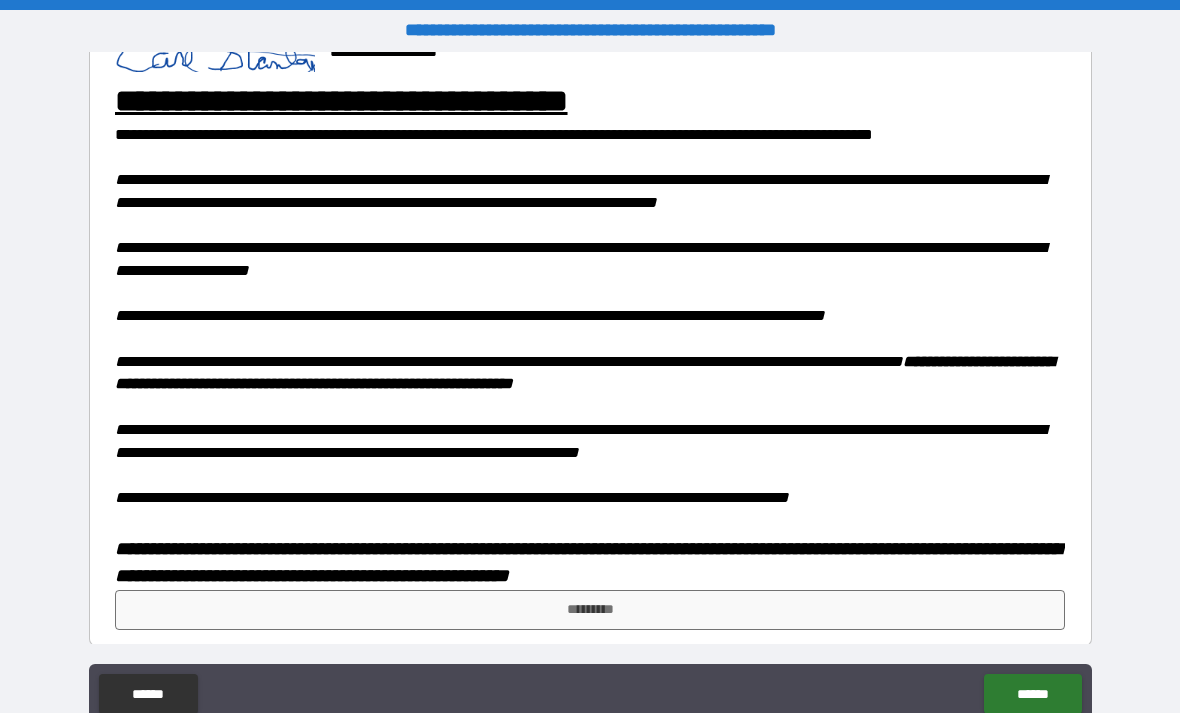 scroll, scrollTop: 1466, scrollLeft: 0, axis: vertical 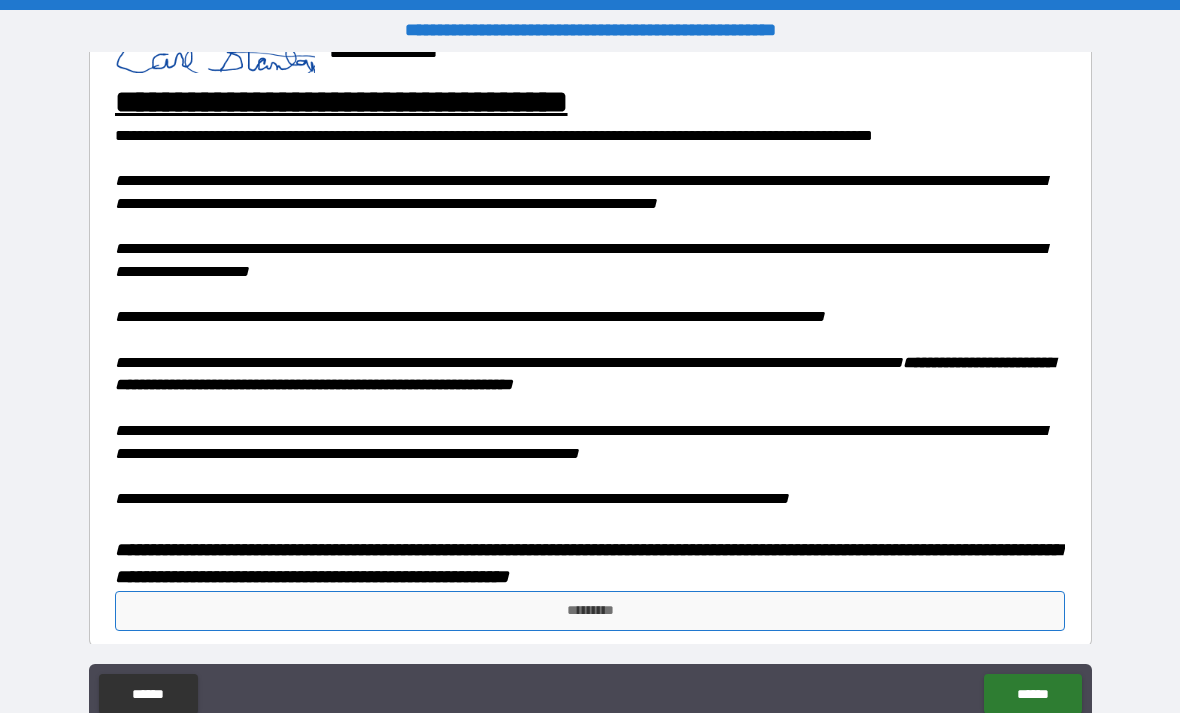 click on "*********" at bounding box center [590, 611] 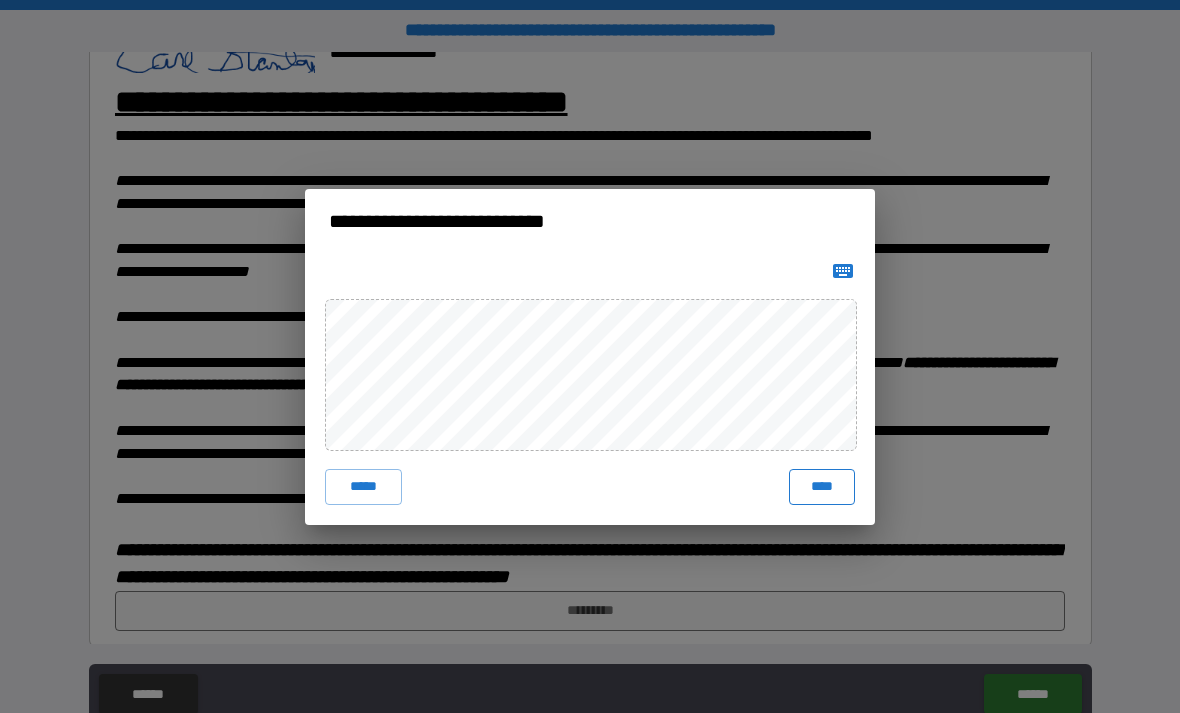 click on "****" at bounding box center [822, 487] 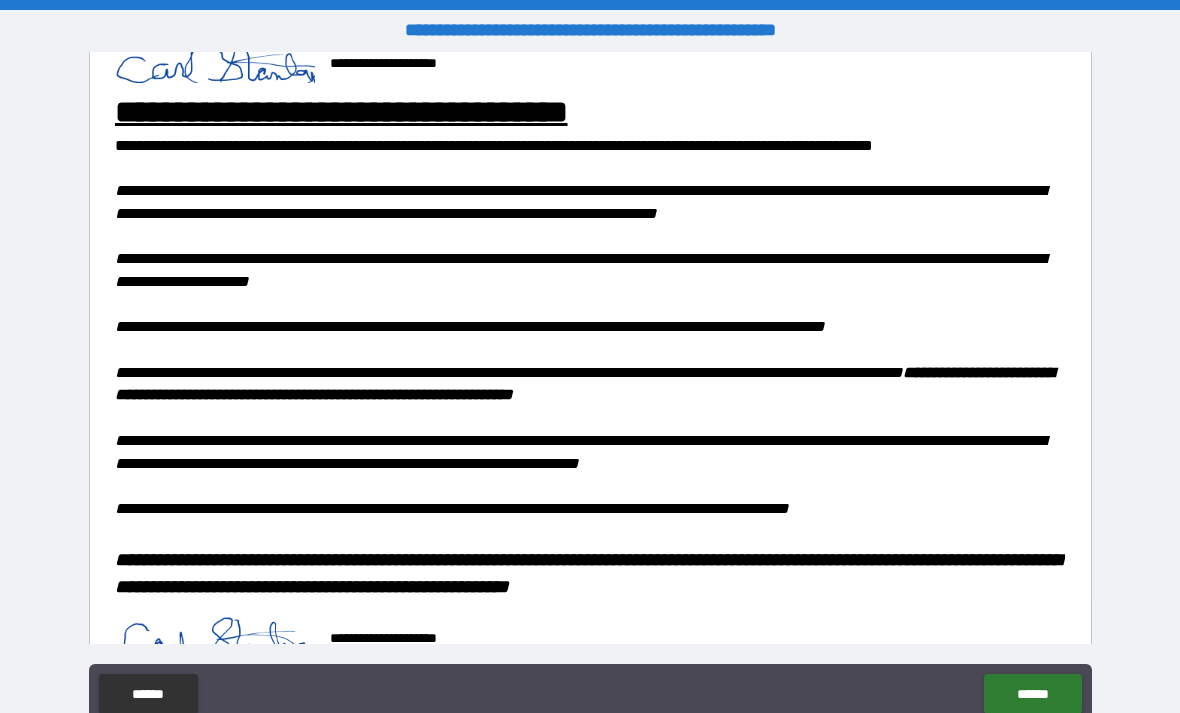 scroll, scrollTop: 1457, scrollLeft: 0, axis: vertical 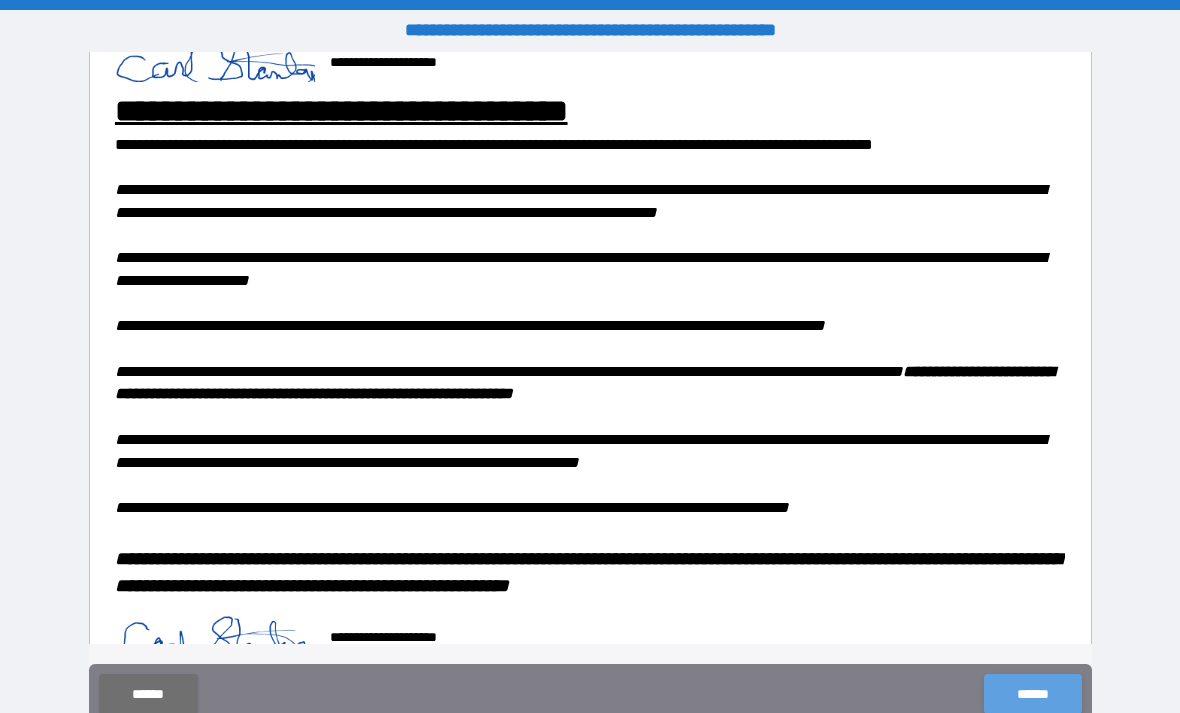 click on "******" at bounding box center [1032, 694] 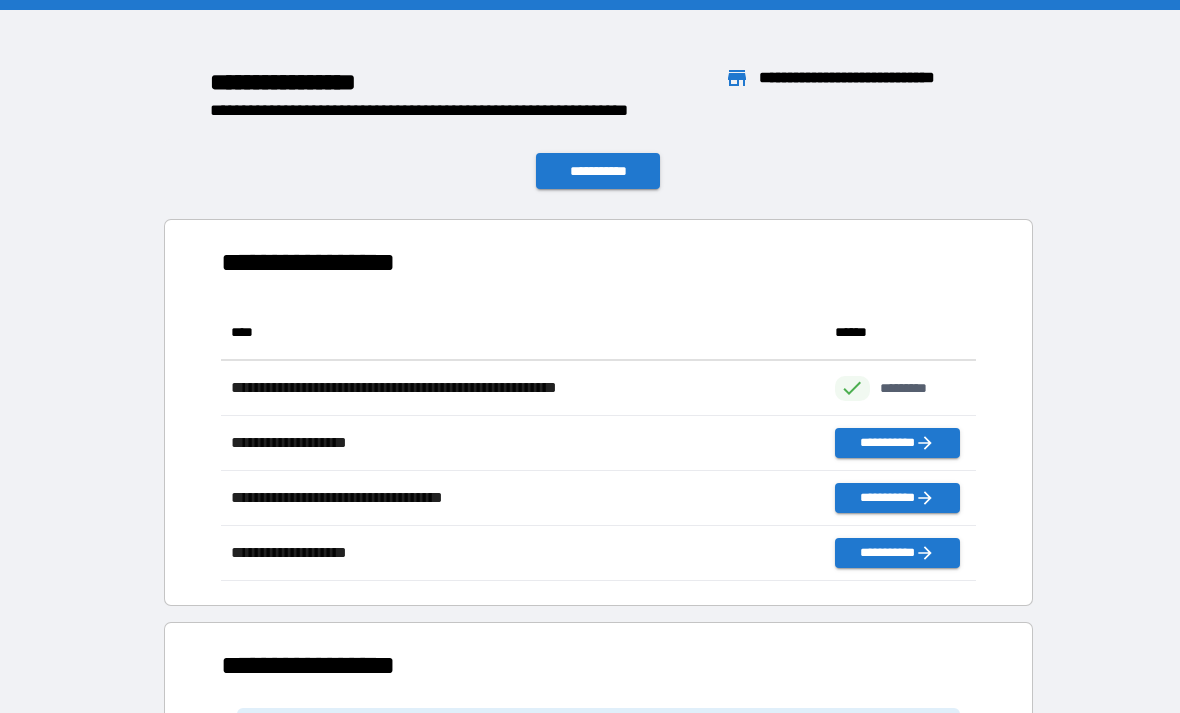 scroll, scrollTop: 1, scrollLeft: 1, axis: both 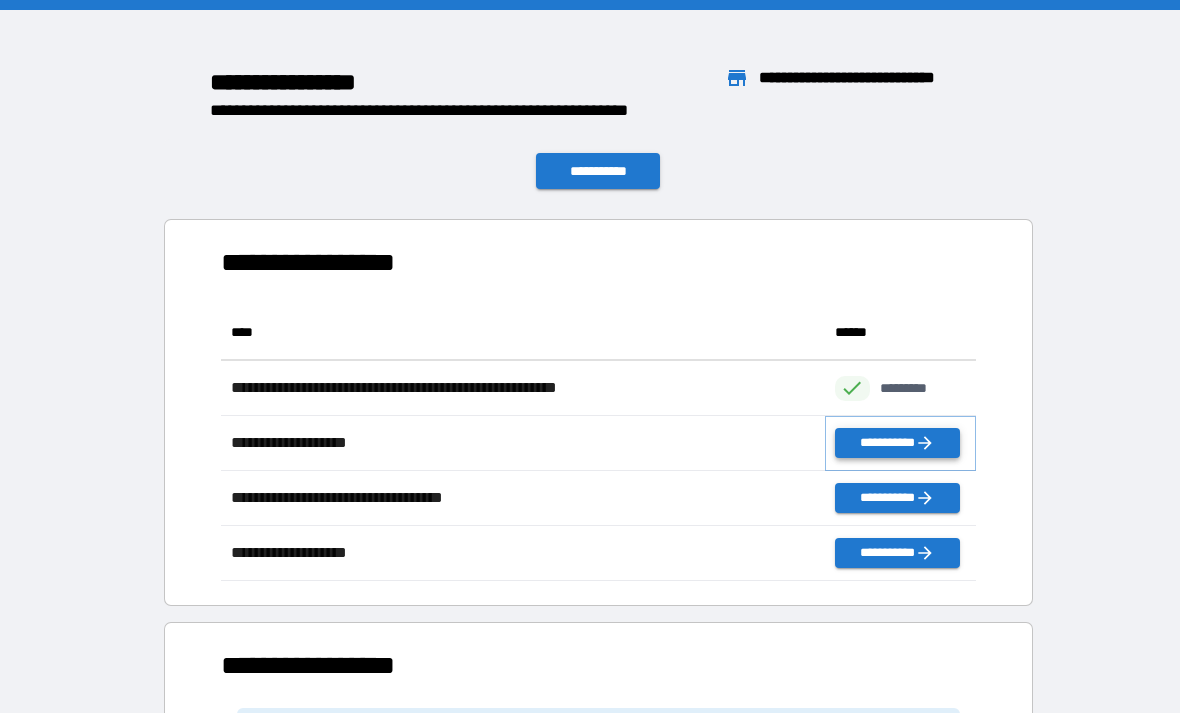 click on "**********" at bounding box center [897, 443] 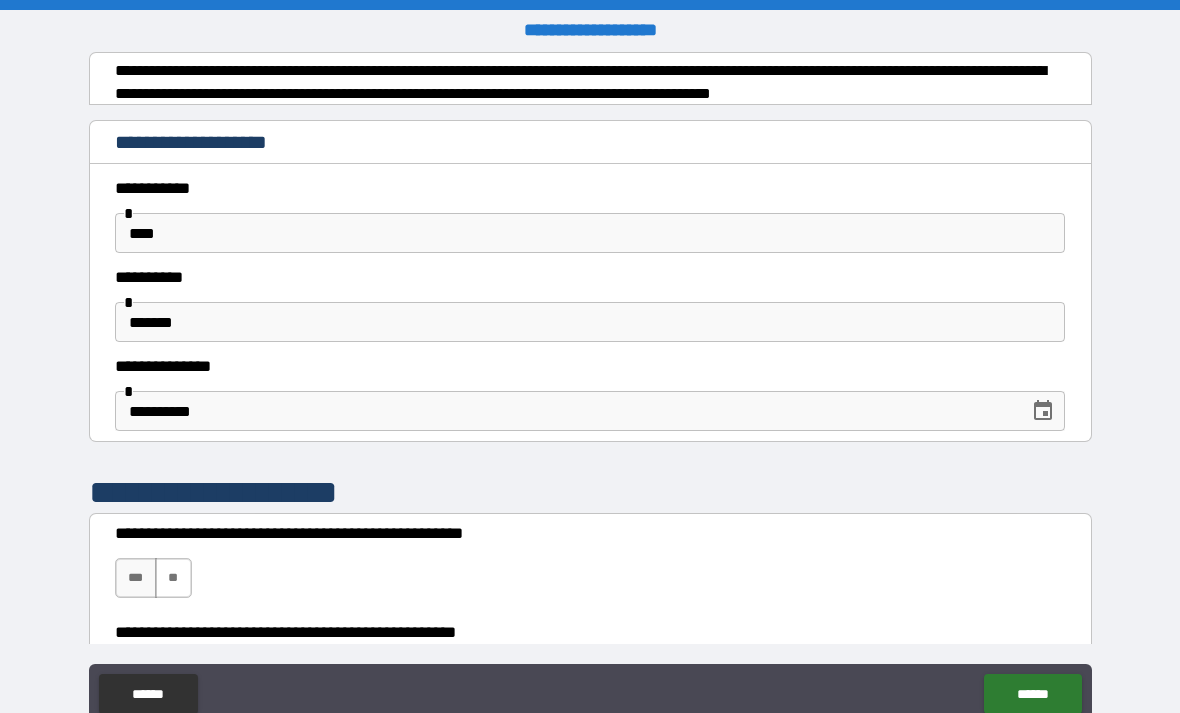 click on "**" at bounding box center (173, 578) 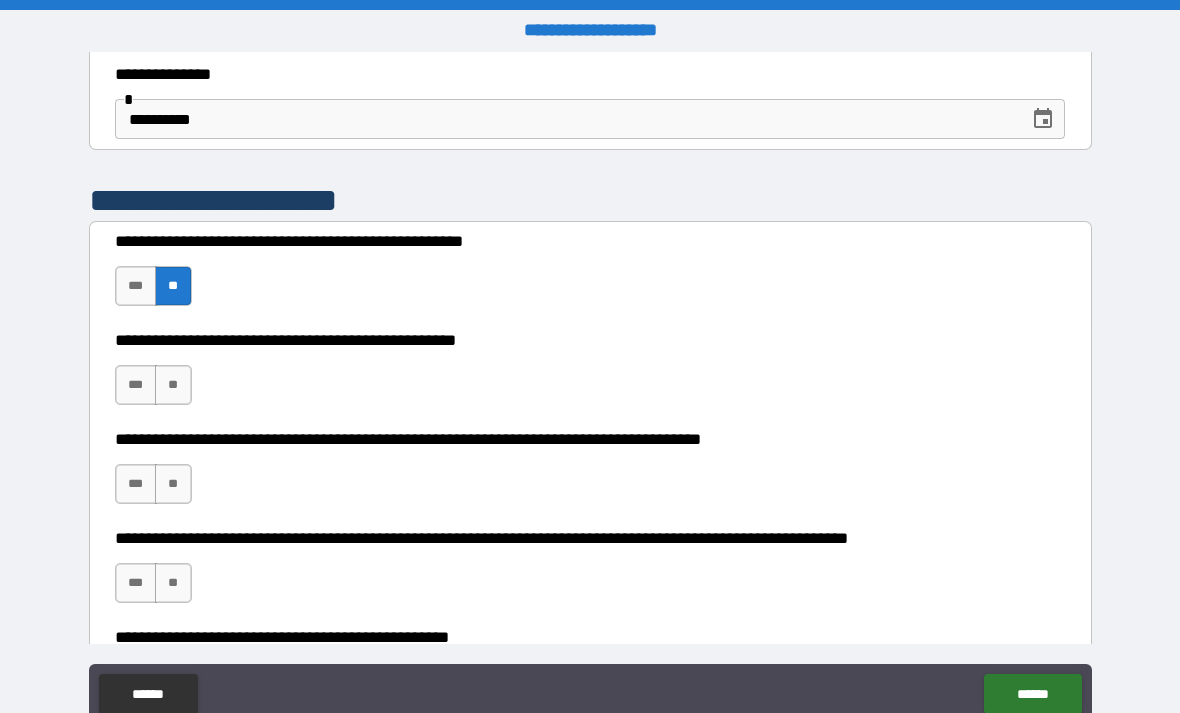 scroll, scrollTop: 292, scrollLeft: 0, axis: vertical 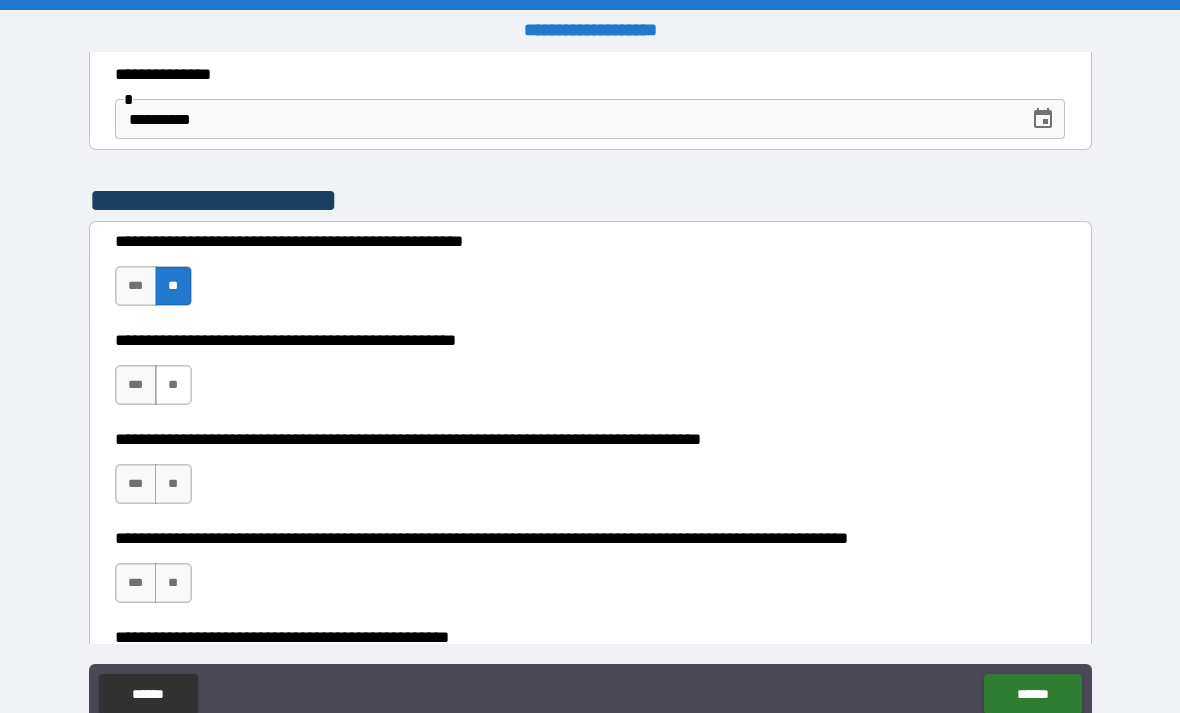 click on "**" at bounding box center [173, 385] 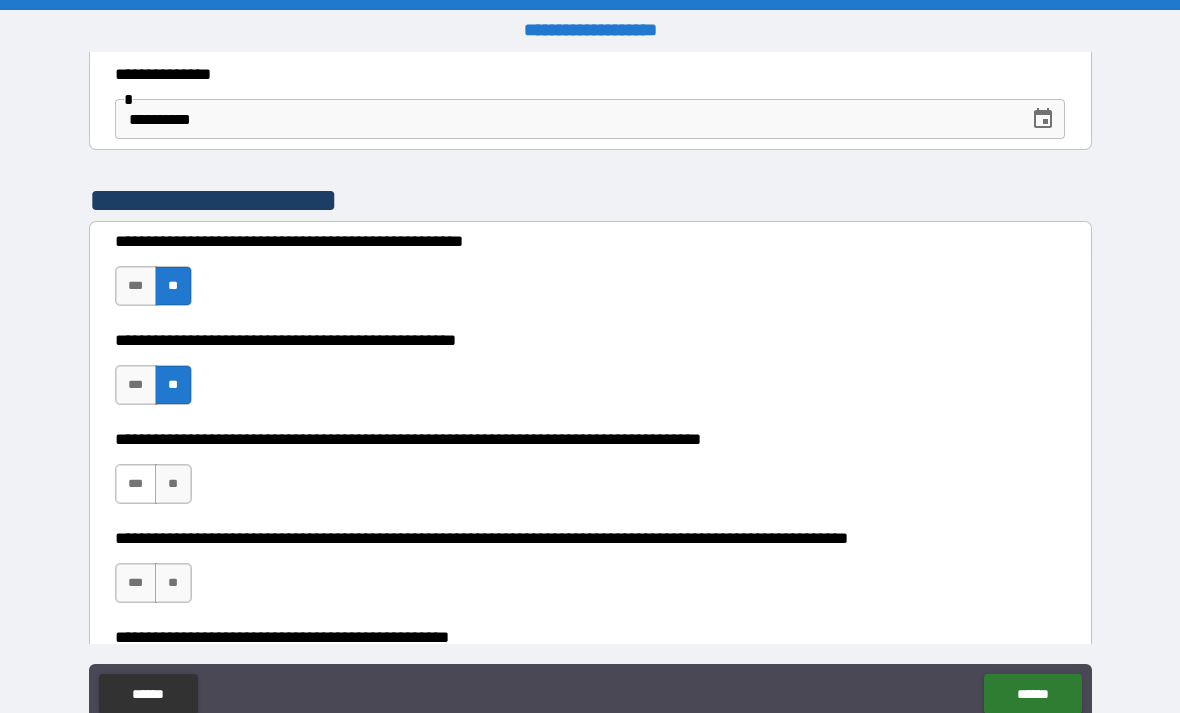 click on "***" at bounding box center (136, 484) 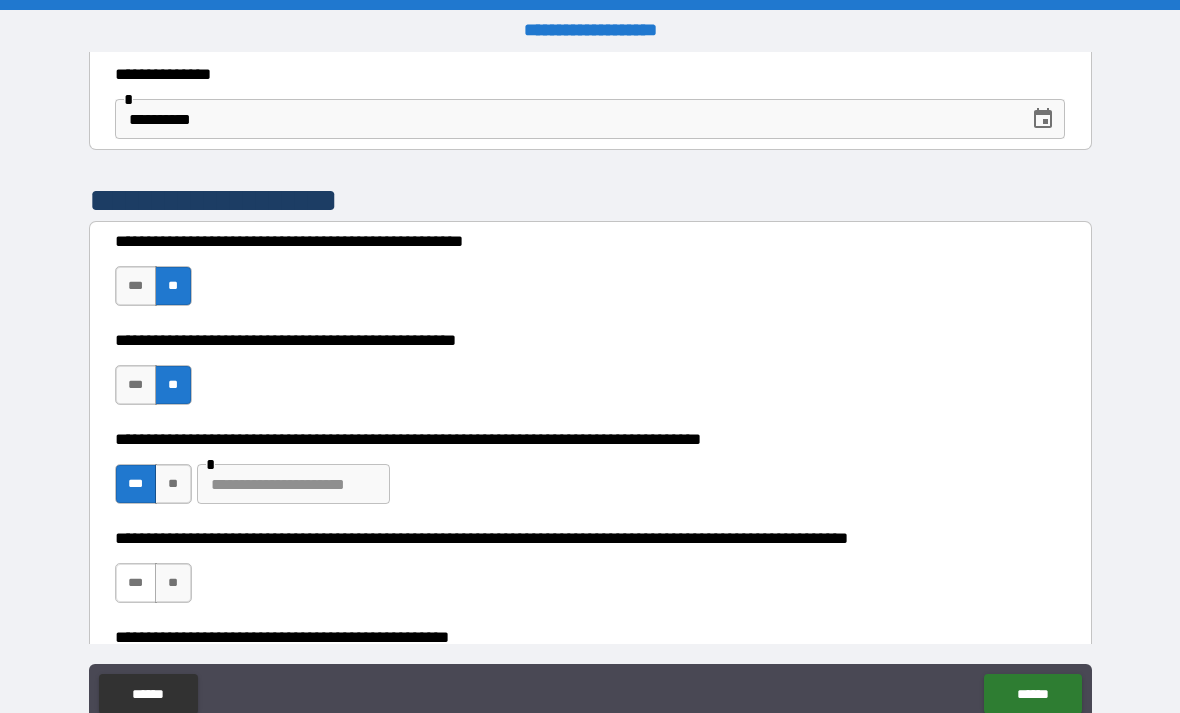 click on "***" at bounding box center [136, 583] 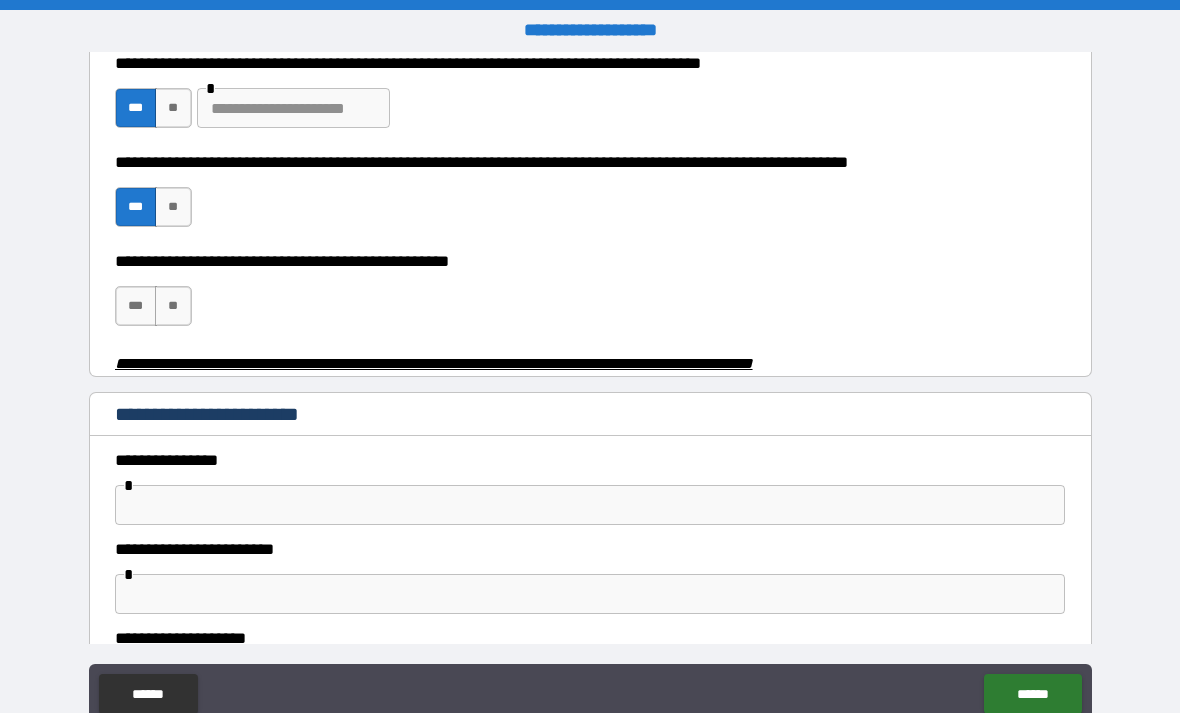 scroll, scrollTop: 669, scrollLeft: 0, axis: vertical 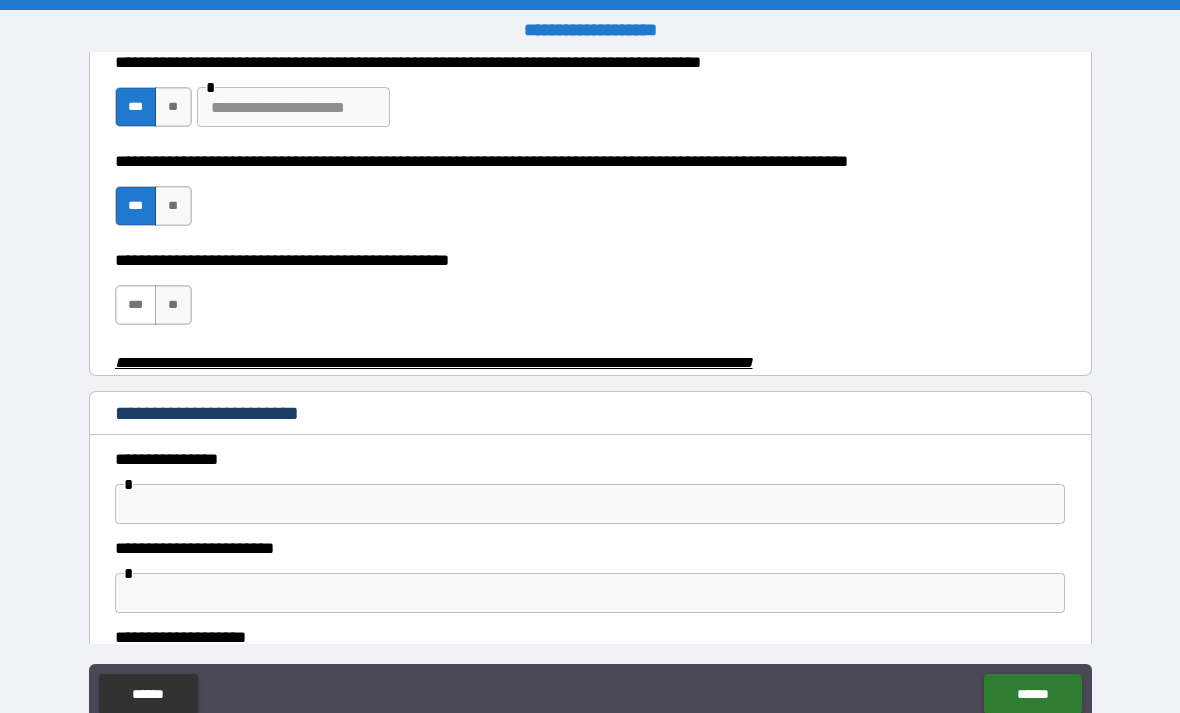 click on "***" at bounding box center [136, 305] 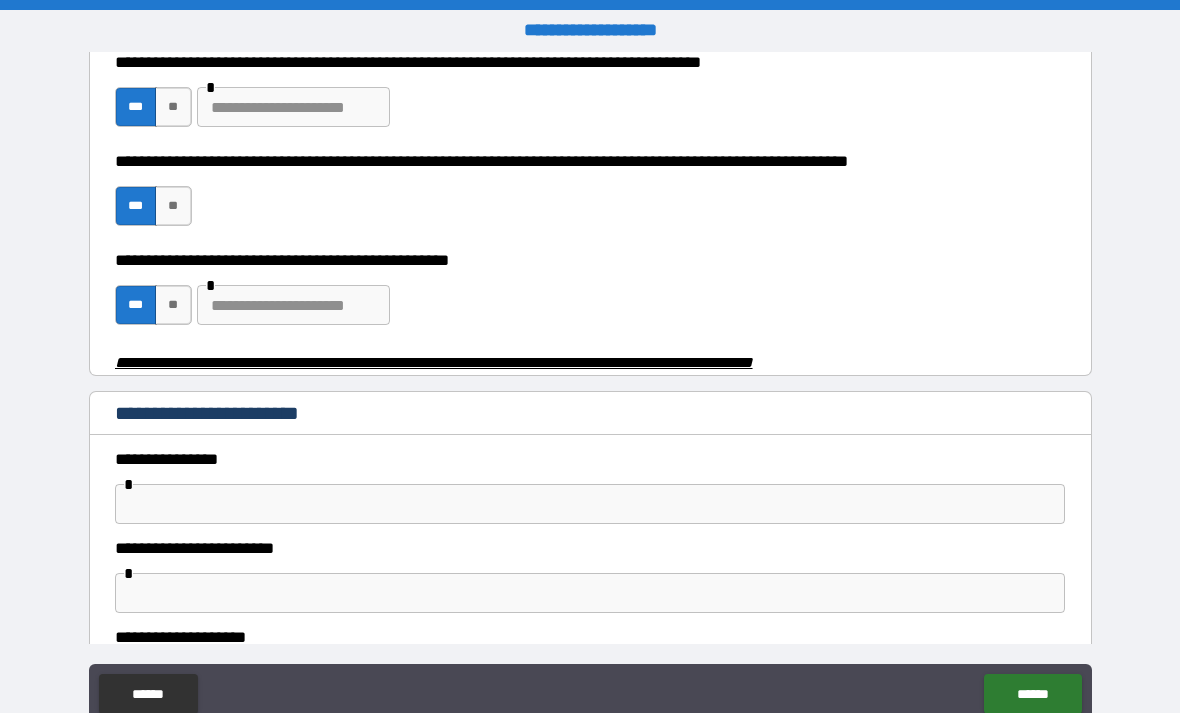 click at bounding box center [590, 504] 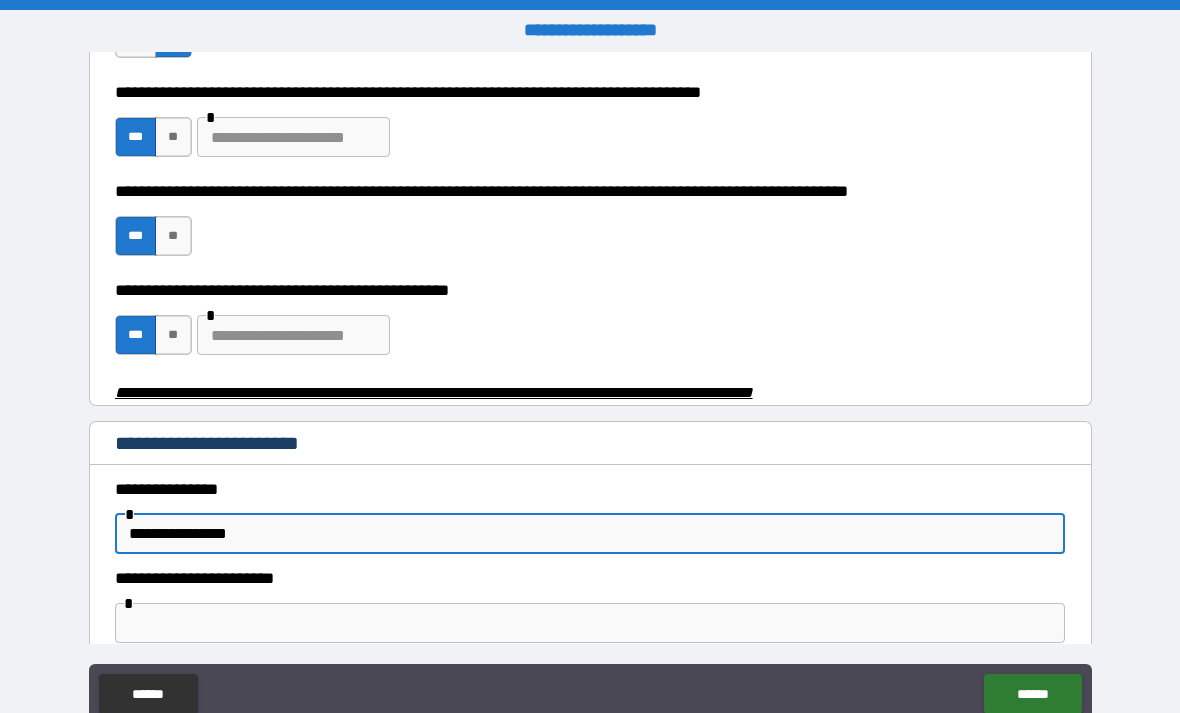 scroll, scrollTop: 635, scrollLeft: 0, axis: vertical 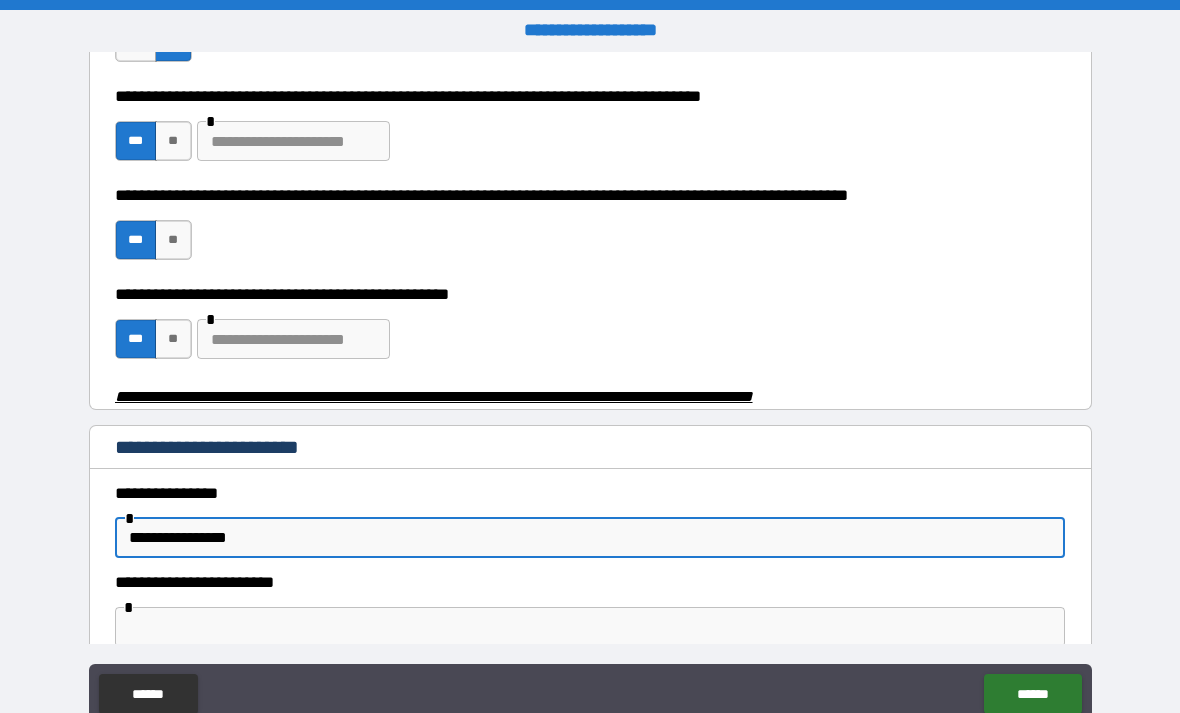 click on "**********" at bounding box center (590, 538) 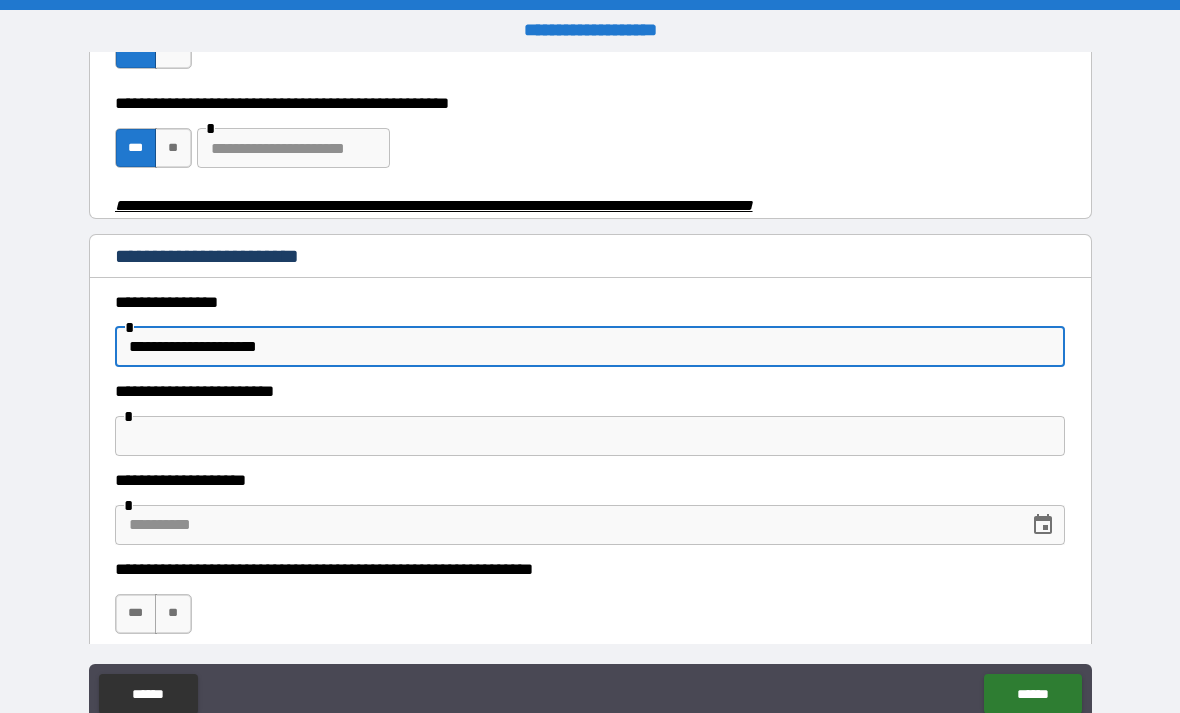 scroll, scrollTop: 827, scrollLeft: 0, axis: vertical 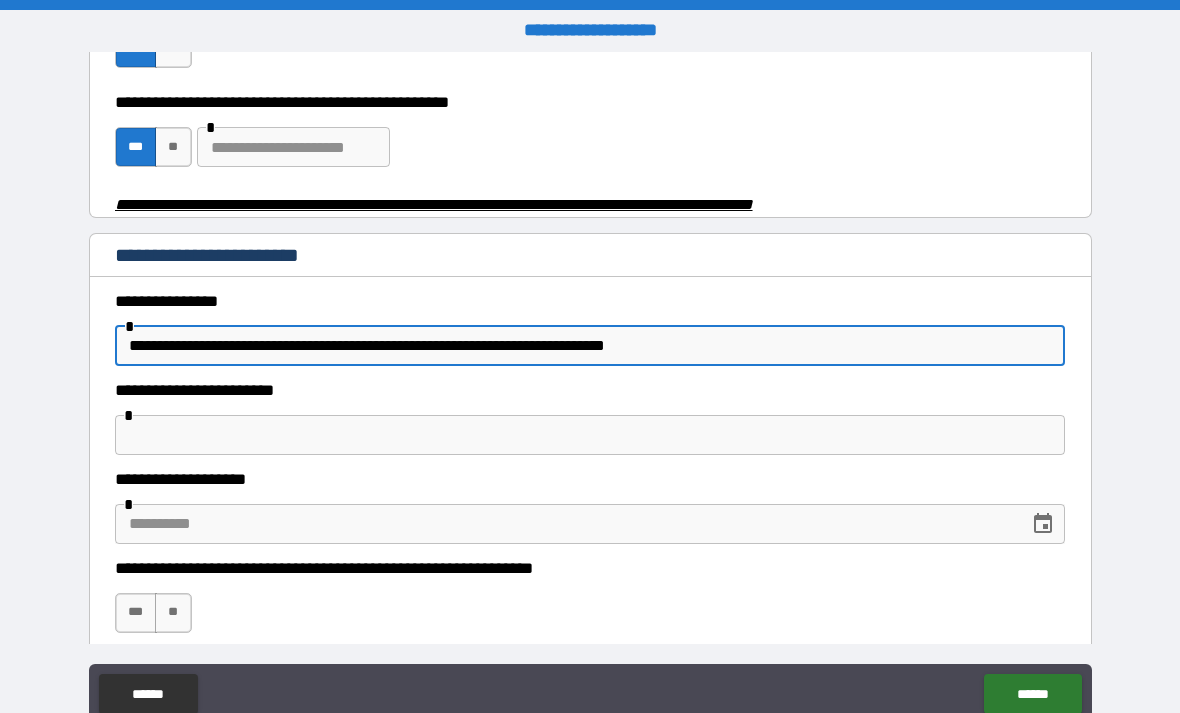 type on "**********" 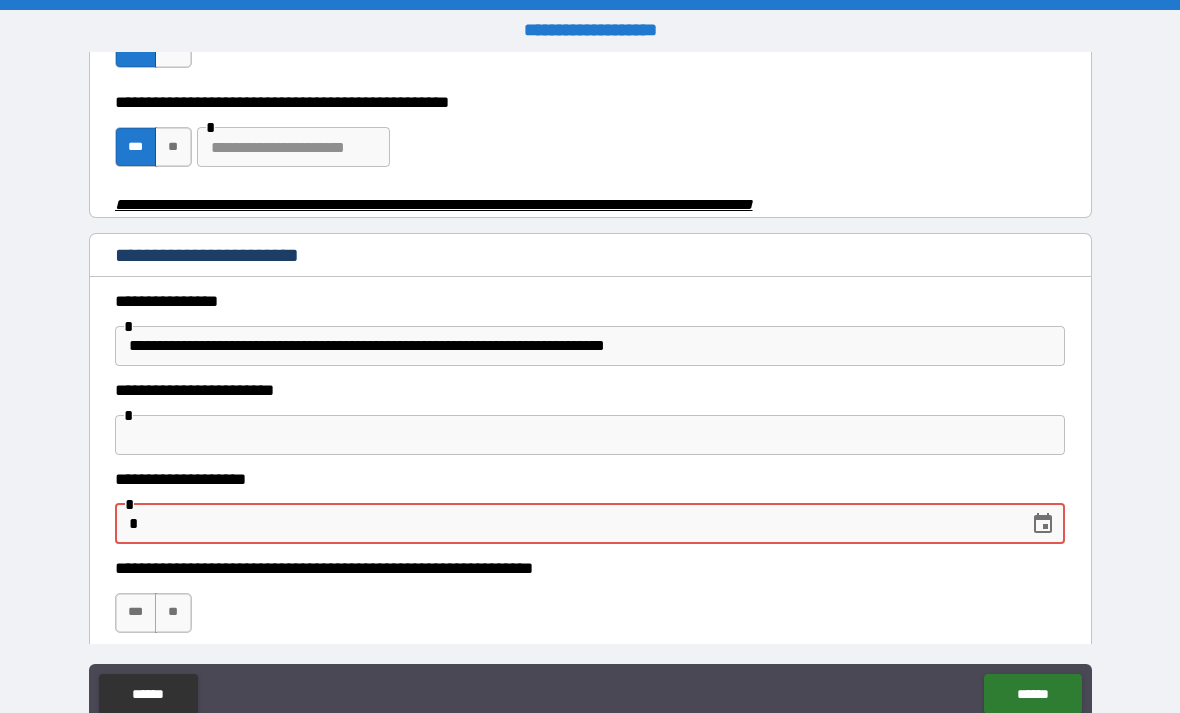 type on "*" 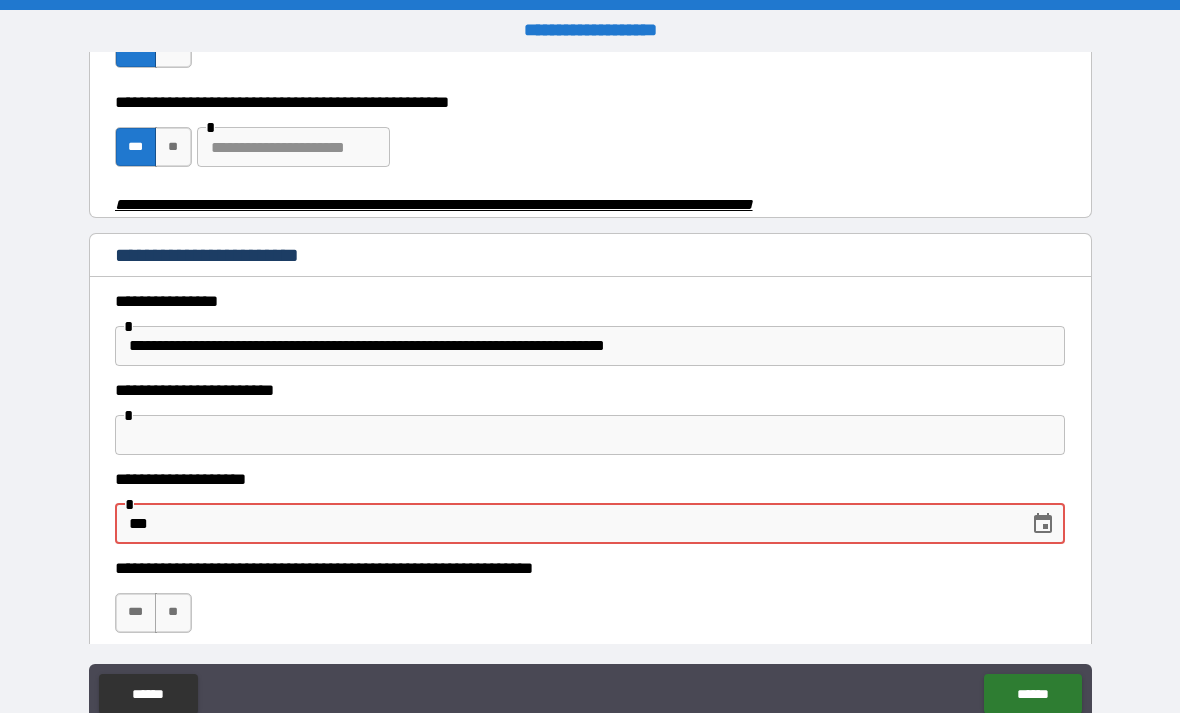 click on "***" at bounding box center (565, 524) 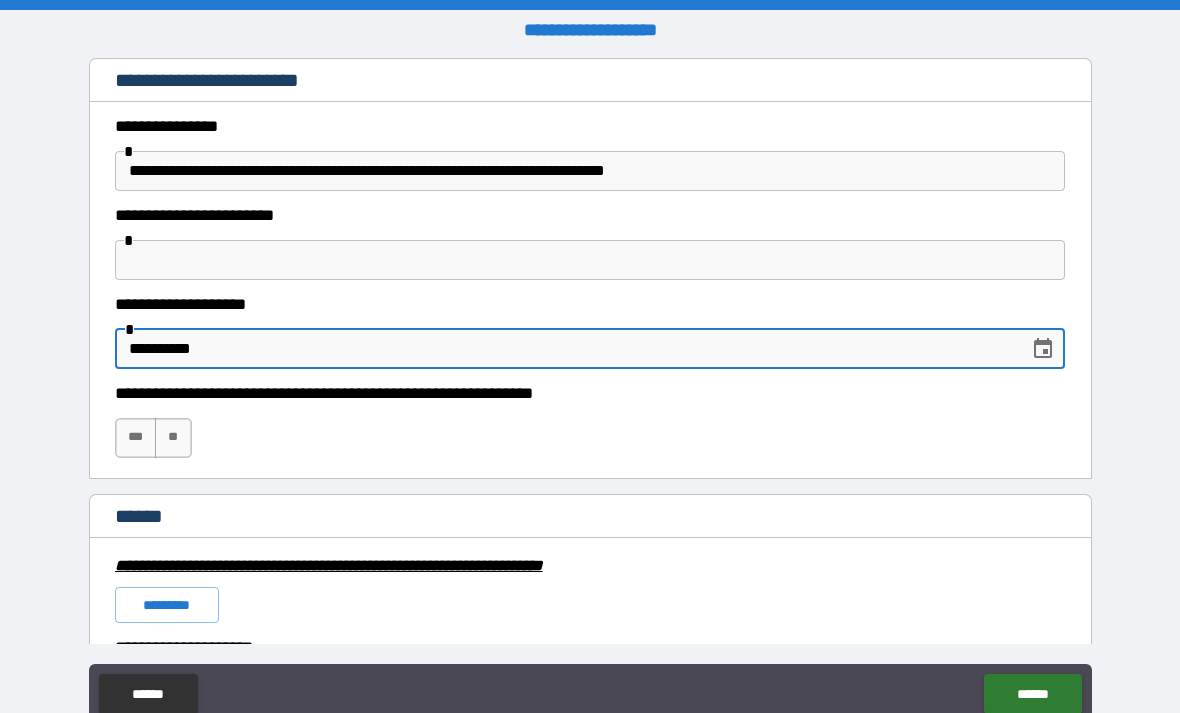 scroll, scrollTop: 1002, scrollLeft: 0, axis: vertical 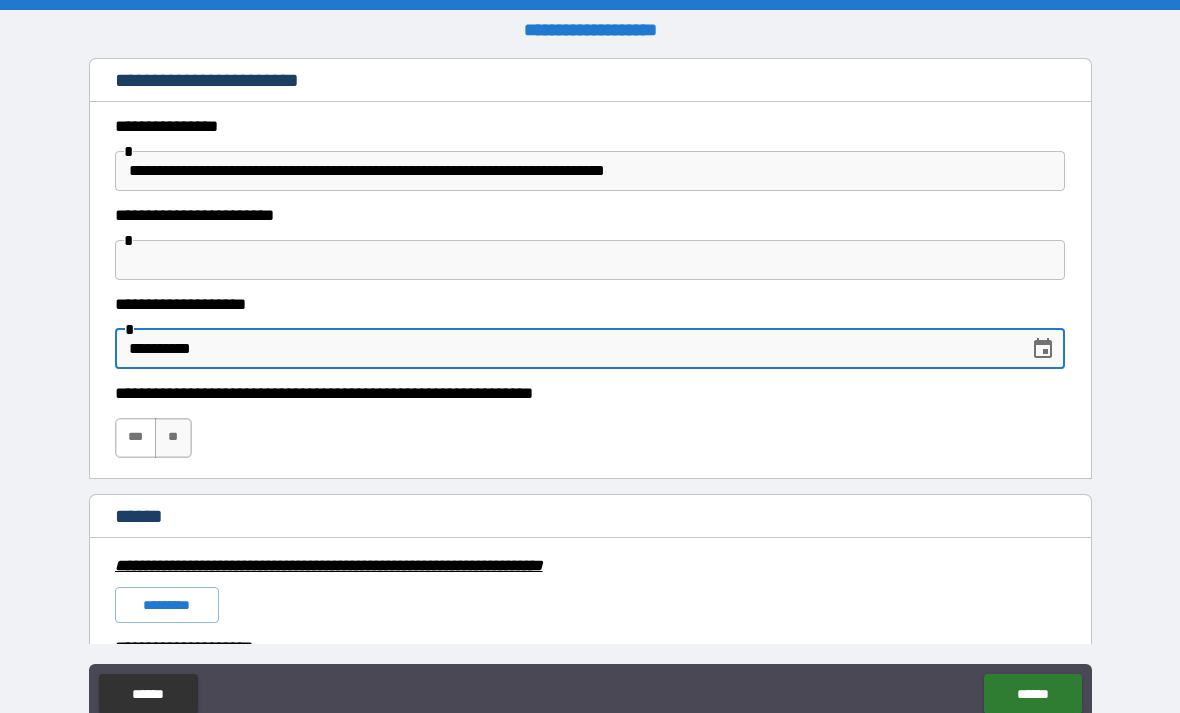 type on "**********" 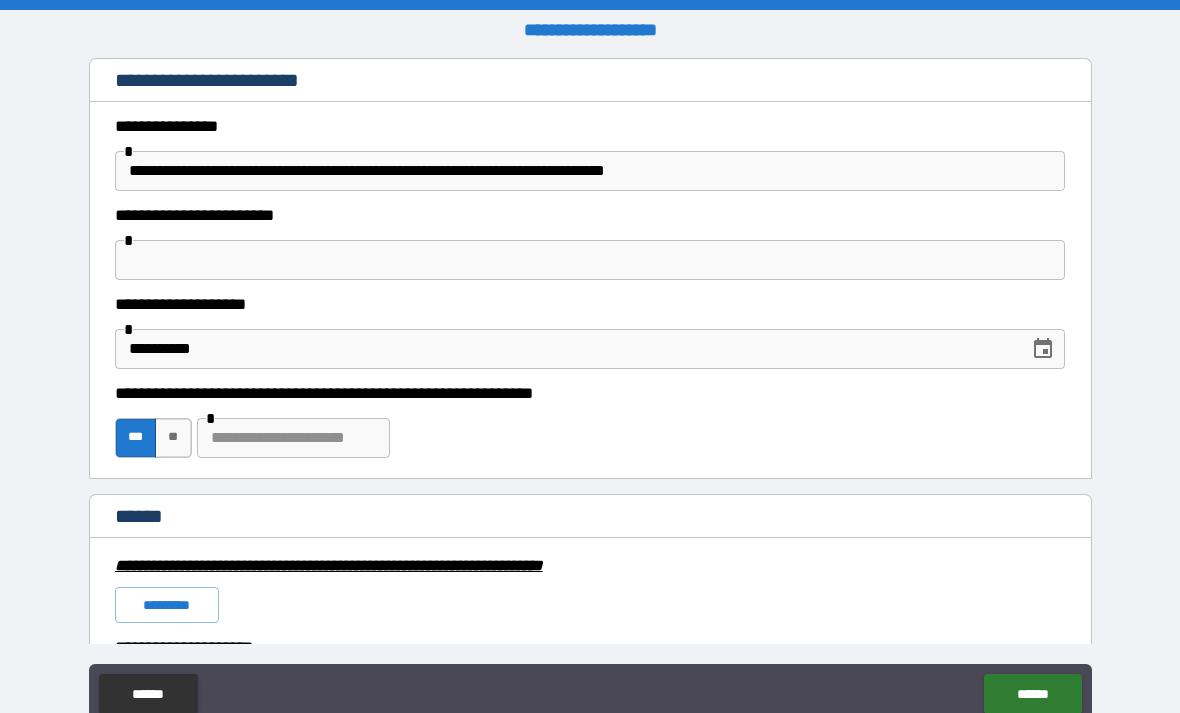 click at bounding box center (293, 438) 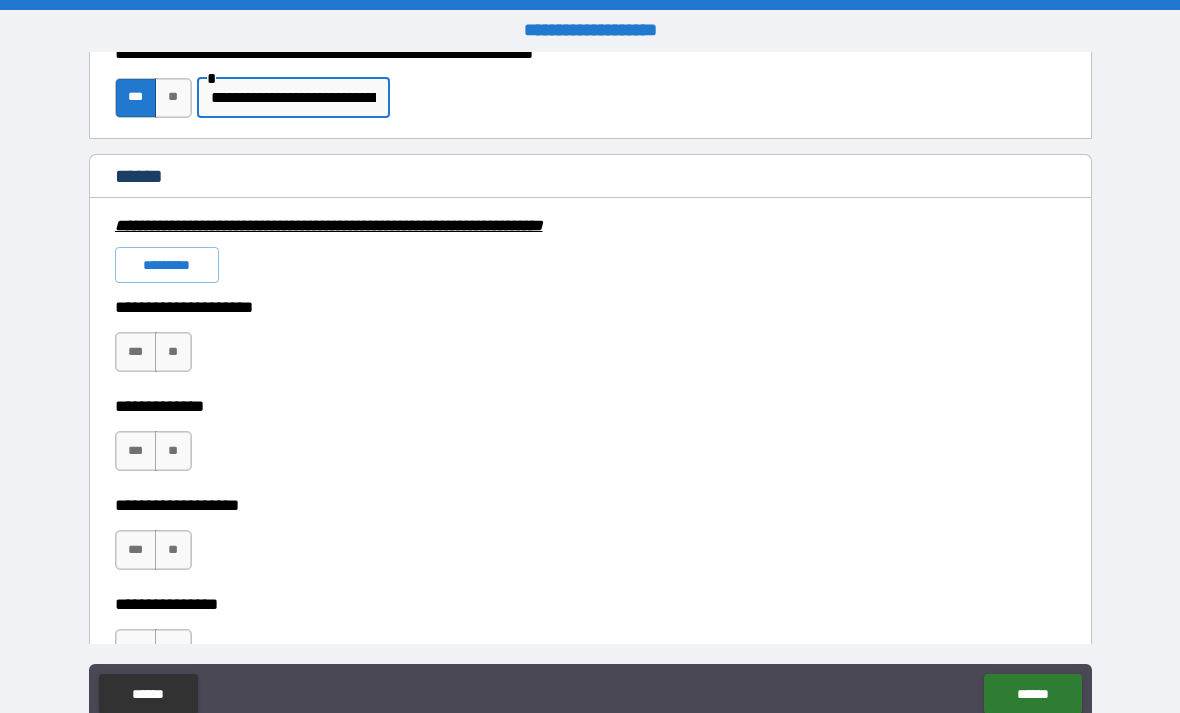 scroll, scrollTop: 1344, scrollLeft: 0, axis: vertical 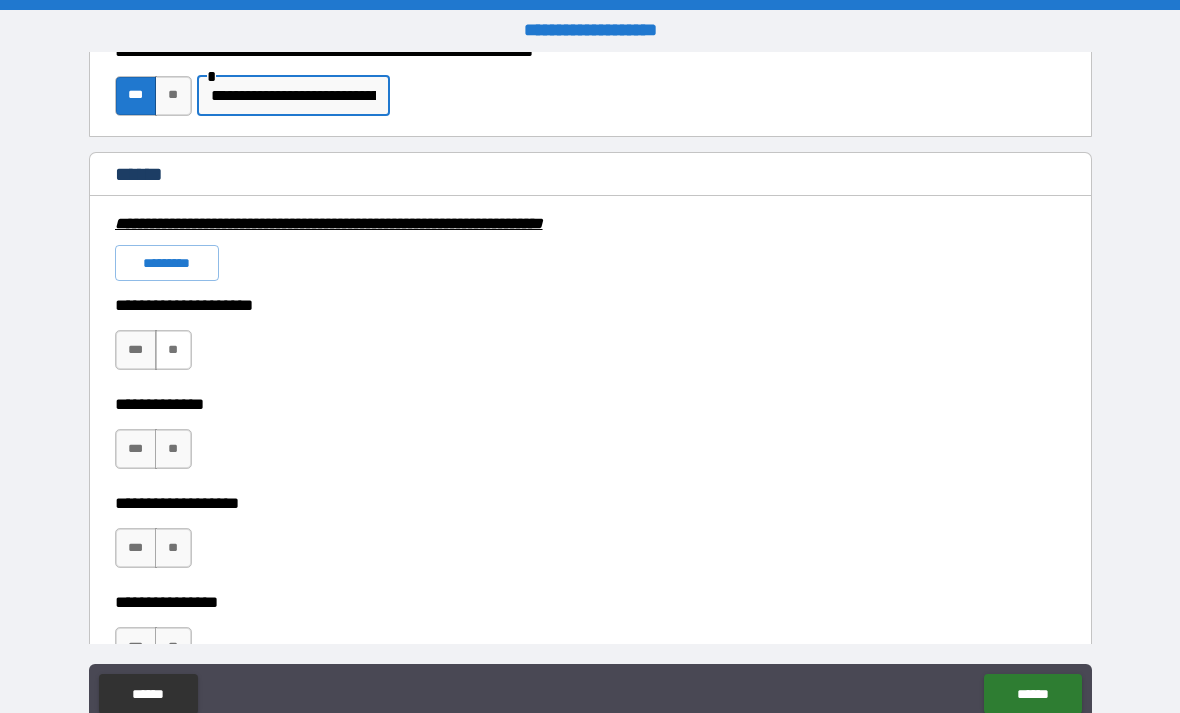 type on "**********" 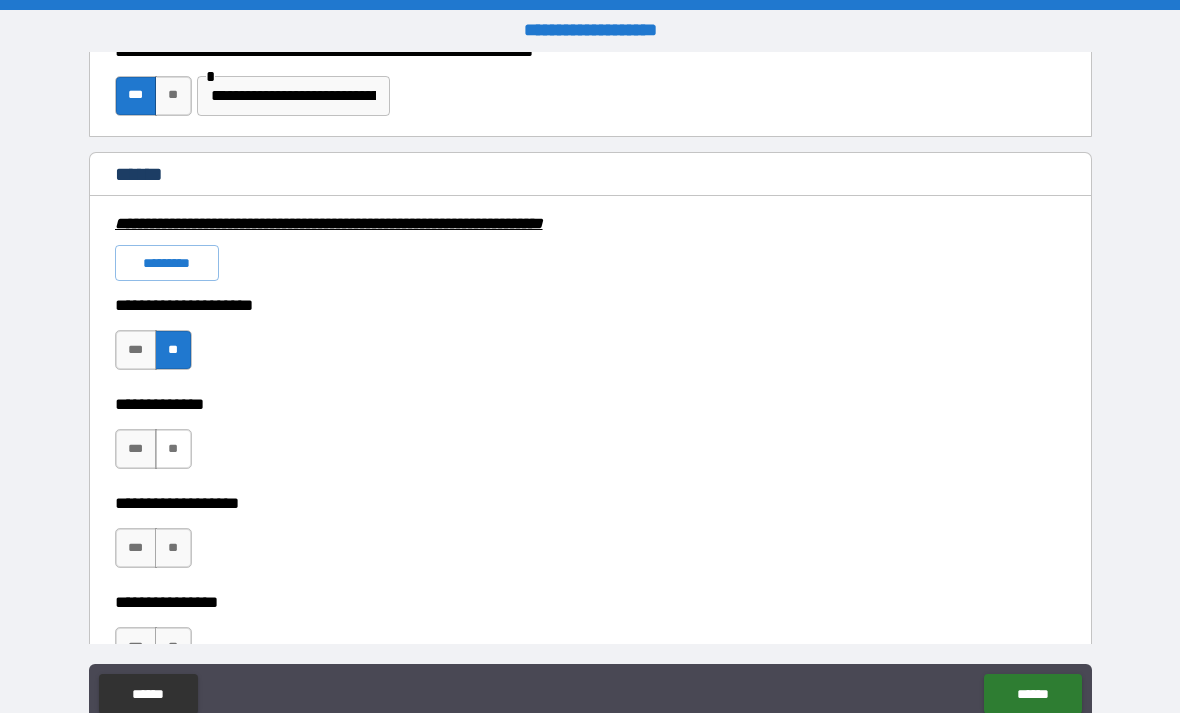 click on "**" at bounding box center (173, 449) 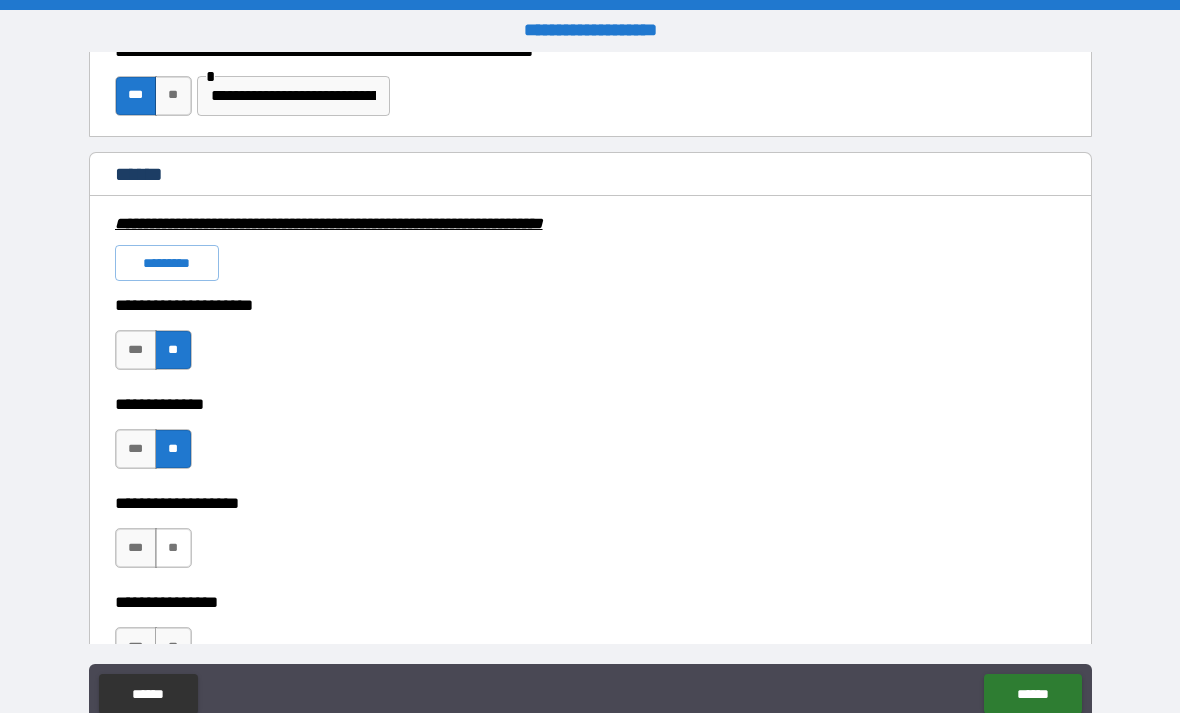 click on "**" at bounding box center (173, 548) 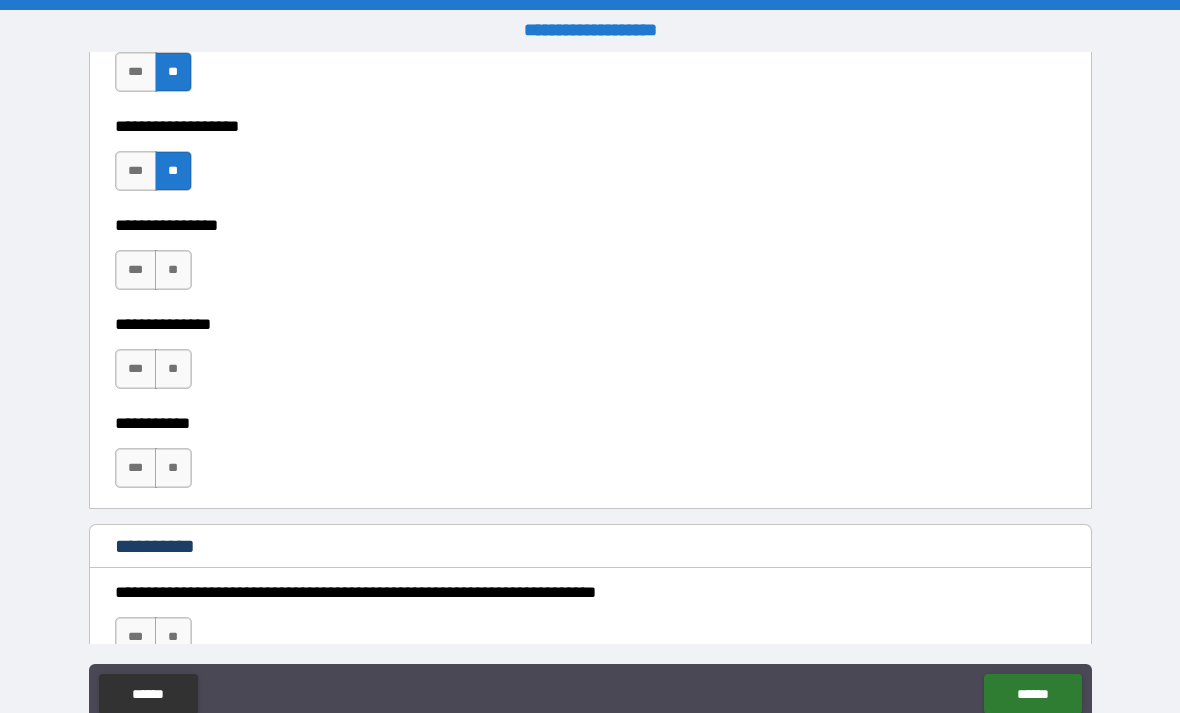 scroll, scrollTop: 1721, scrollLeft: 0, axis: vertical 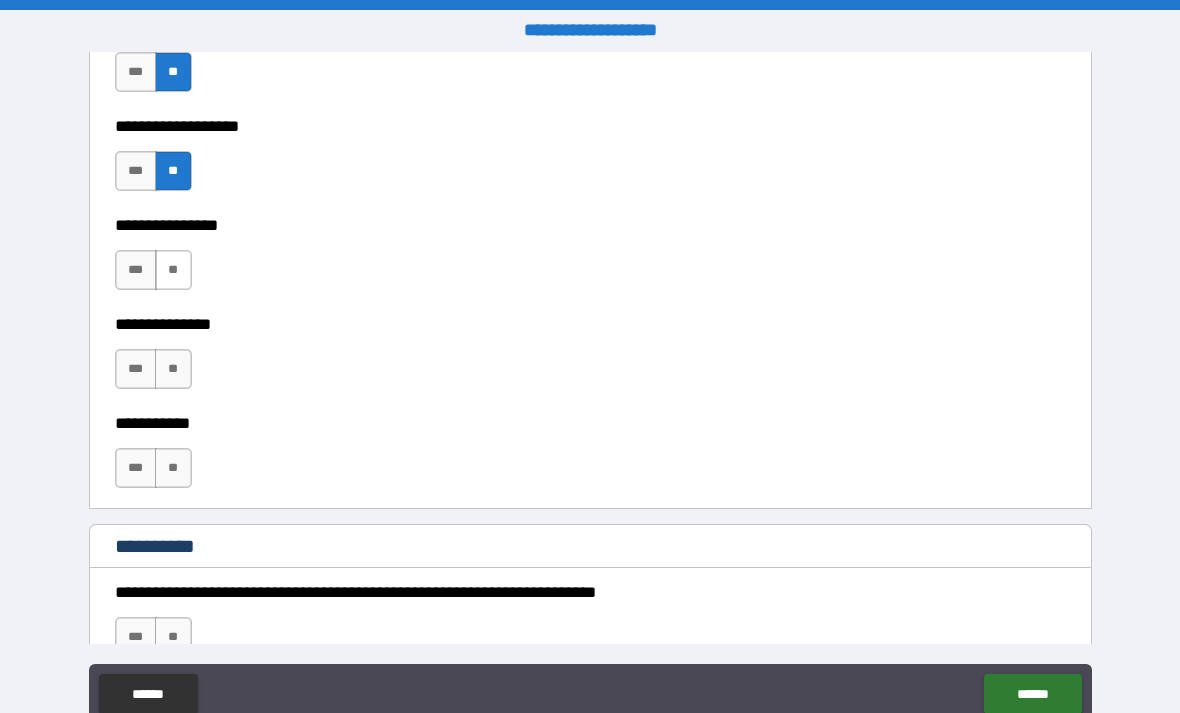 click on "**" at bounding box center (173, 270) 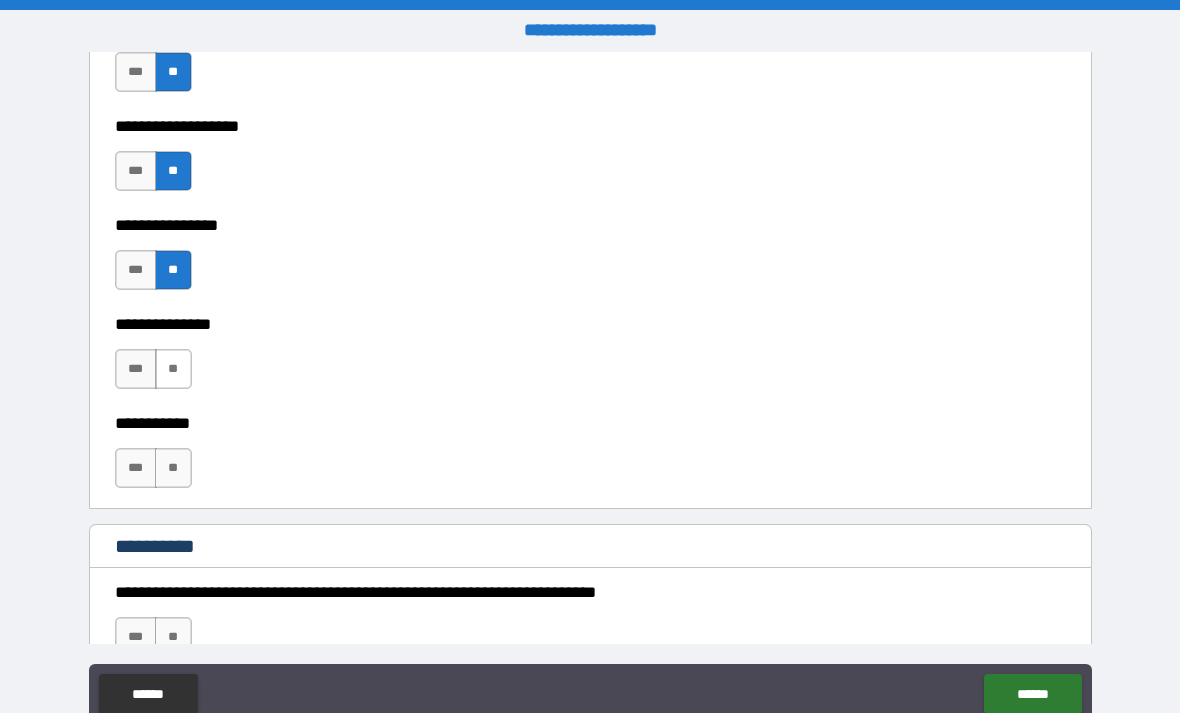 click on "**" at bounding box center (173, 369) 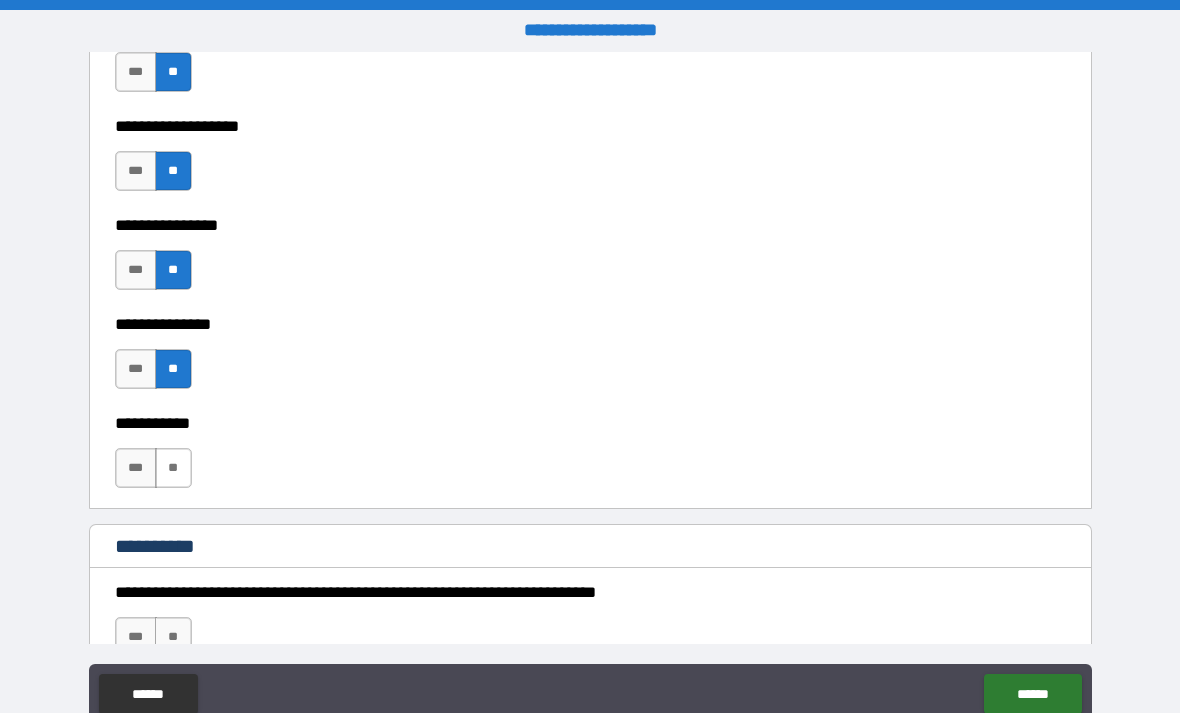 click on "**" at bounding box center [173, 468] 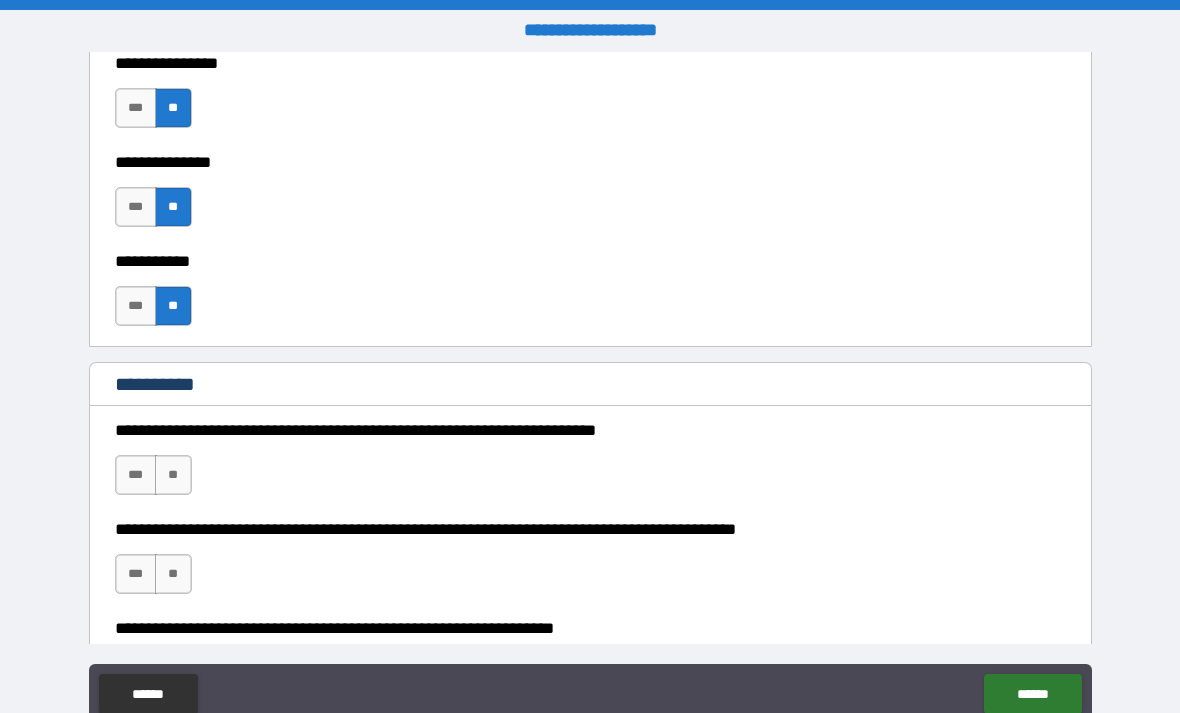 scroll, scrollTop: 1896, scrollLeft: 0, axis: vertical 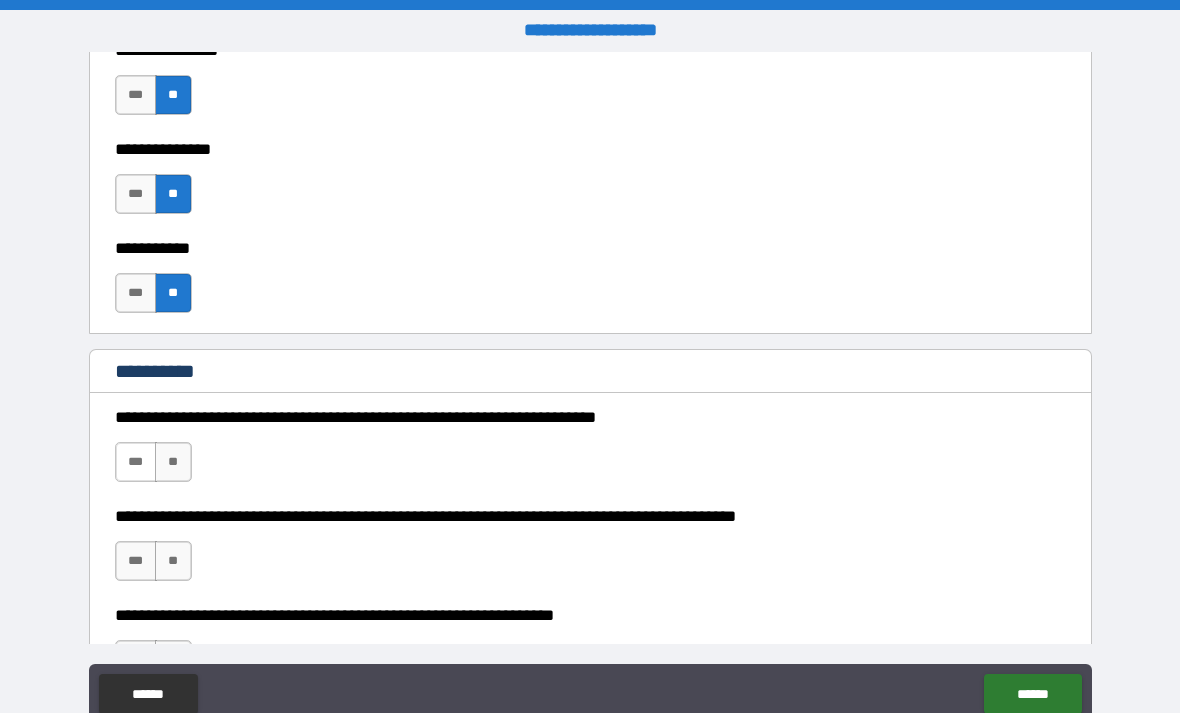 click on "***" at bounding box center [136, 462] 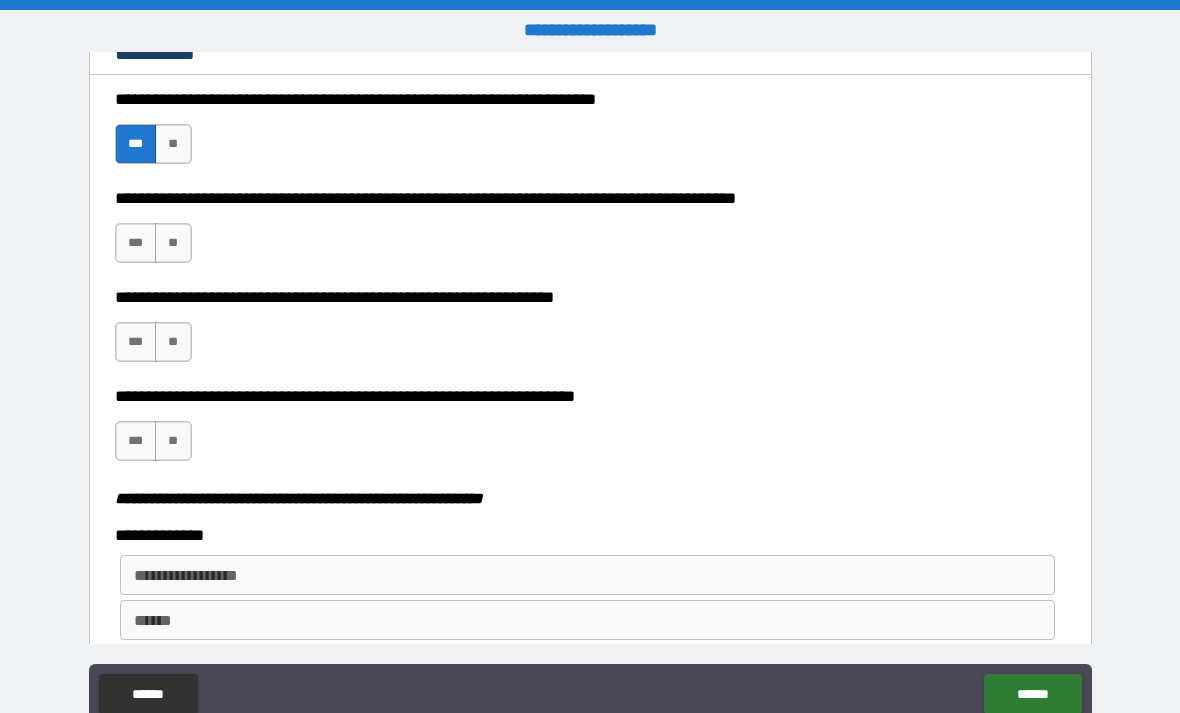 scroll, scrollTop: 2215, scrollLeft: 0, axis: vertical 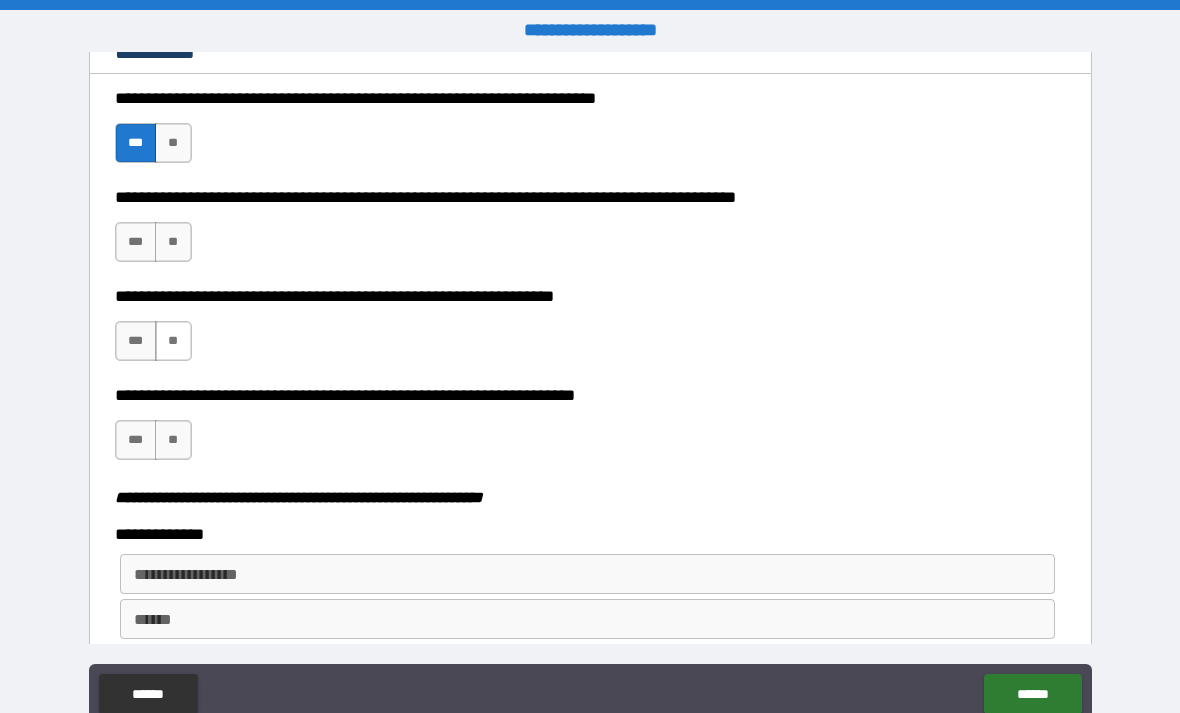 click on "**" at bounding box center [173, 341] 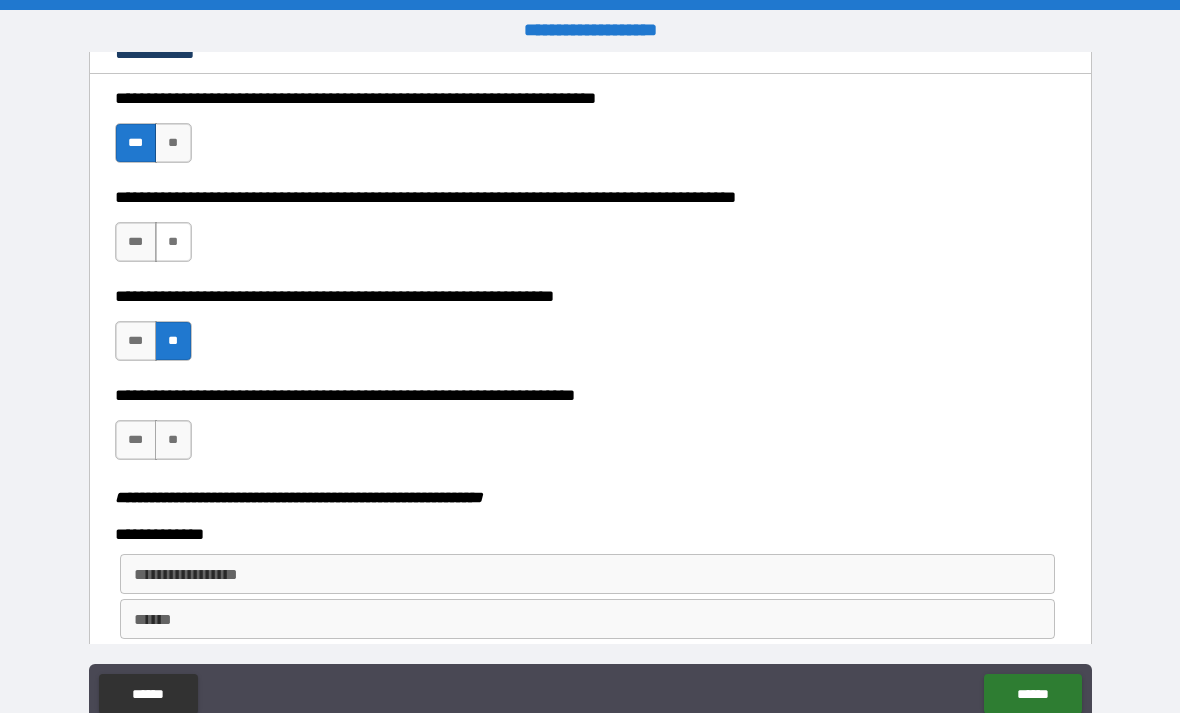 click on "**" at bounding box center (173, 242) 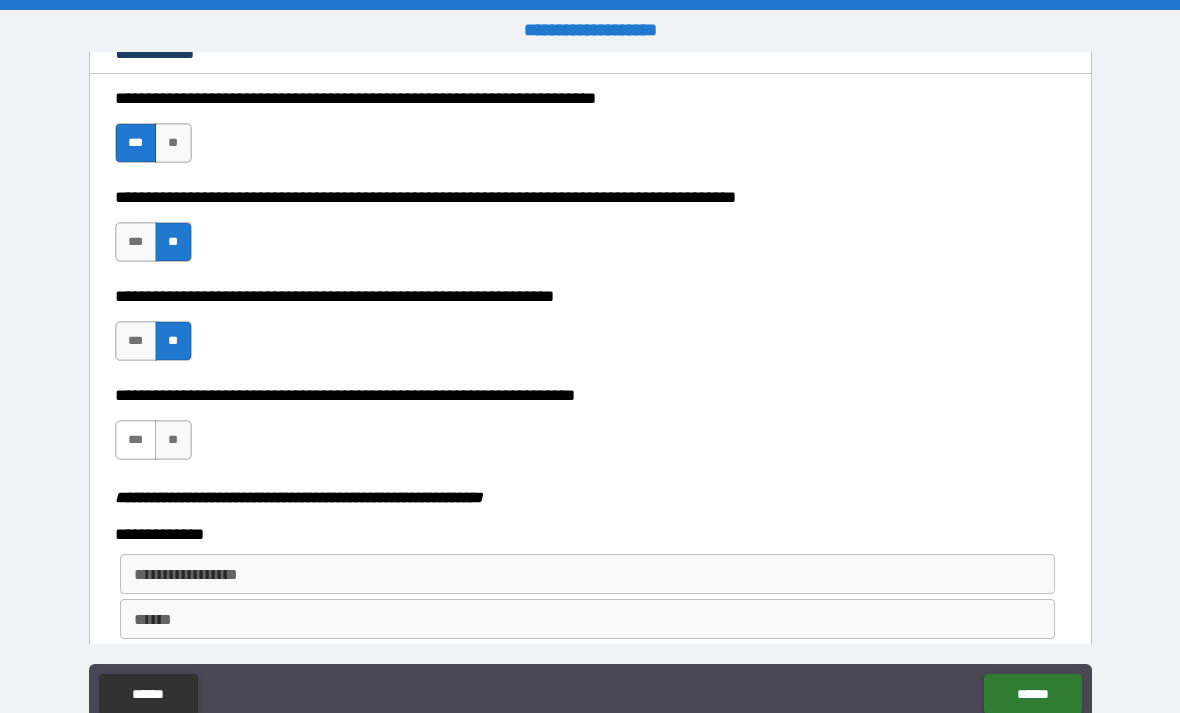 click on "***" at bounding box center (136, 440) 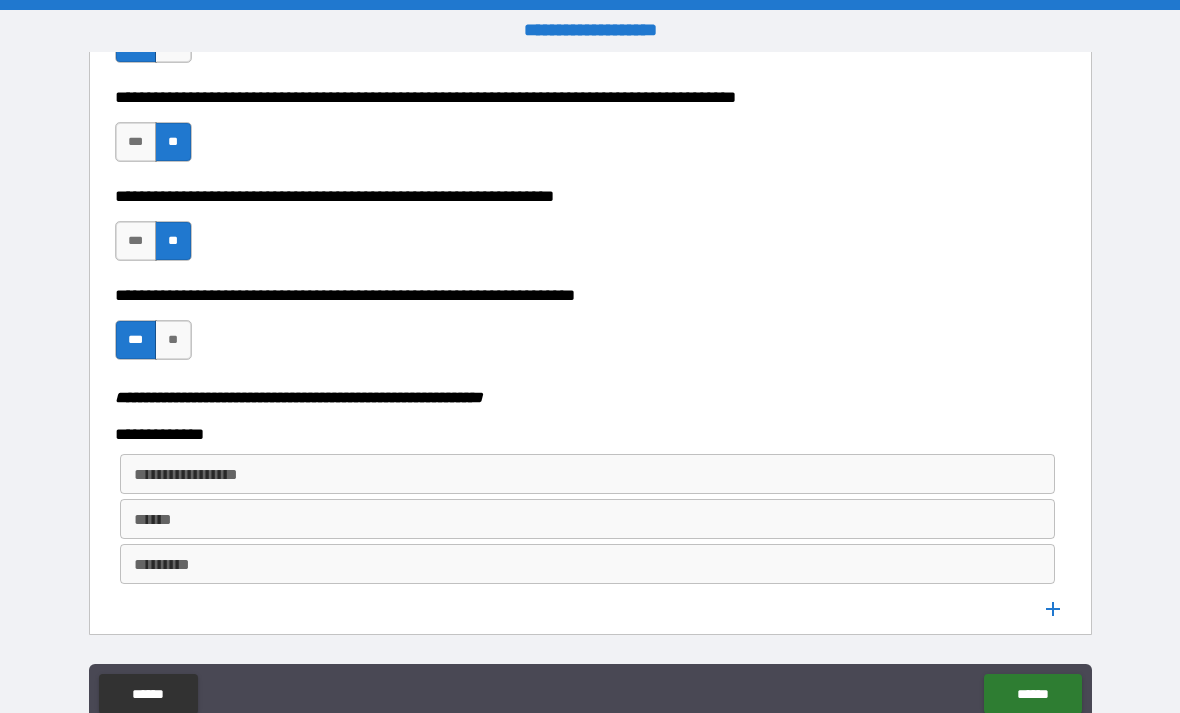 scroll, scrollTop: 2316, scrollLeft: 0, axis: vertical 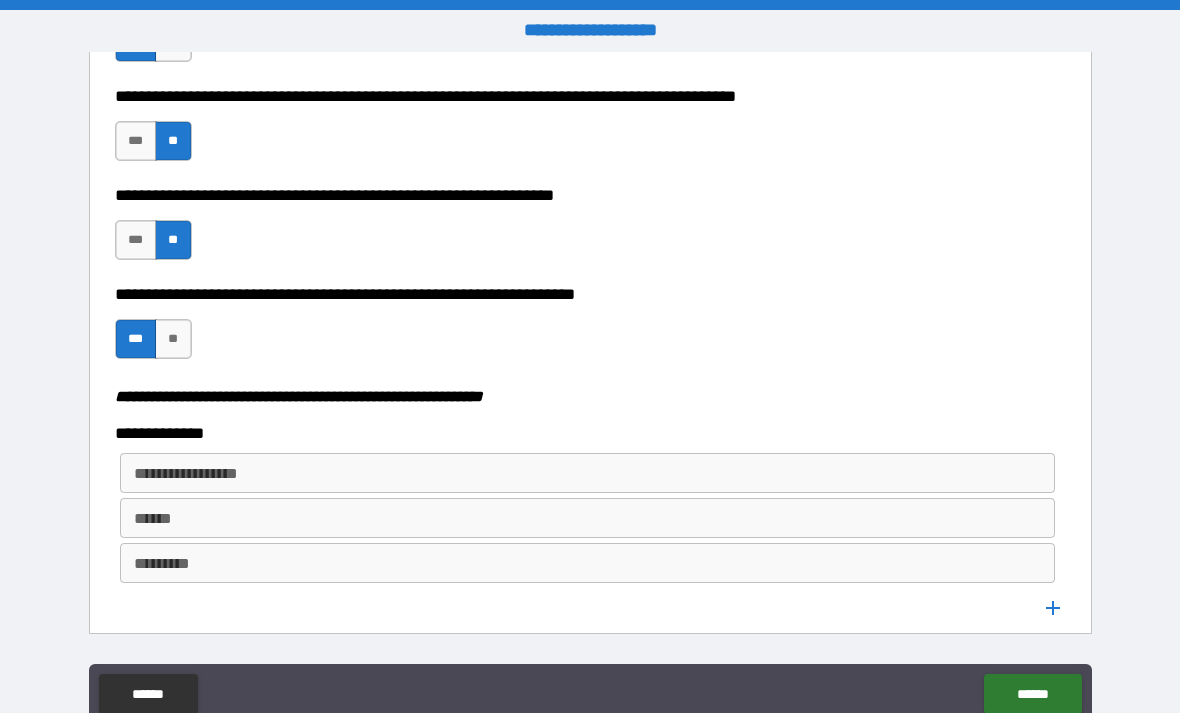 click on "**********" at bounding box center (586, 473) 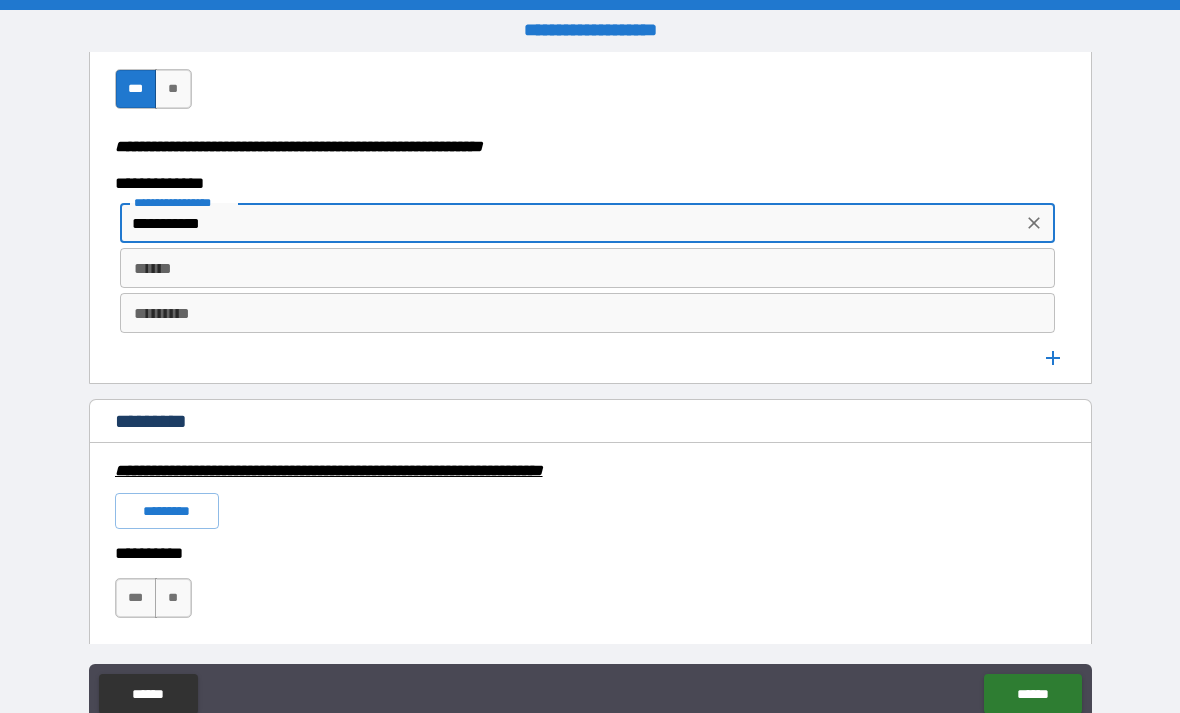 scroll, scrollTop: 2567, scrollLeft: 0, axis: vertical 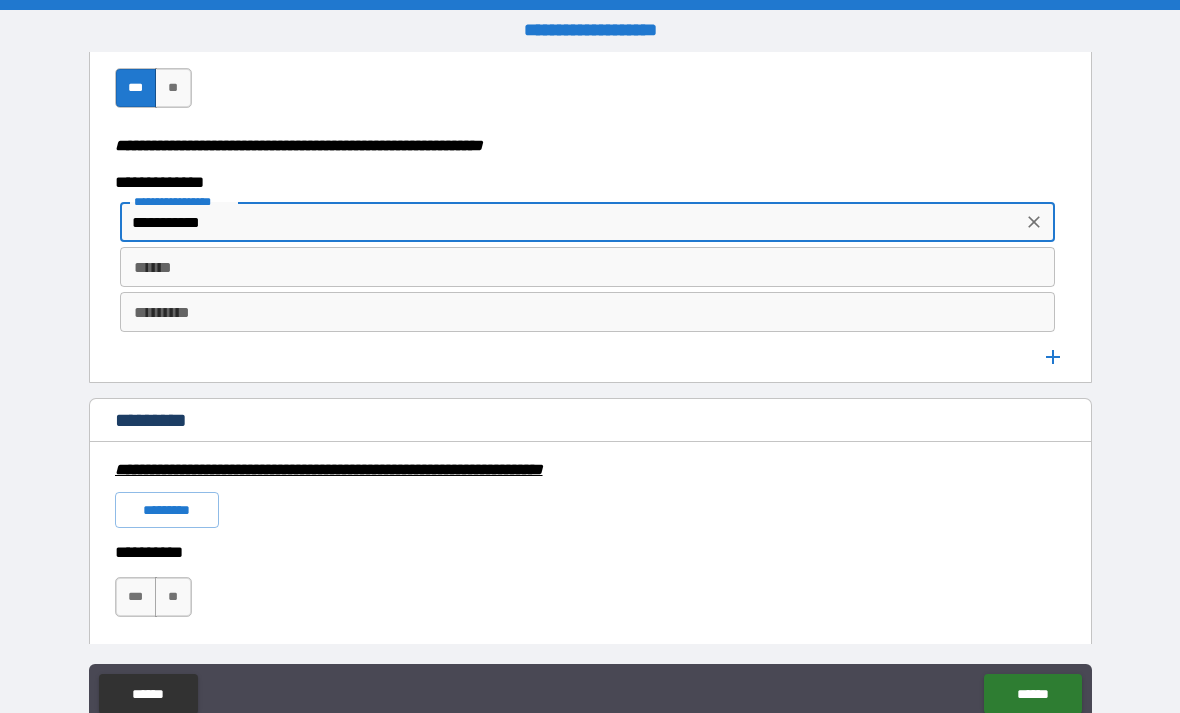 type on "**********" 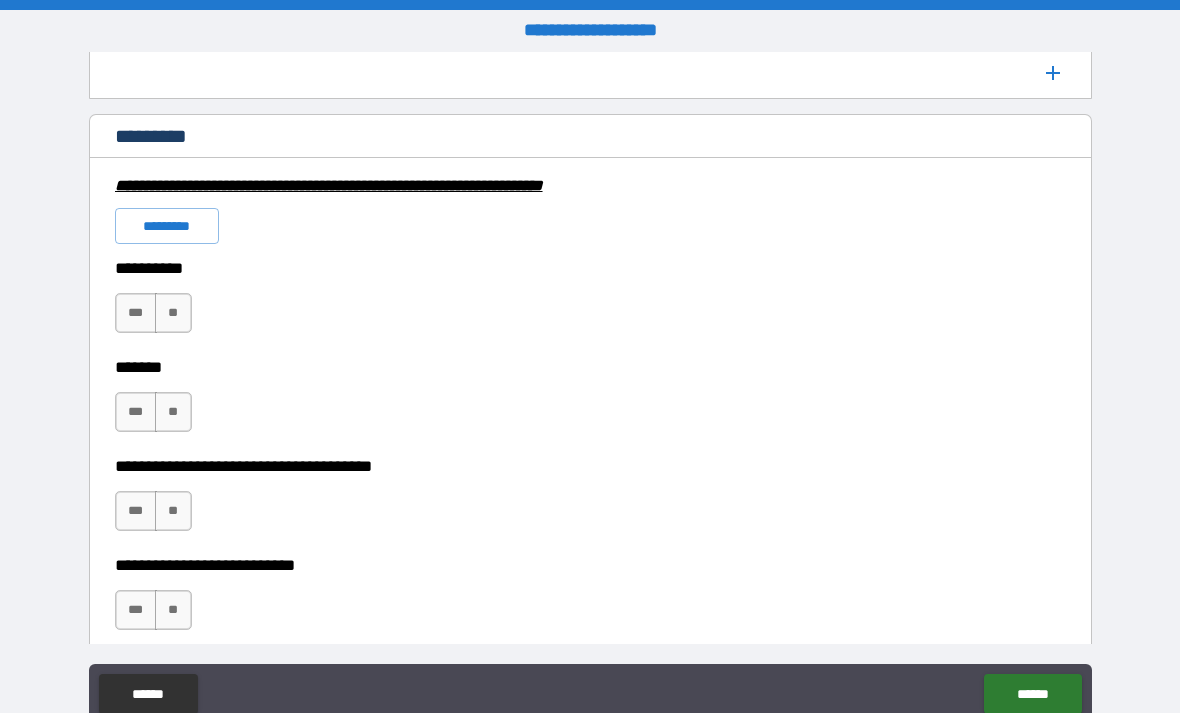 scroll, scrollTop: 2851, scrollLeft: 0, axis: vertical 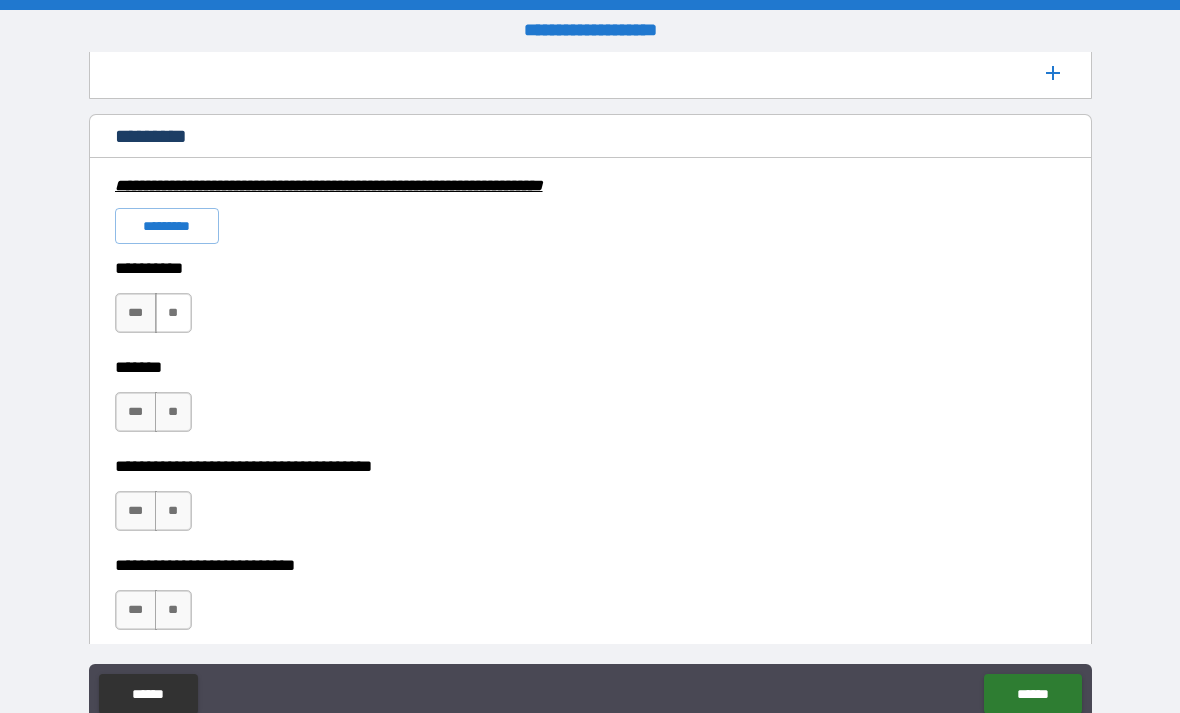 type on "*******" 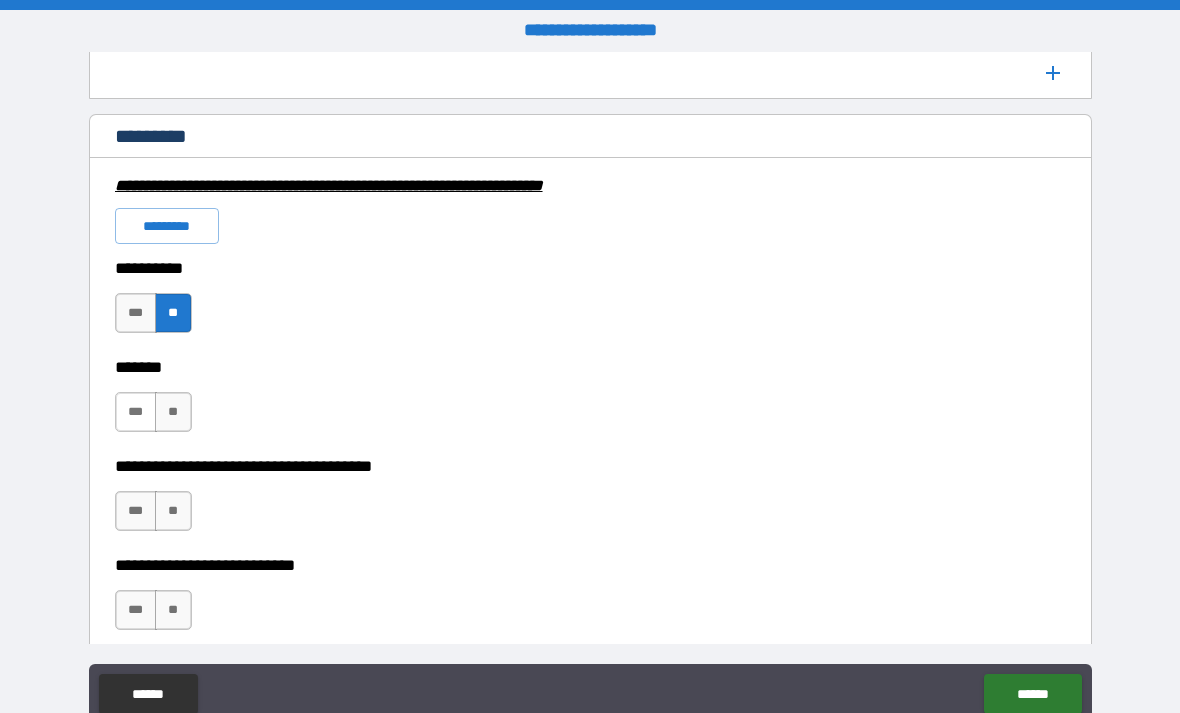 click on "***" at bounding box center (136, 412) 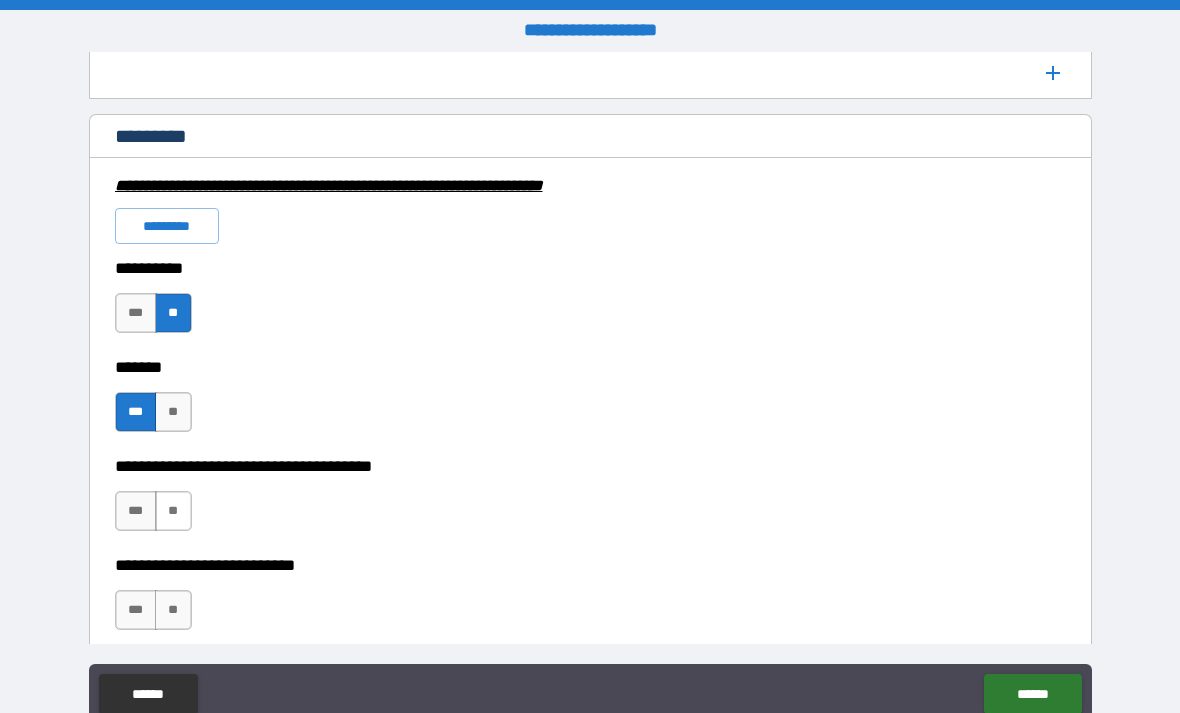 click on "**" at bounding box center (173, 511) 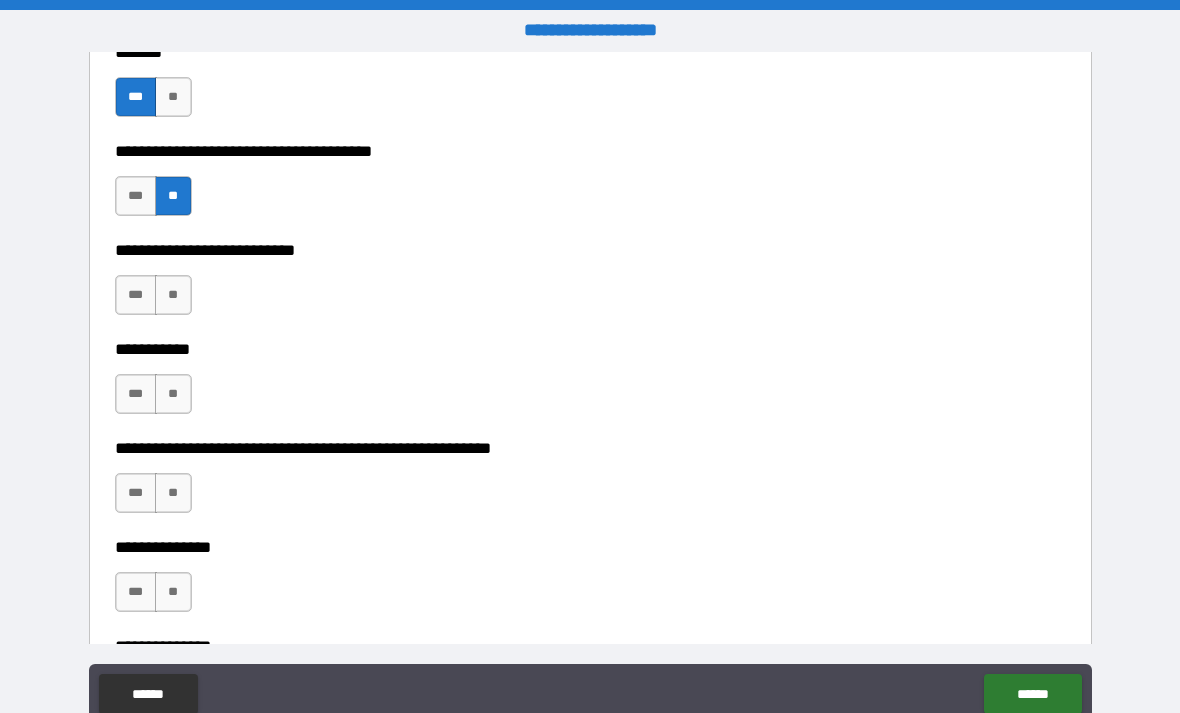 scroll, scrollTop: 3169, scrollLeft: 0, axis: vertical 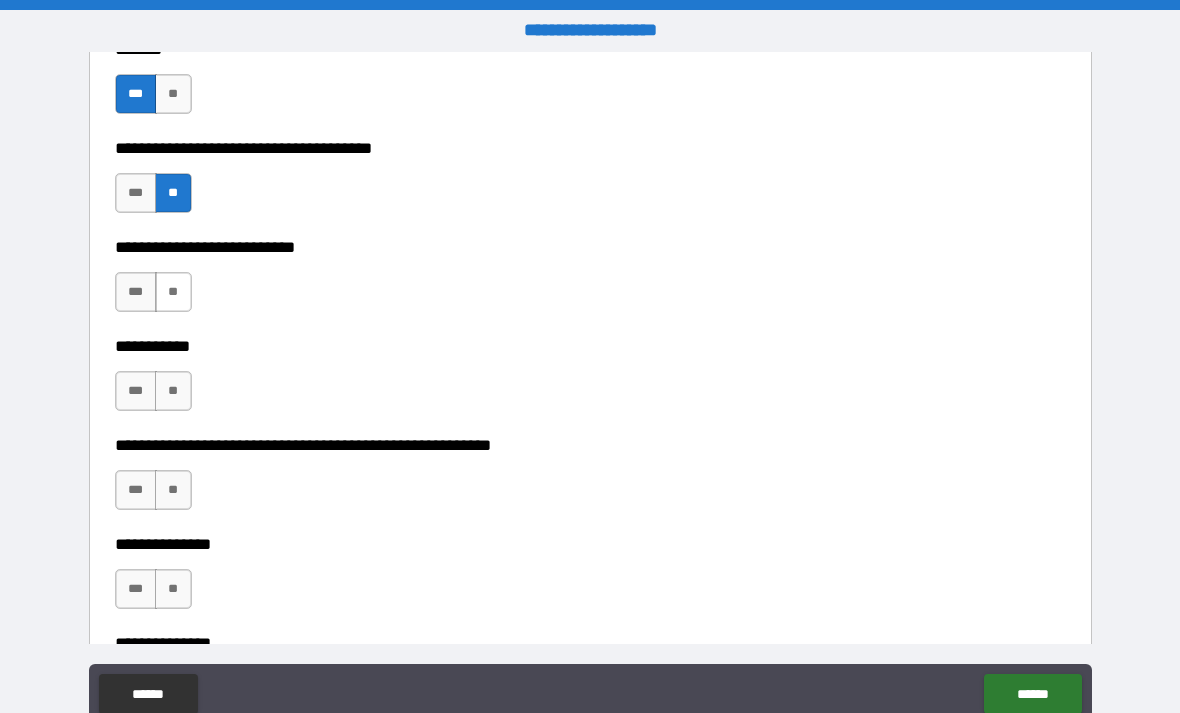 click on "**" at bounding box center [173, 292] 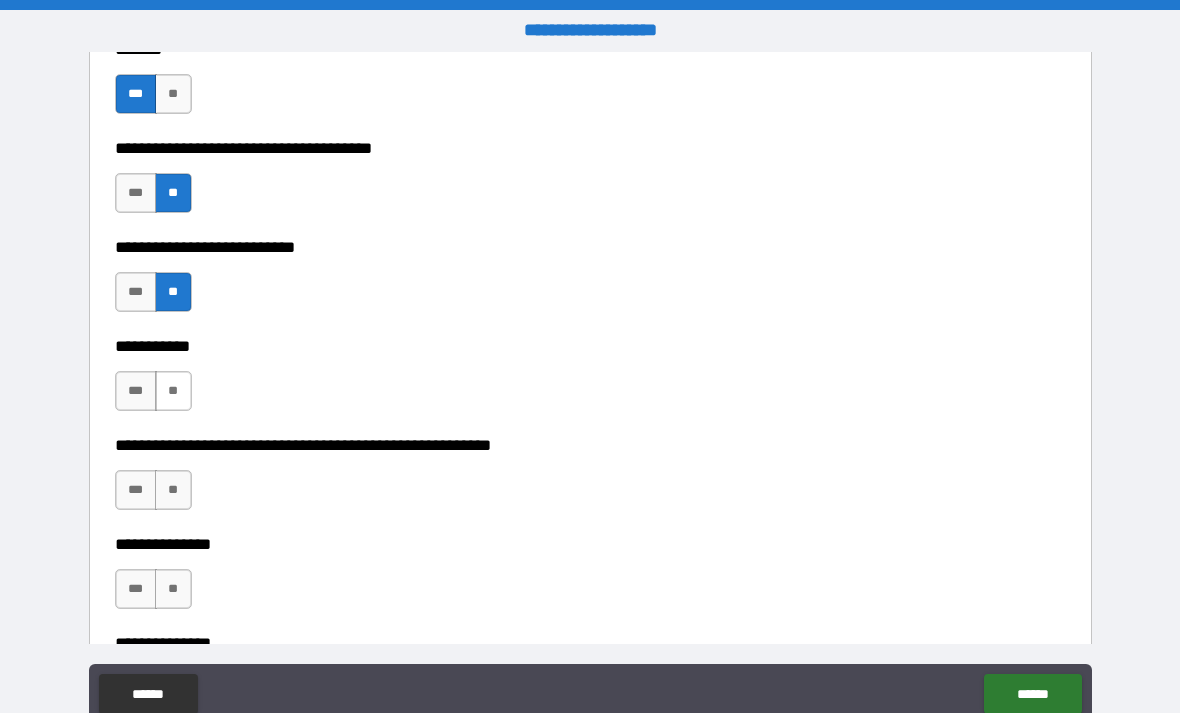 click on "**" at bounding box center [173, 391] 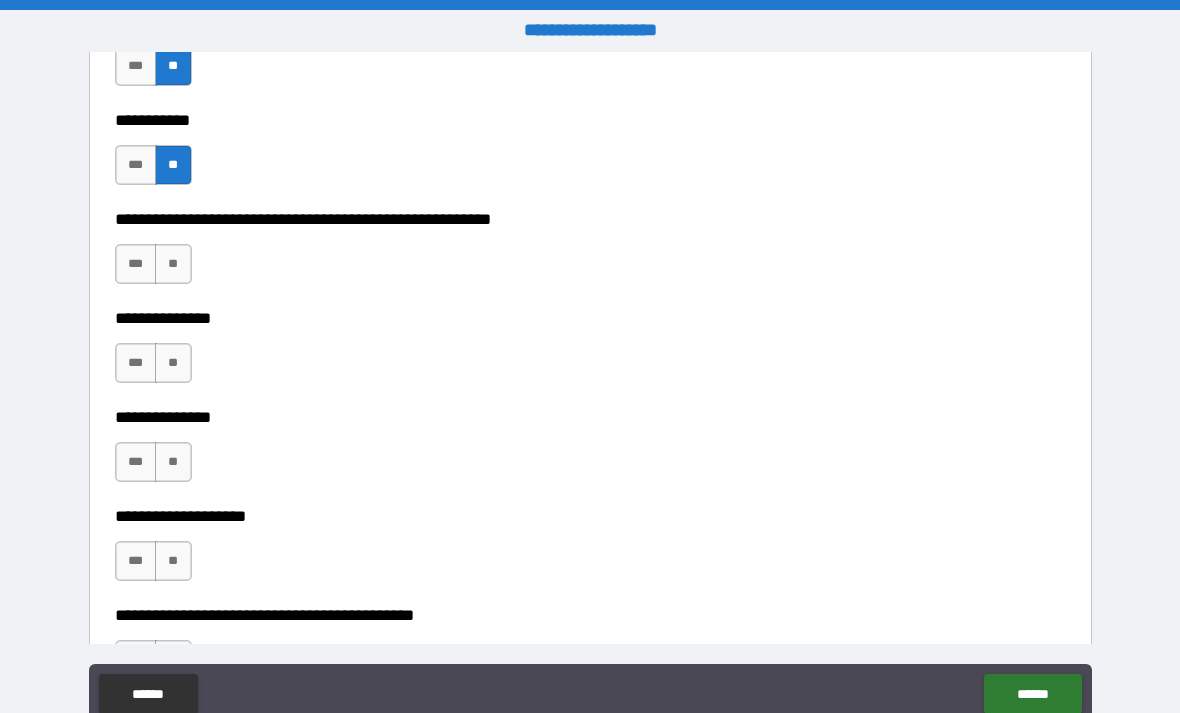scroll, scrollTop: 3400, scrollLeft: 0, axis: vertical 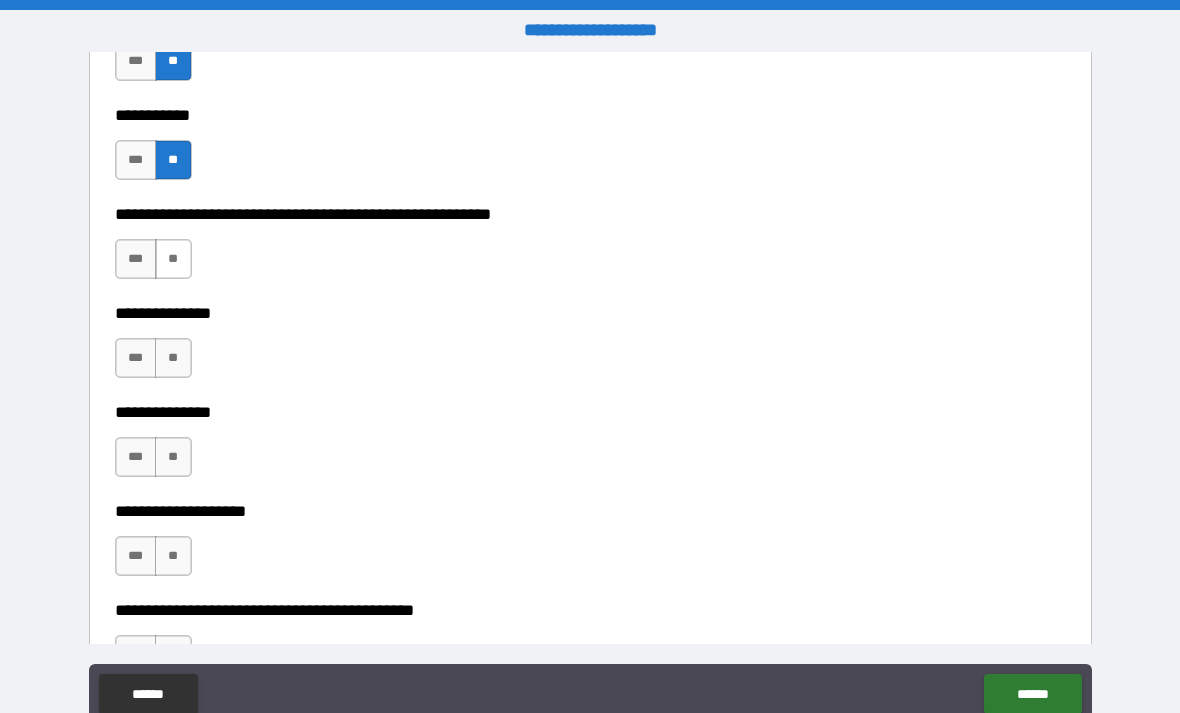 click on "**" at bounding box center (173, 259) 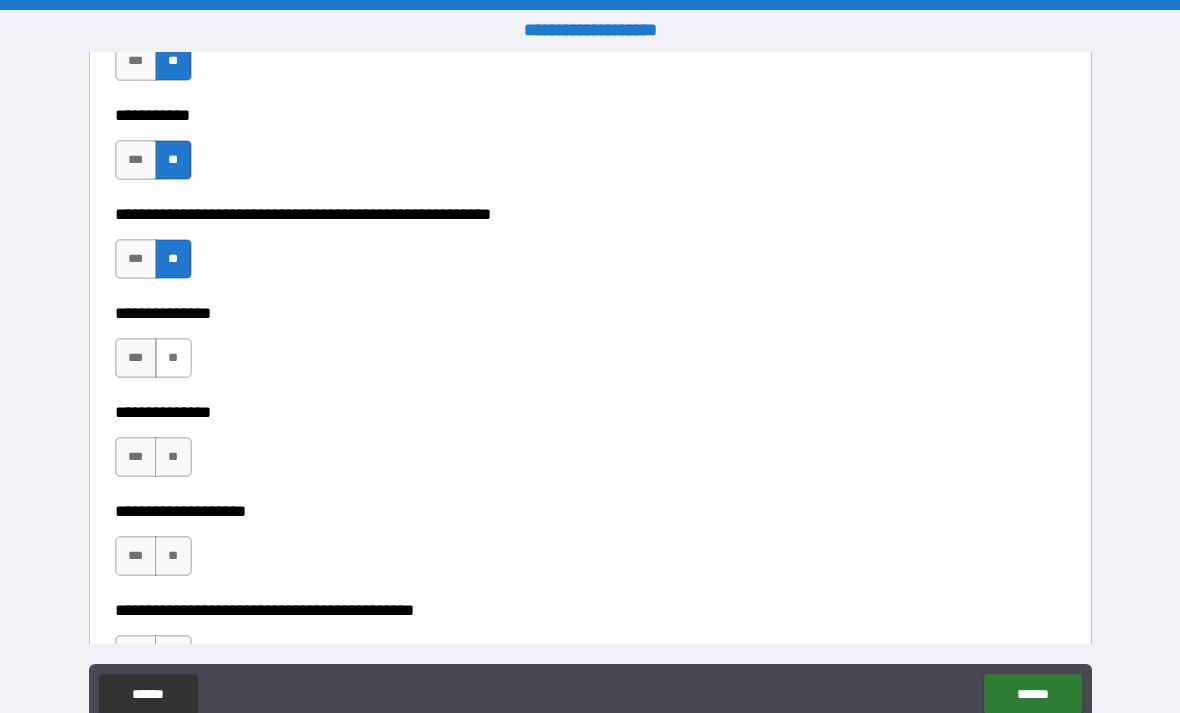 click on "**" at bounding box center [173, 358] 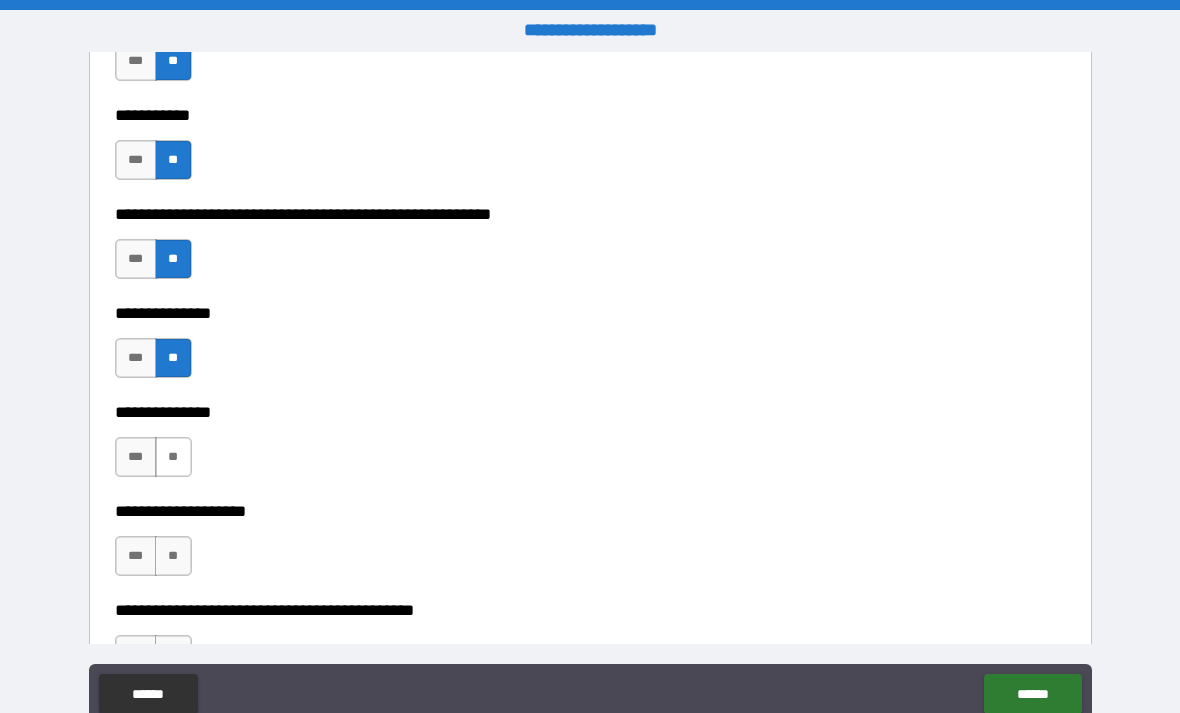 click on "**" at bounding box center (173, 457) 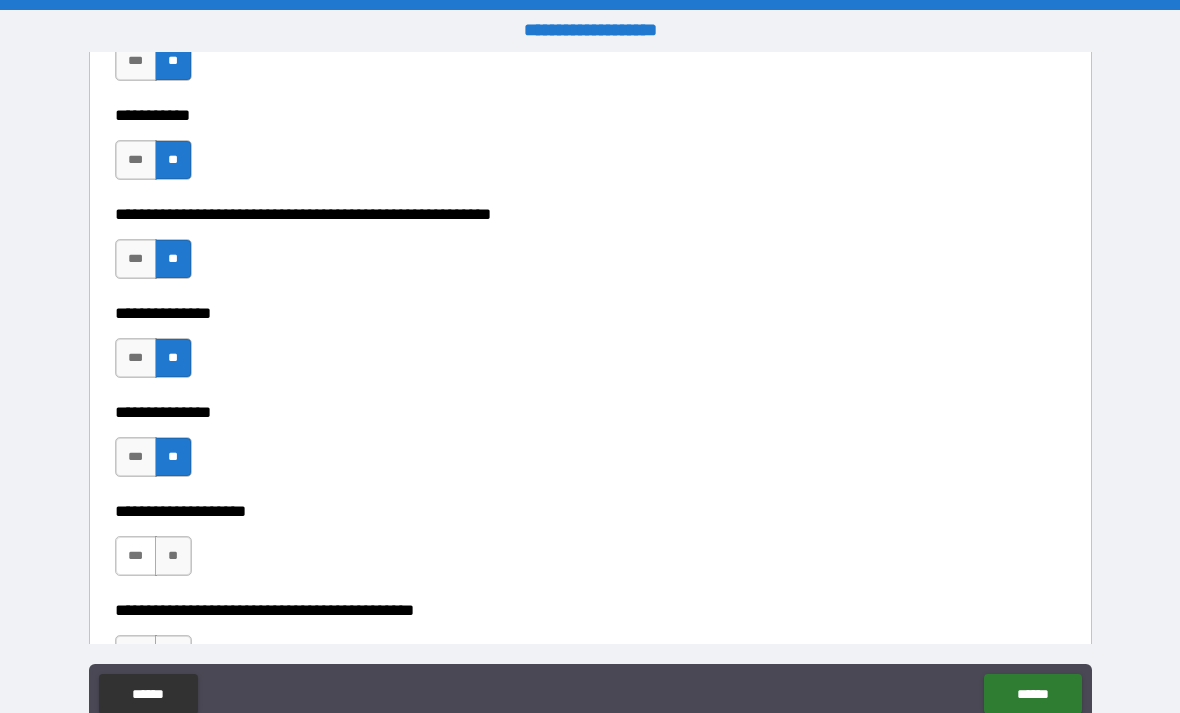 click on "***" at bounding box center [136, 556] 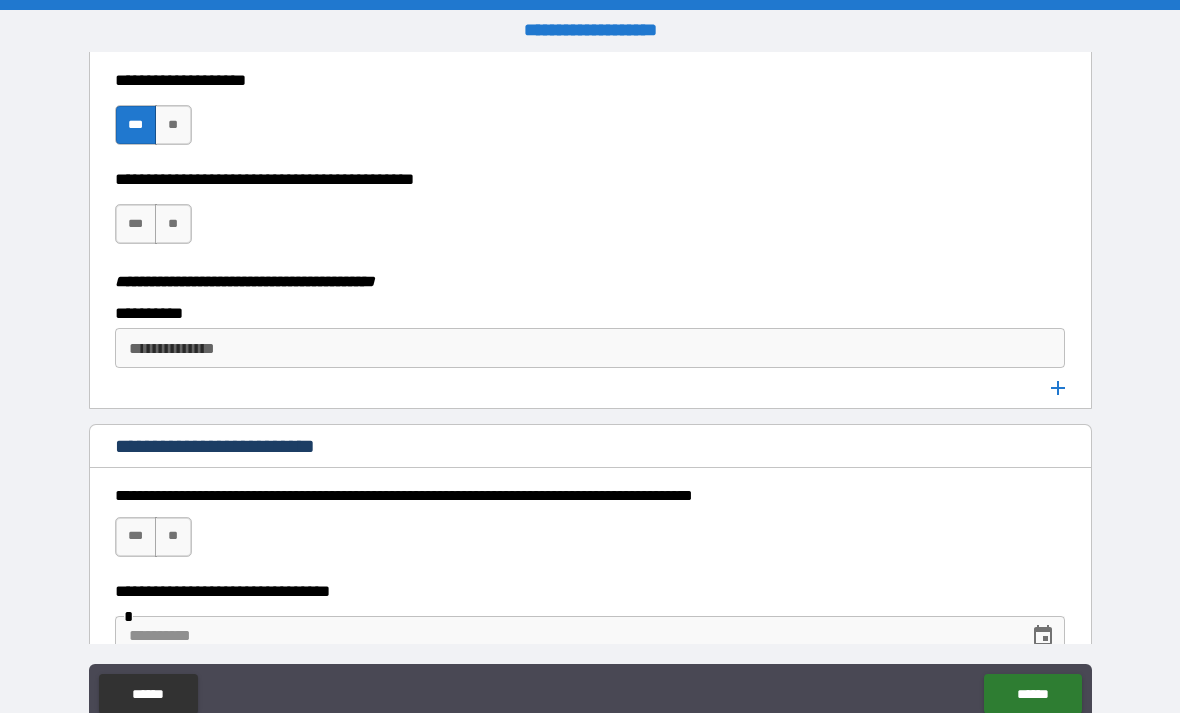 scroll, scrollTop: 3832, scrollLeft: 0, axis: vertical 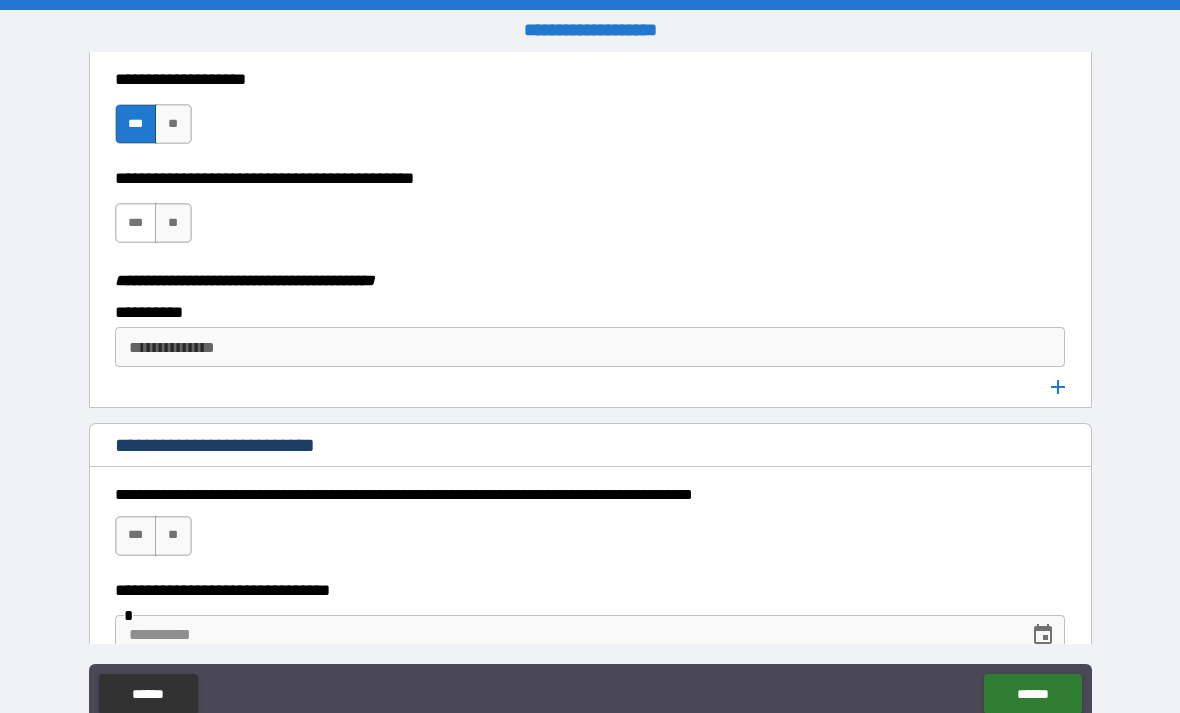 click on "***" at bounding box center [136, 223] 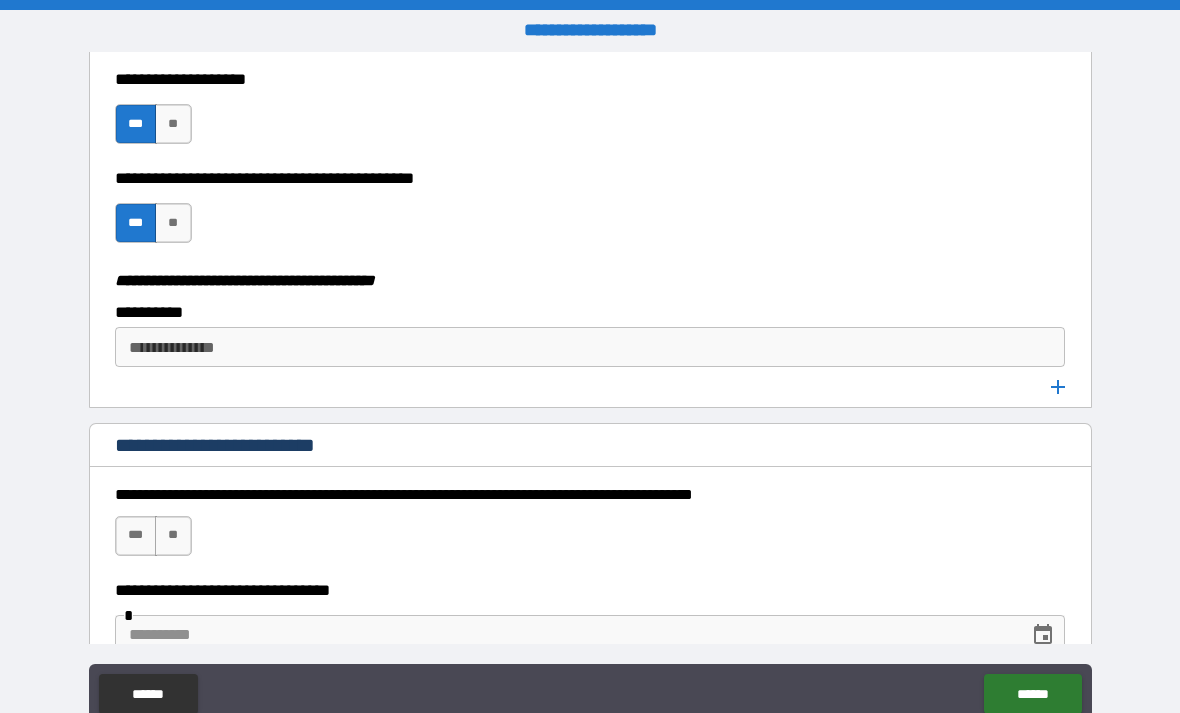 click on "**********" at bounding box center [590, 347] 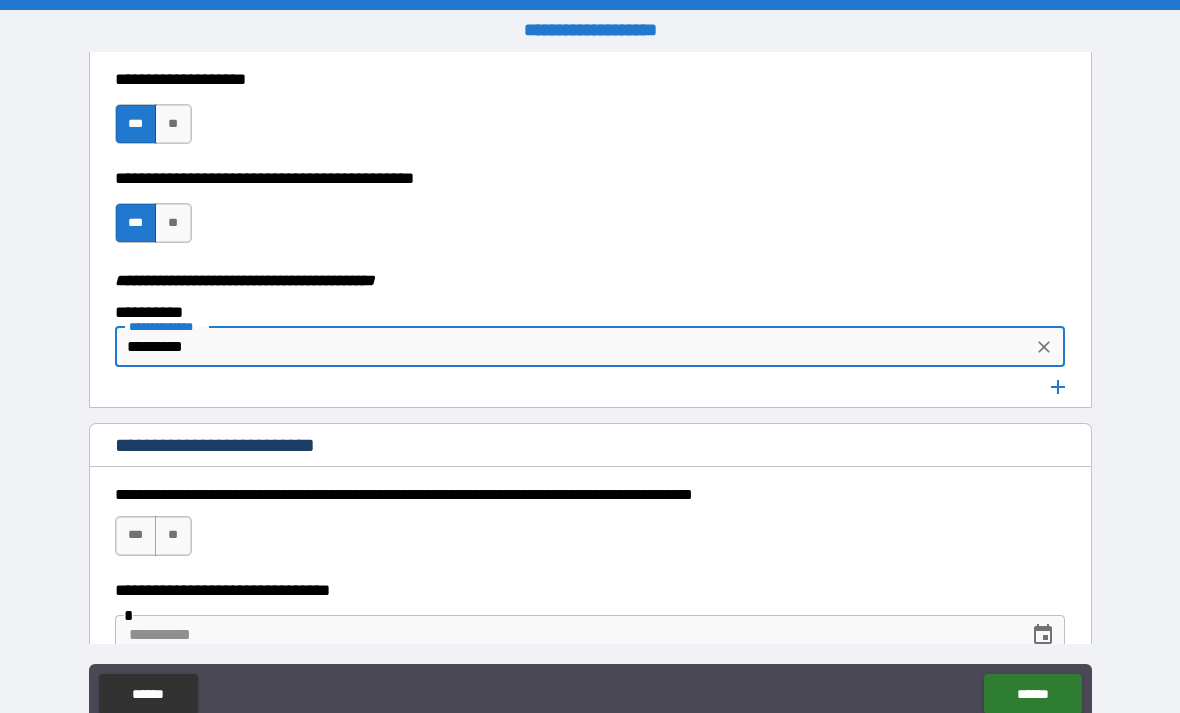 click on "**********" at bounding box center [590, 526] 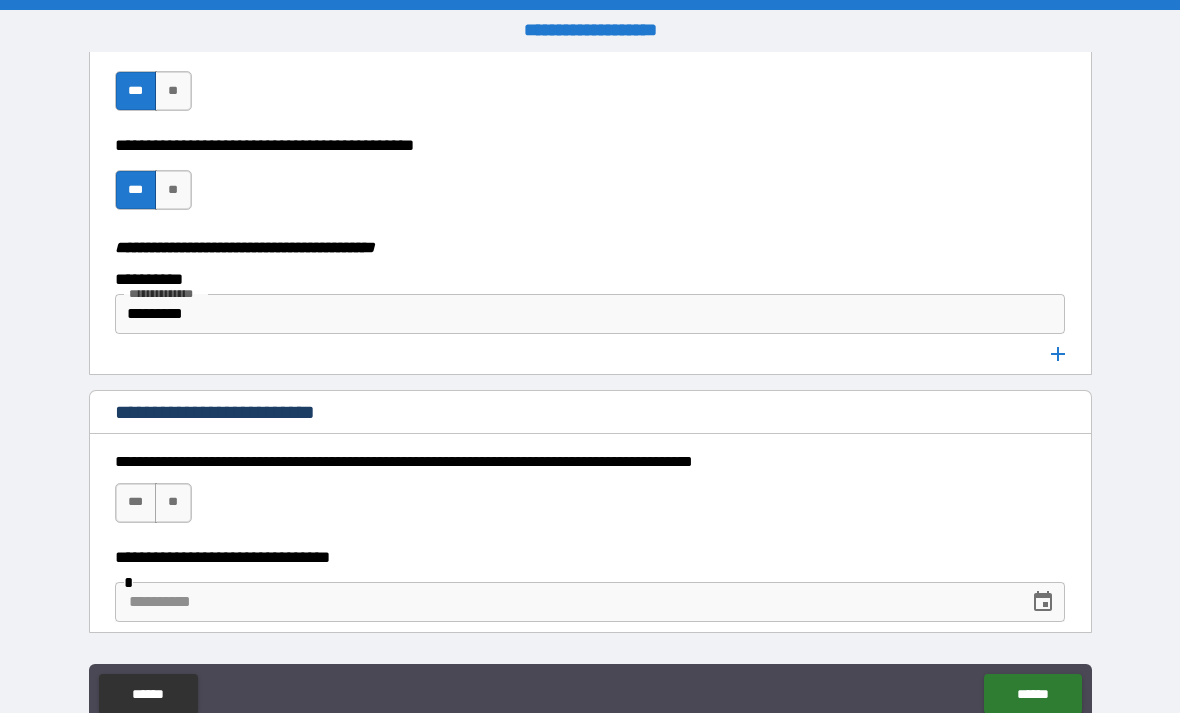 scroll, scrollTop: 3862, scrollLeft: 0, axis: vertical 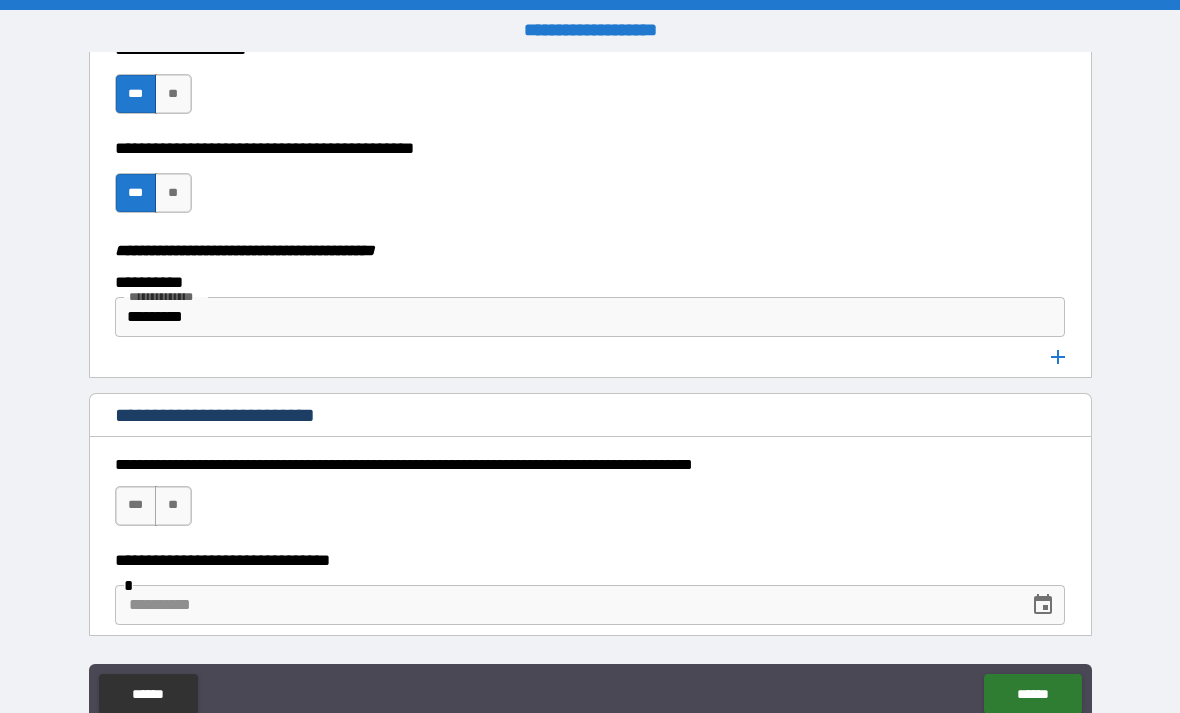click on "*********" at bounding box center [574, 317] 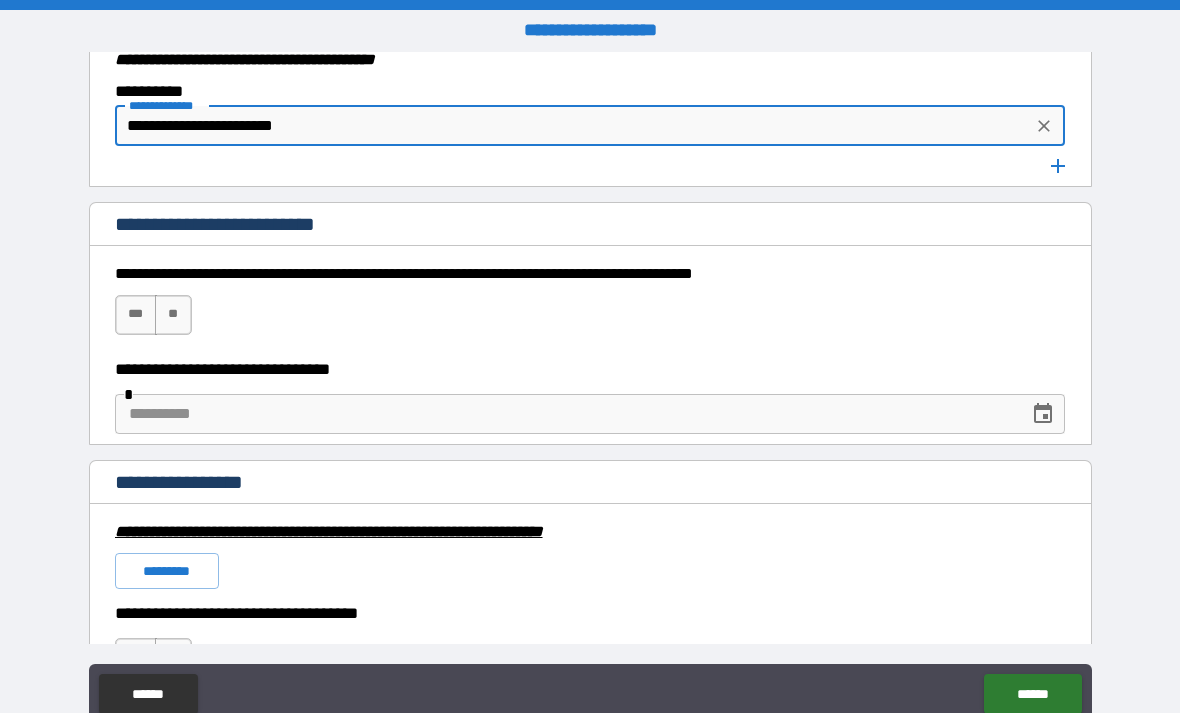 scroll, scrollTop: 4054, scrollLeft: 0, axis: vertical 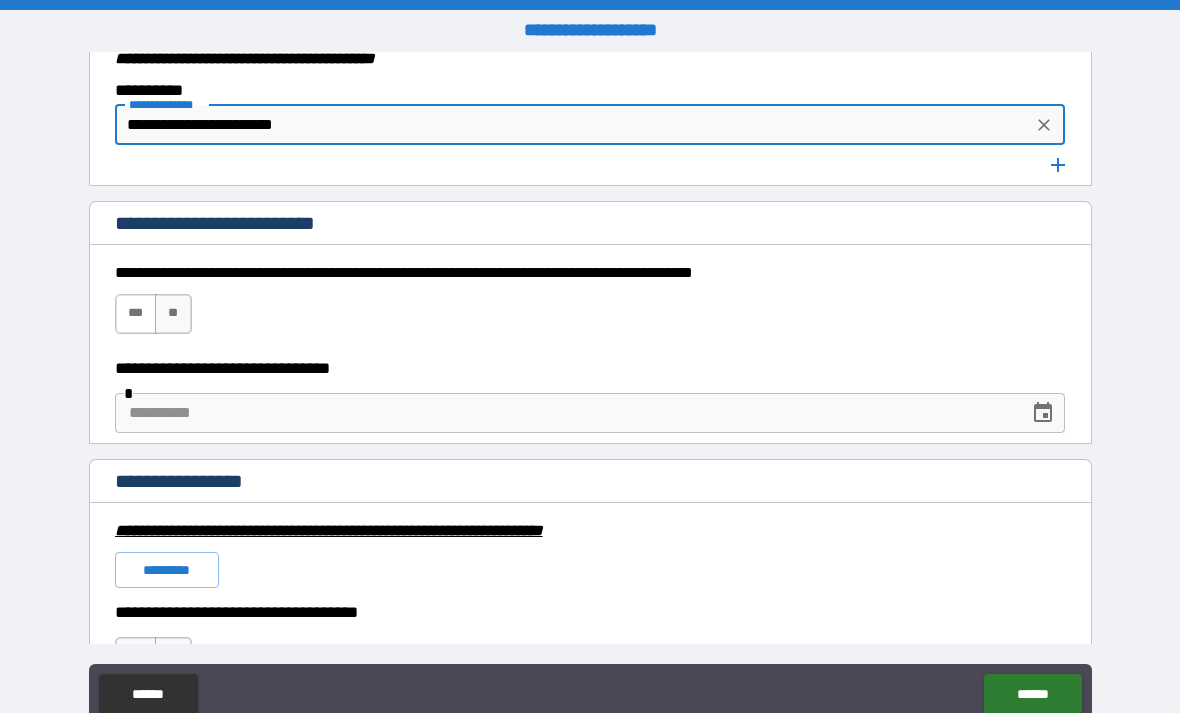 type on "**********" 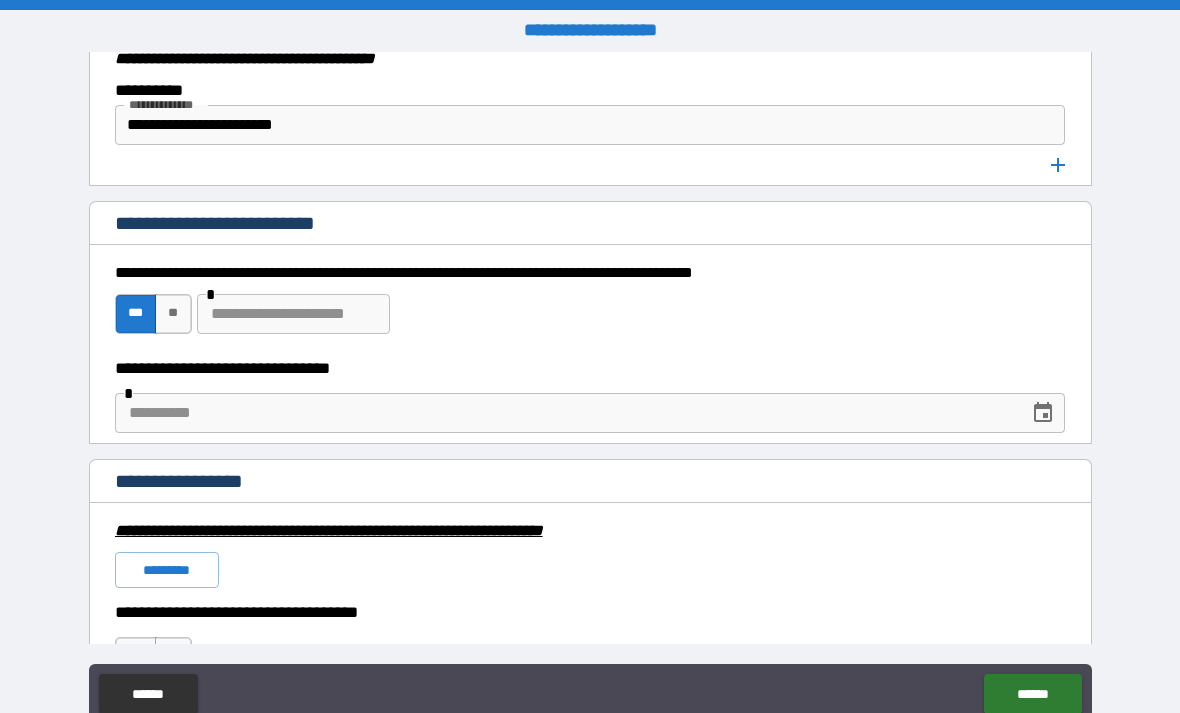 click at bounding box center [293, 314] 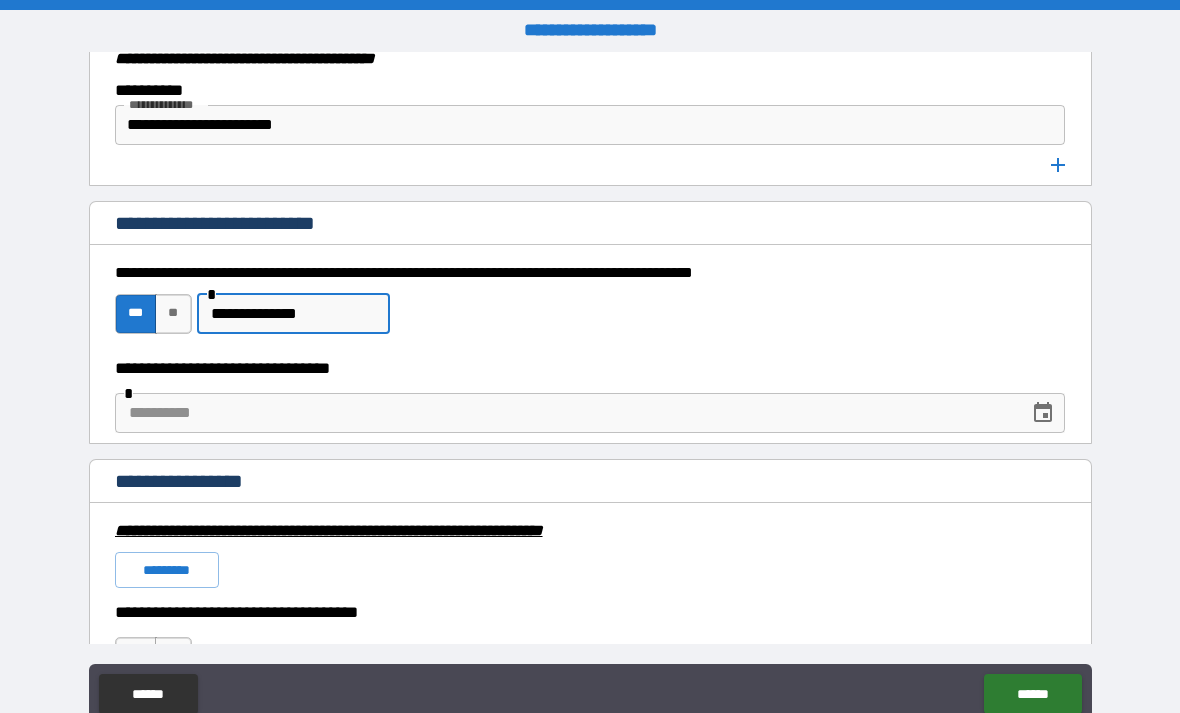 type on "**********" 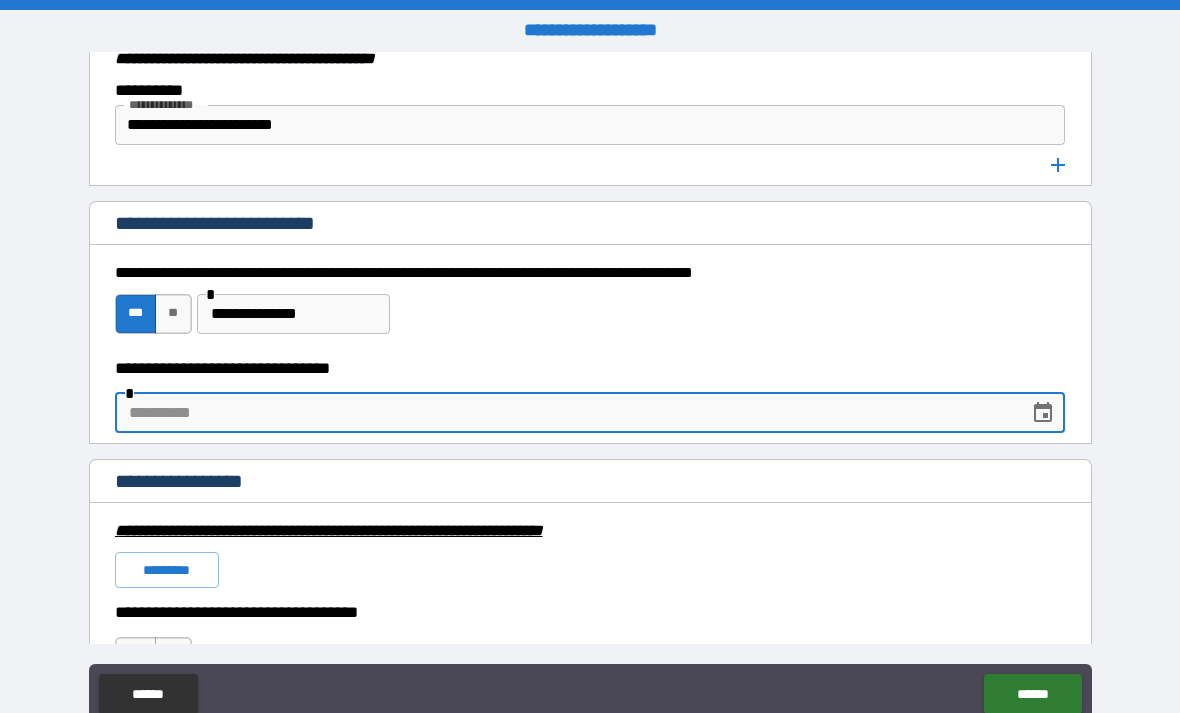 type on "*" 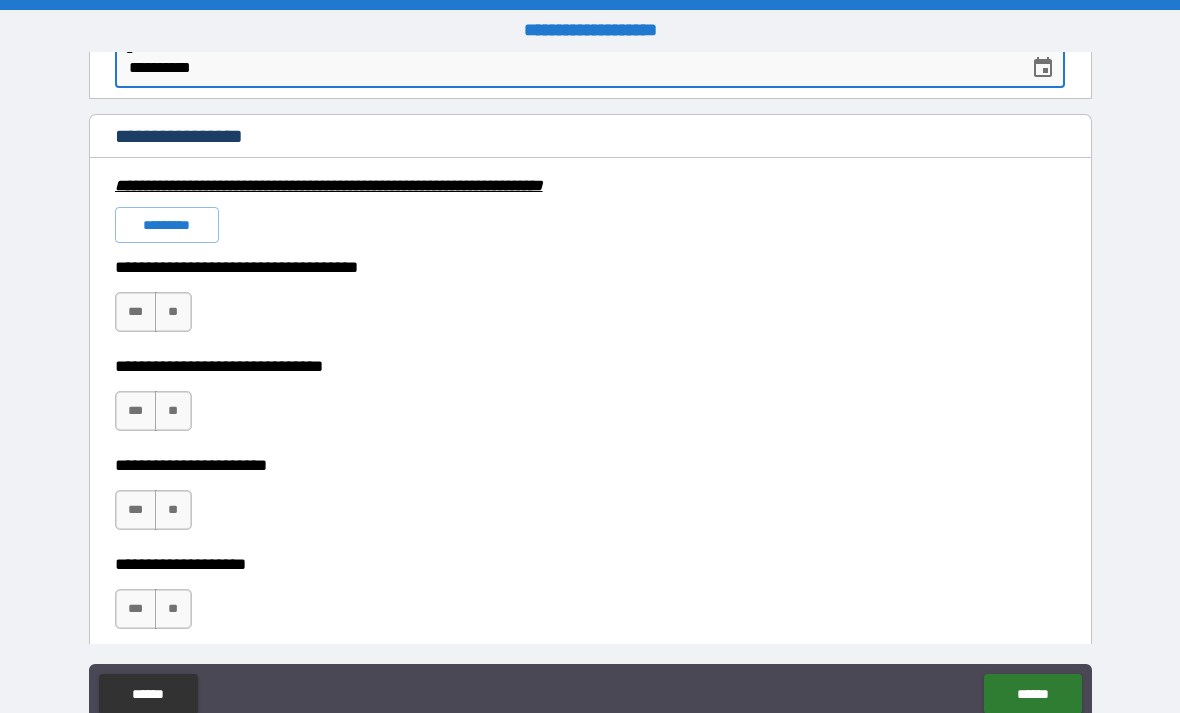 scroll, scrollTop: 4401, scrollLeft: 0, axis: vertical 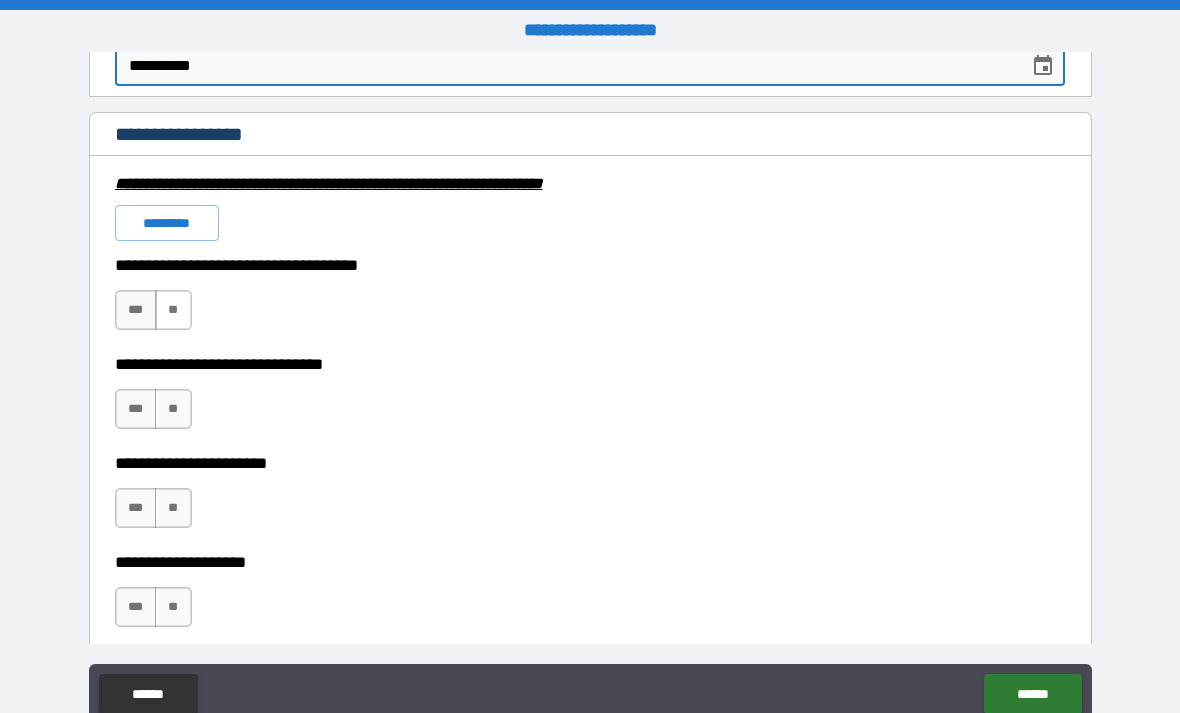 type on "**********" 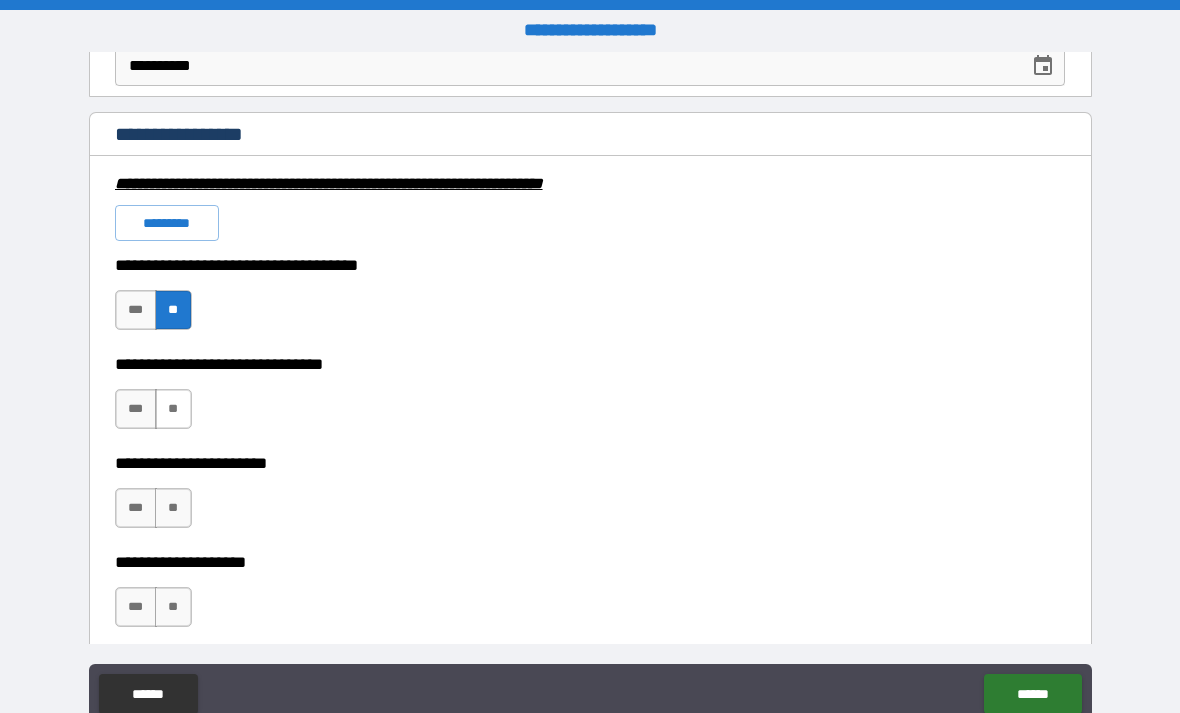 click on "**" at bounding box center (173, 409) 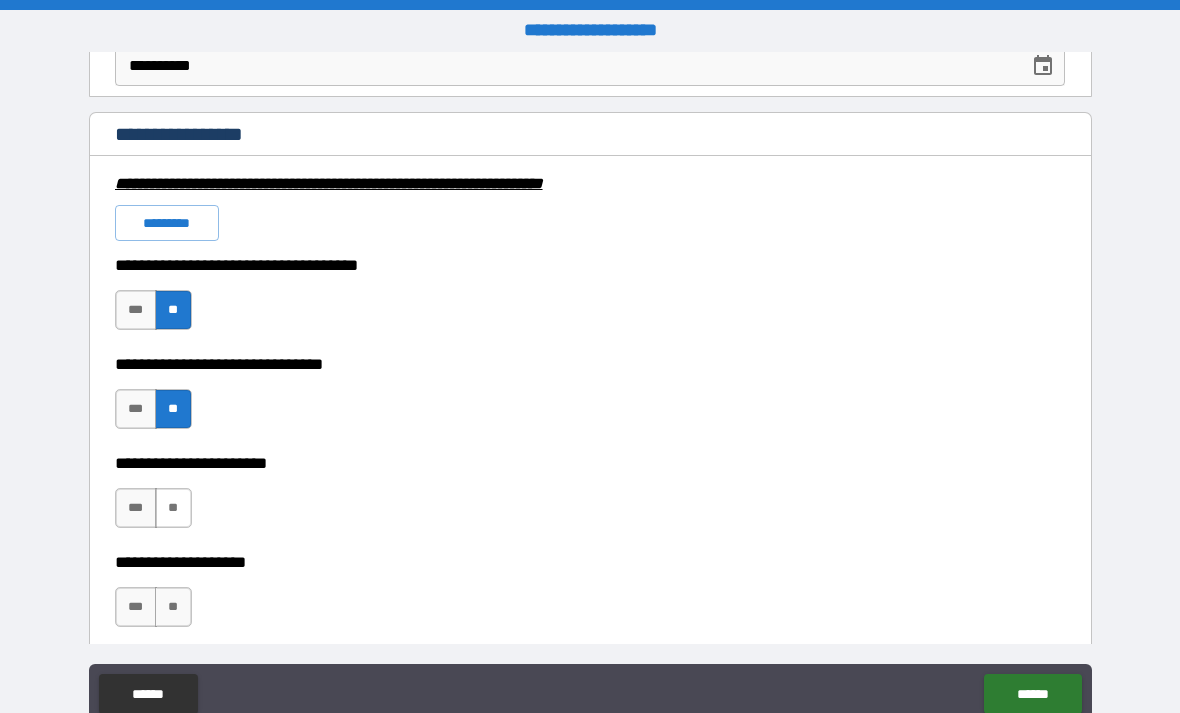 click on "**" at bounding box center [173, 508] 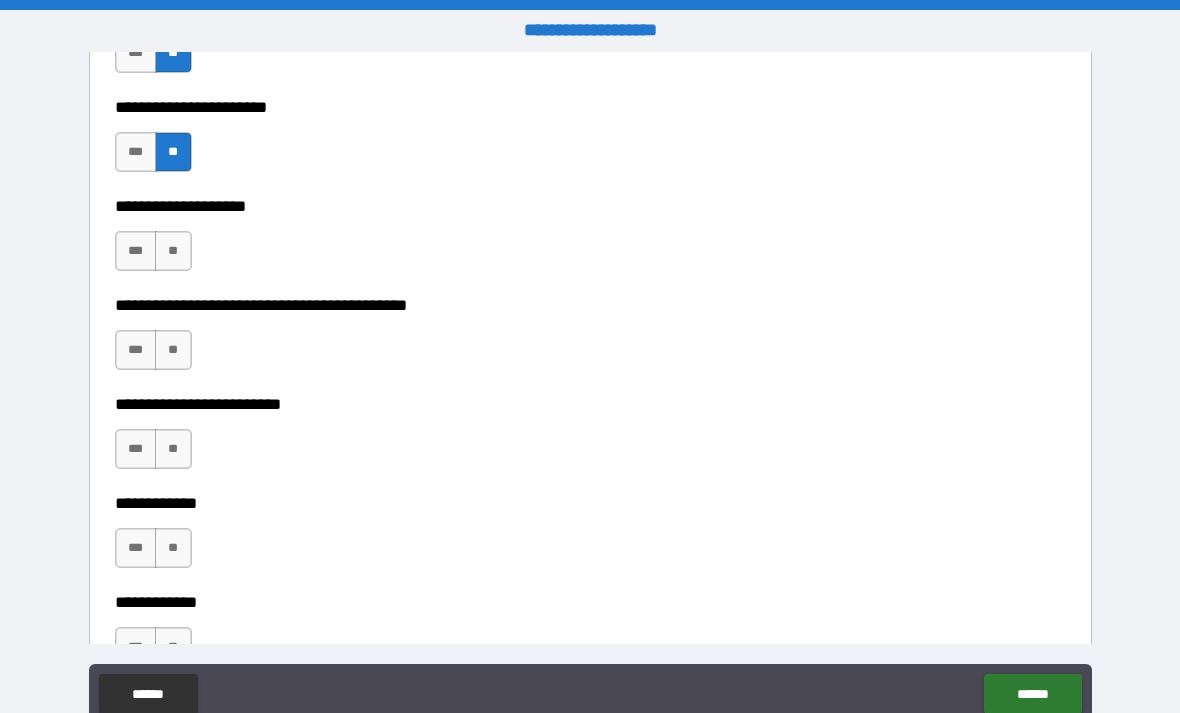 scroll, scrollTop: 4760, scrollLeft: 0, axis: vertical 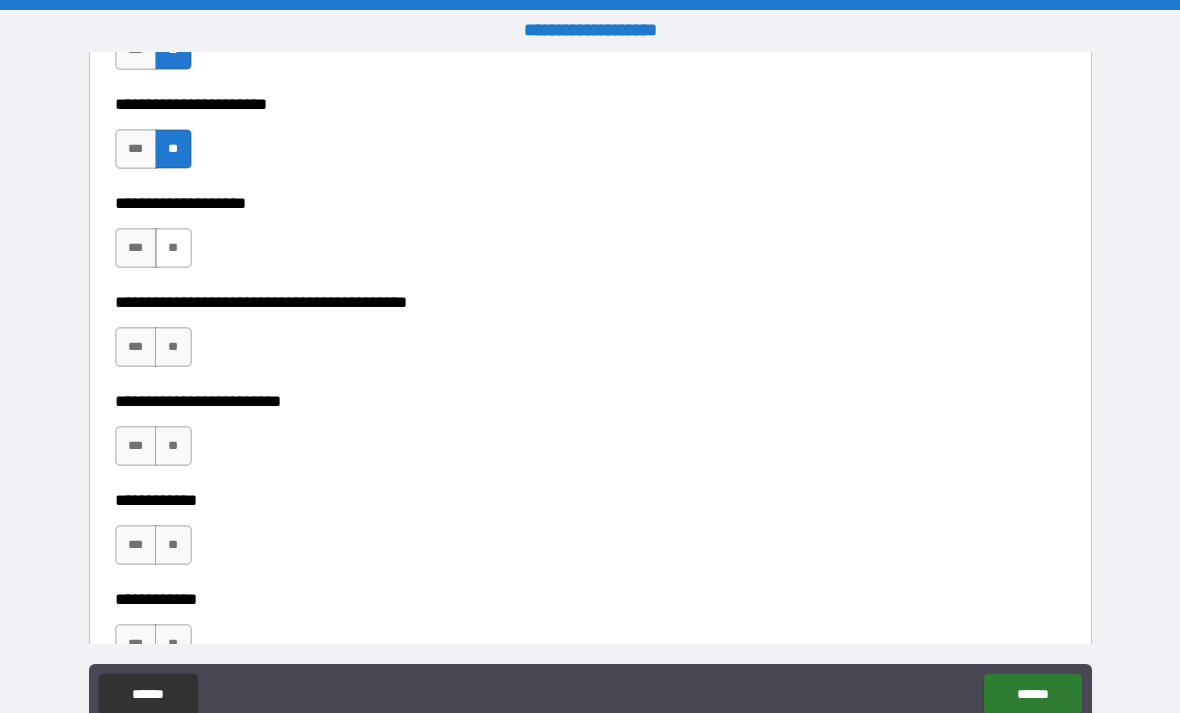 click on "**" at bounding box center [173, 248] 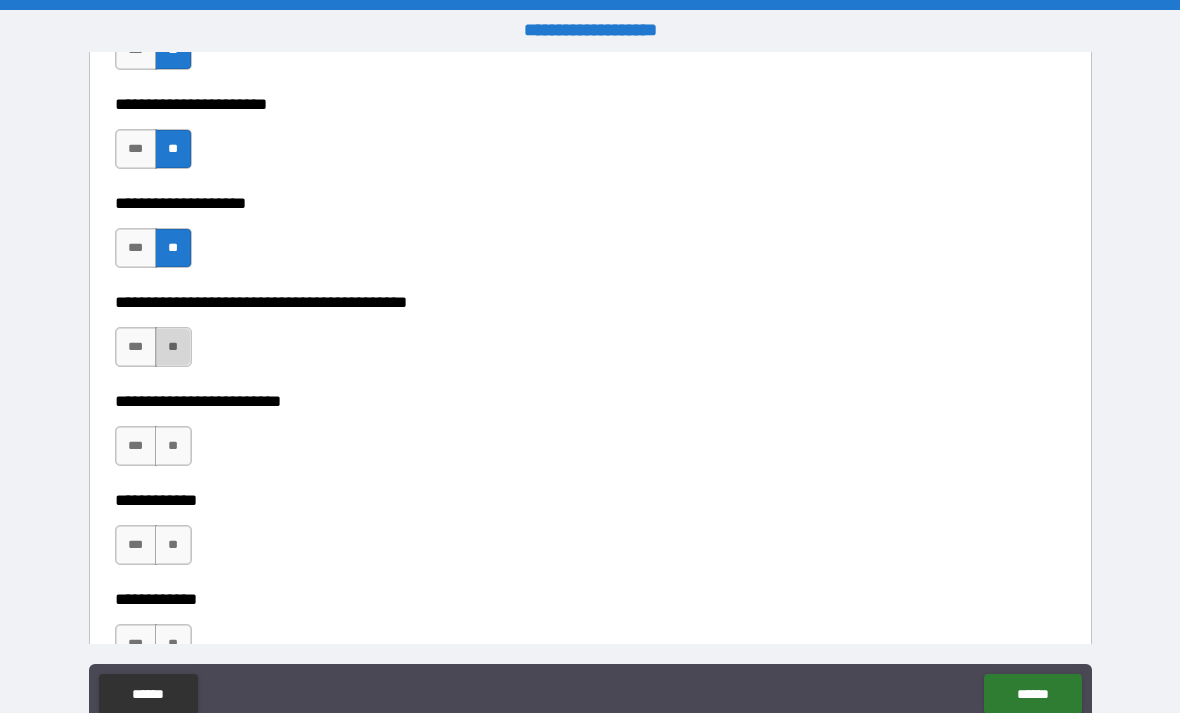 click on "**" at bounding box center [173, 347] 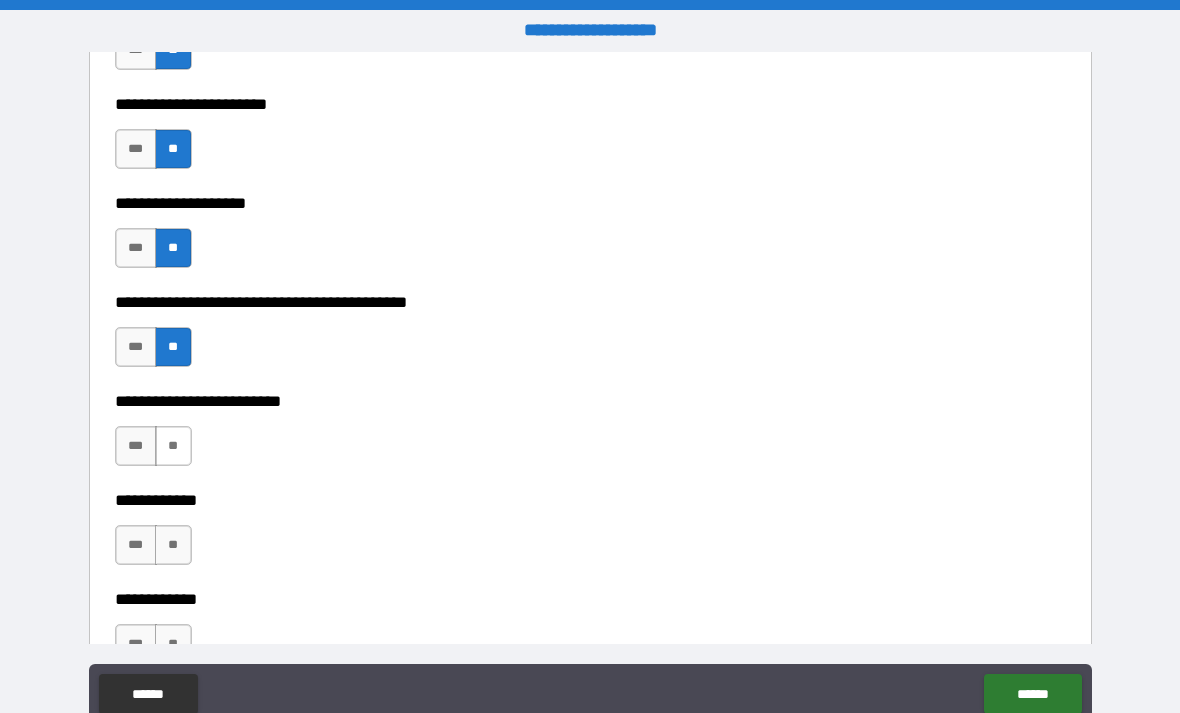 click on "**" at bounding box center [173, 446] 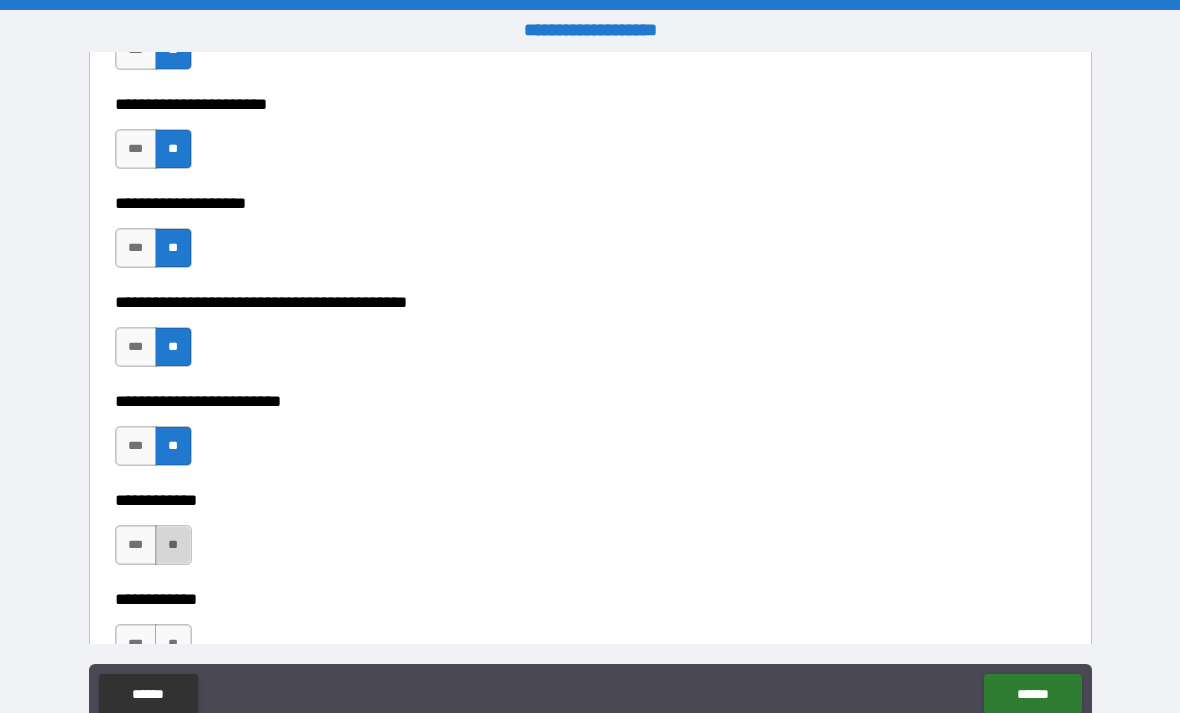 click on "**" at bounding box center (173, 545) 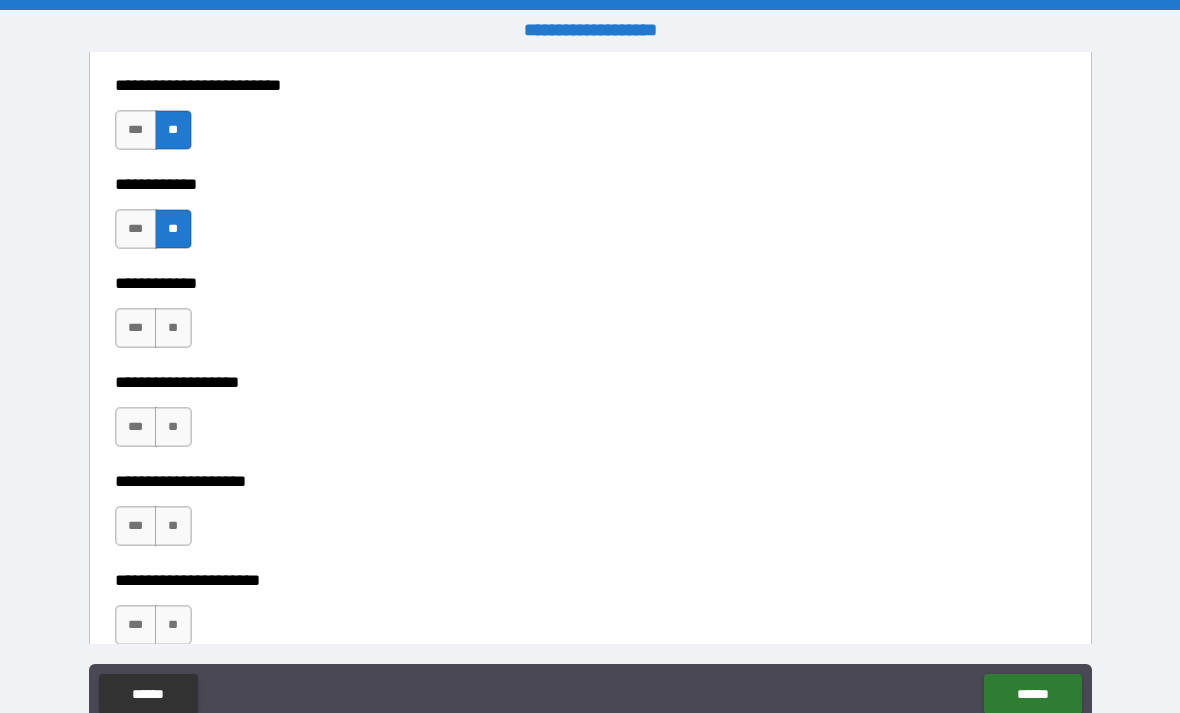 scroll, scrollTop: 5077, scrollLeft: 0, axis: vertical 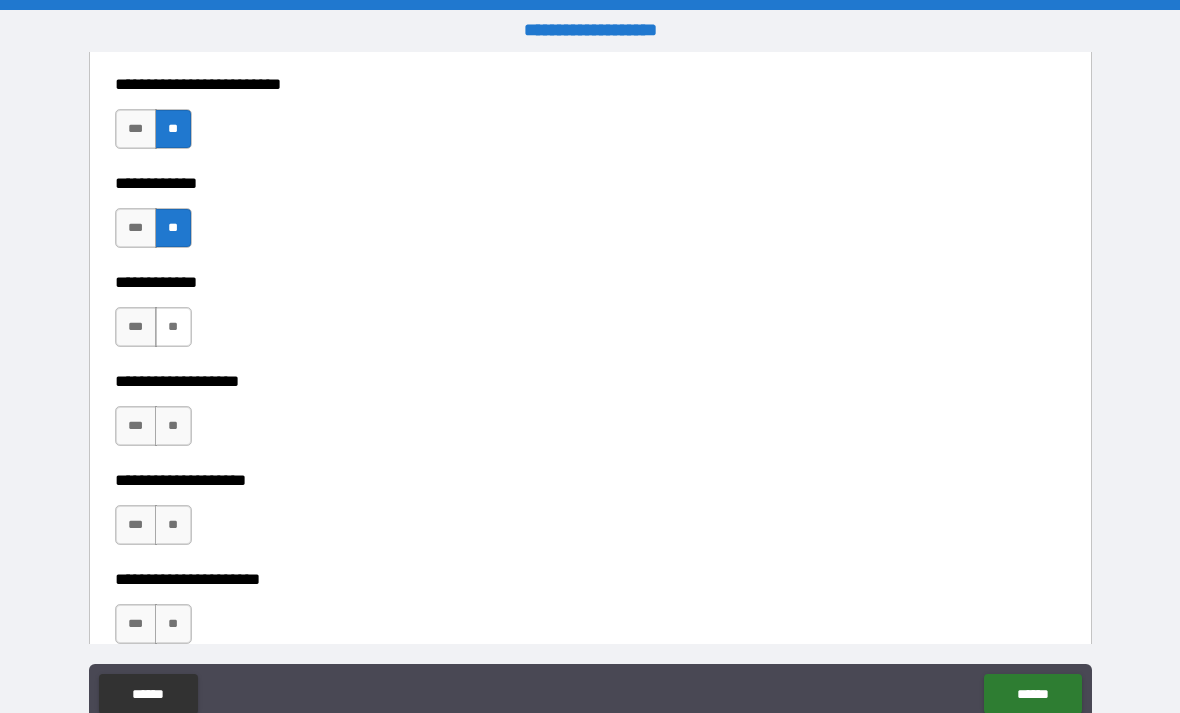 click on "**" at bounding box center (173, 327) 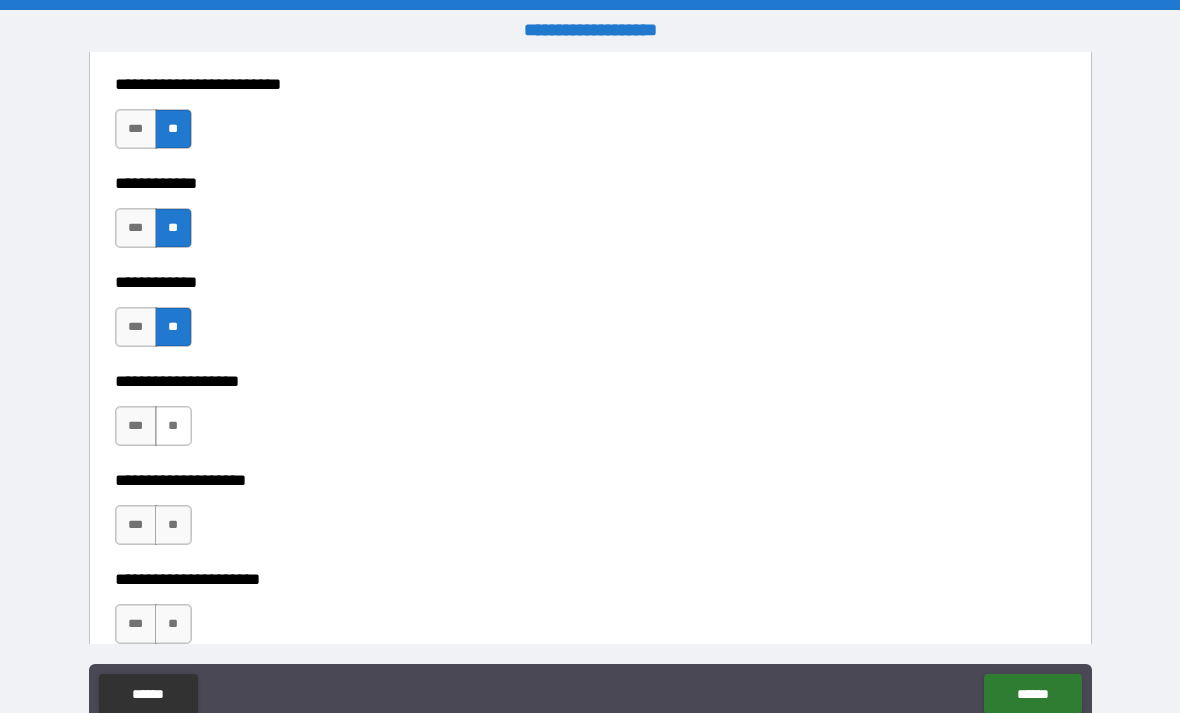 click on "**" at bounding box center [173, 426] 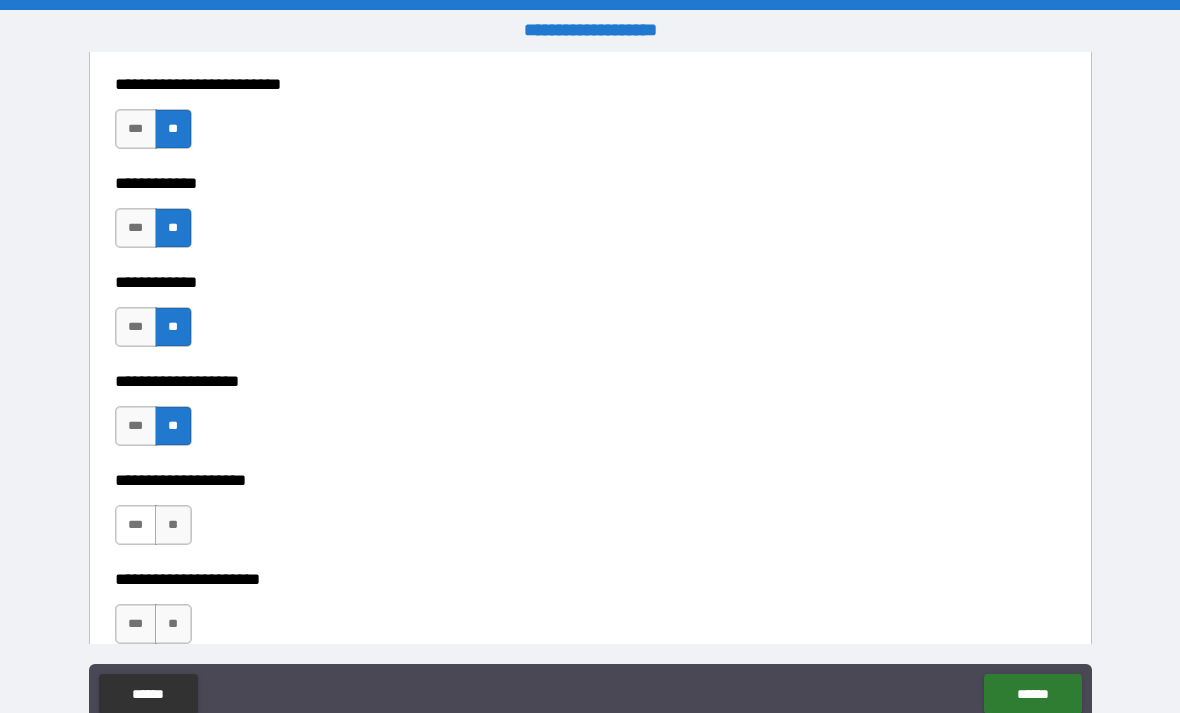 click on "***" at bounding box center [136, 525] 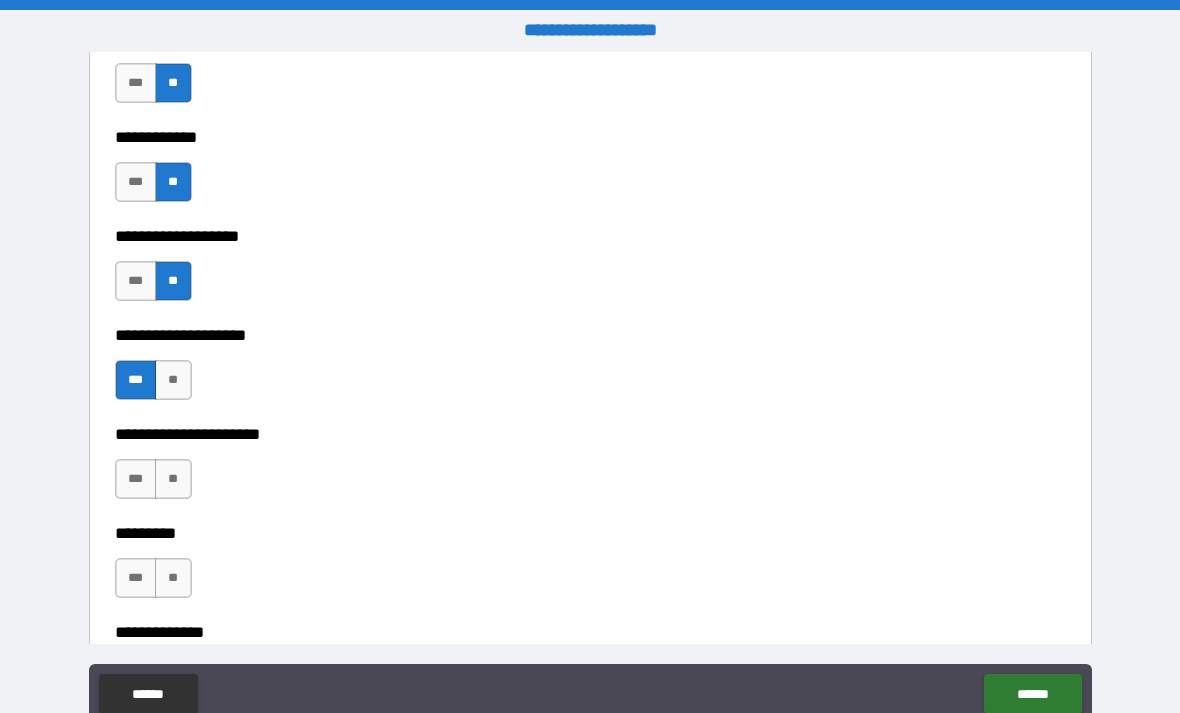 scroll, scrollTop: 5224, scrollLeft: 0, axis: vertical 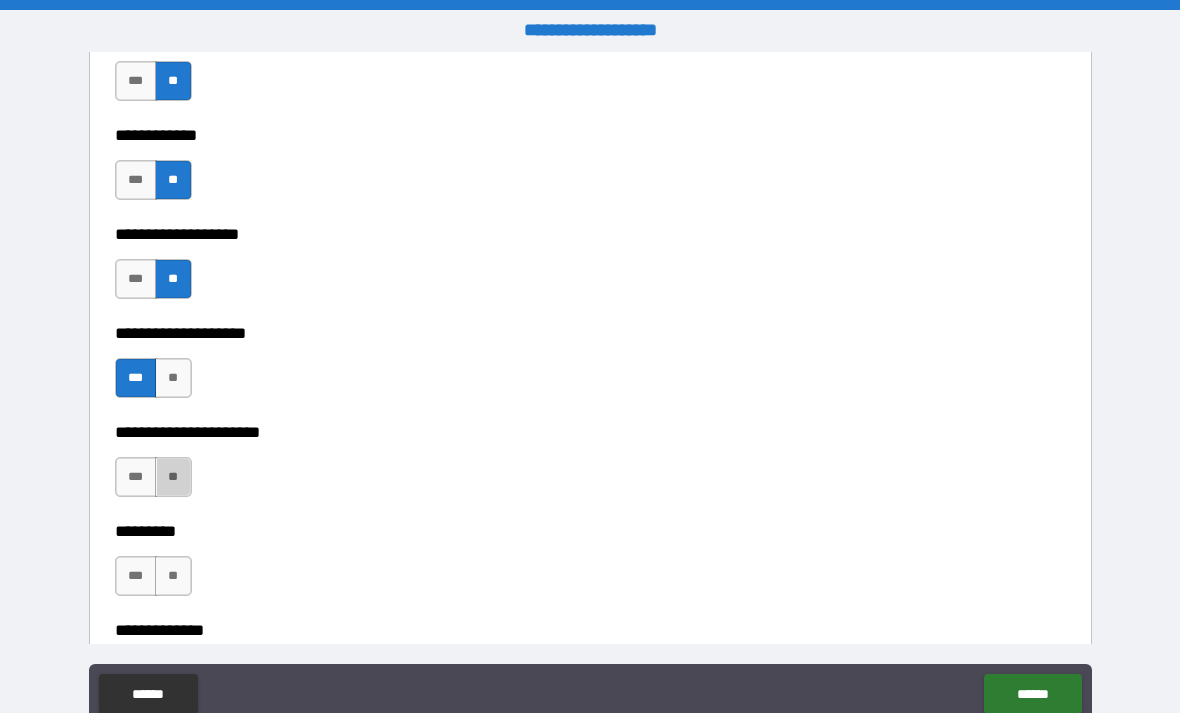 click on "**" at bounding box center [173, 477] 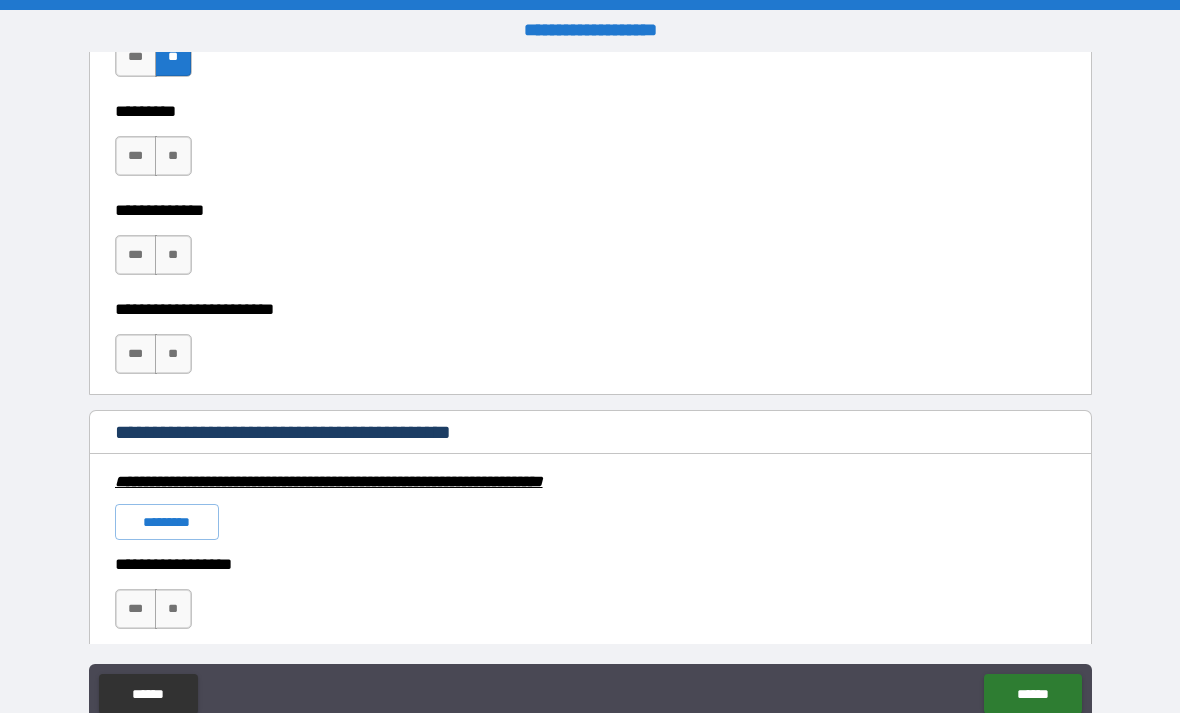 scroll, scrollTop: 5651, scrollLeft: 0, axis: vertical 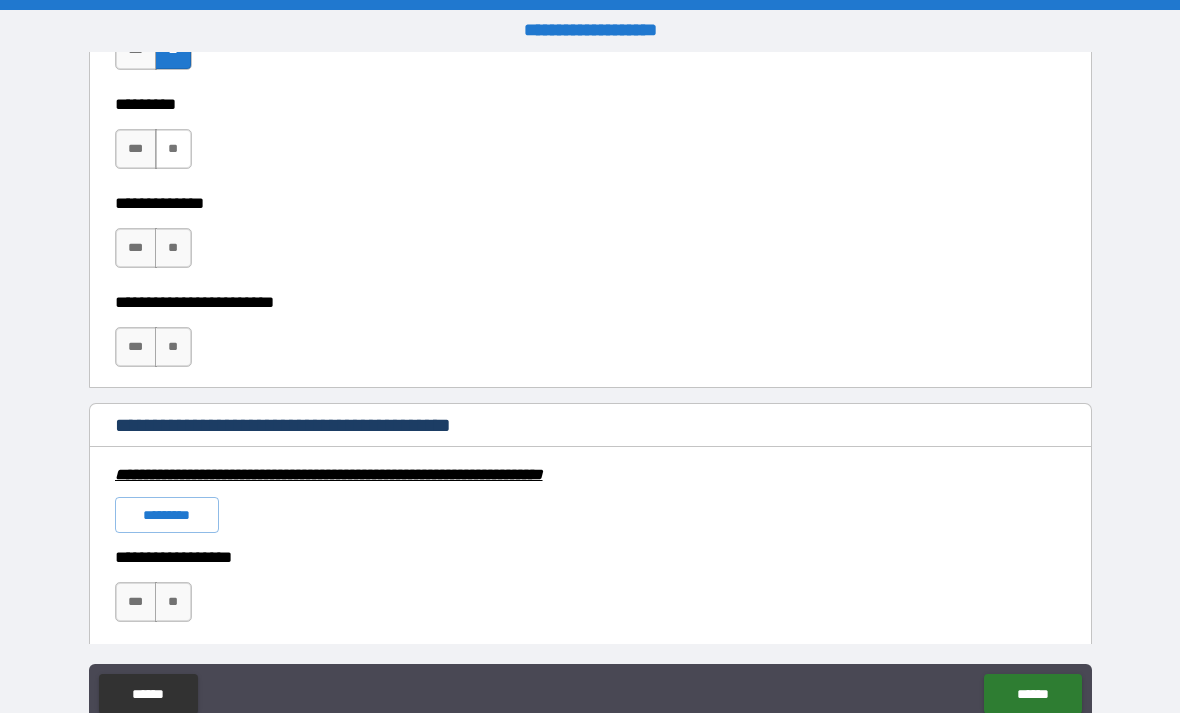 click on "**" at bounding box center [173, 149] 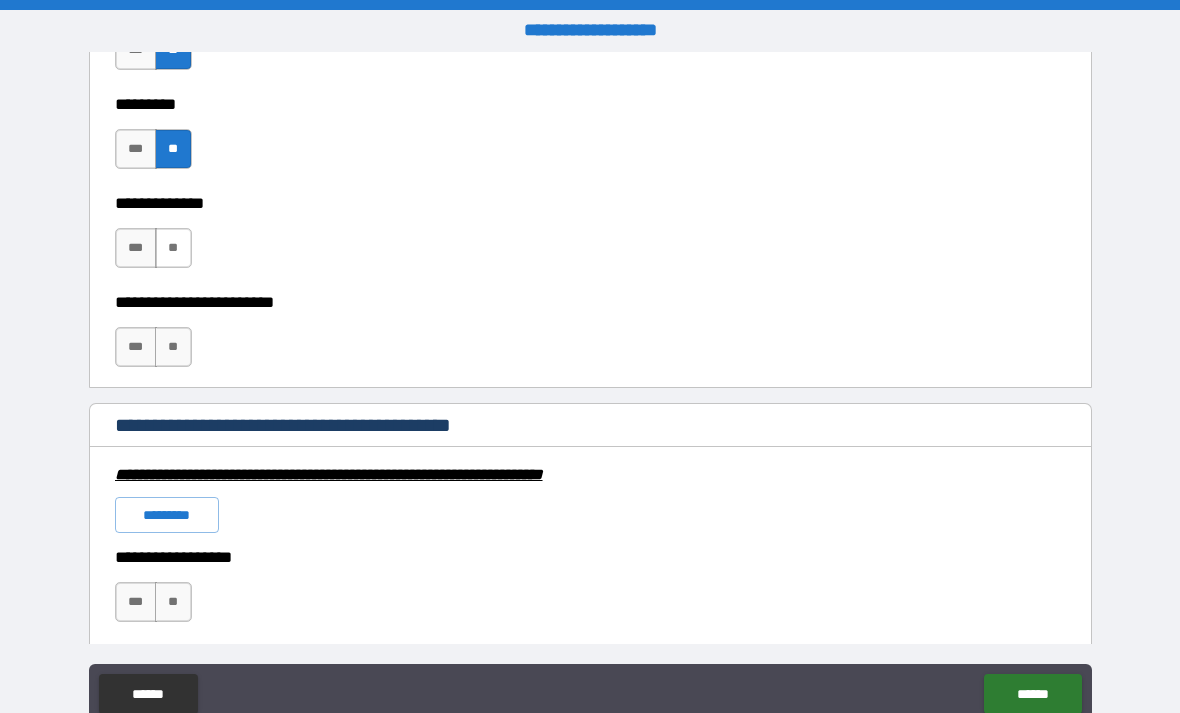 click on "**" at bounding box center [173, 248] 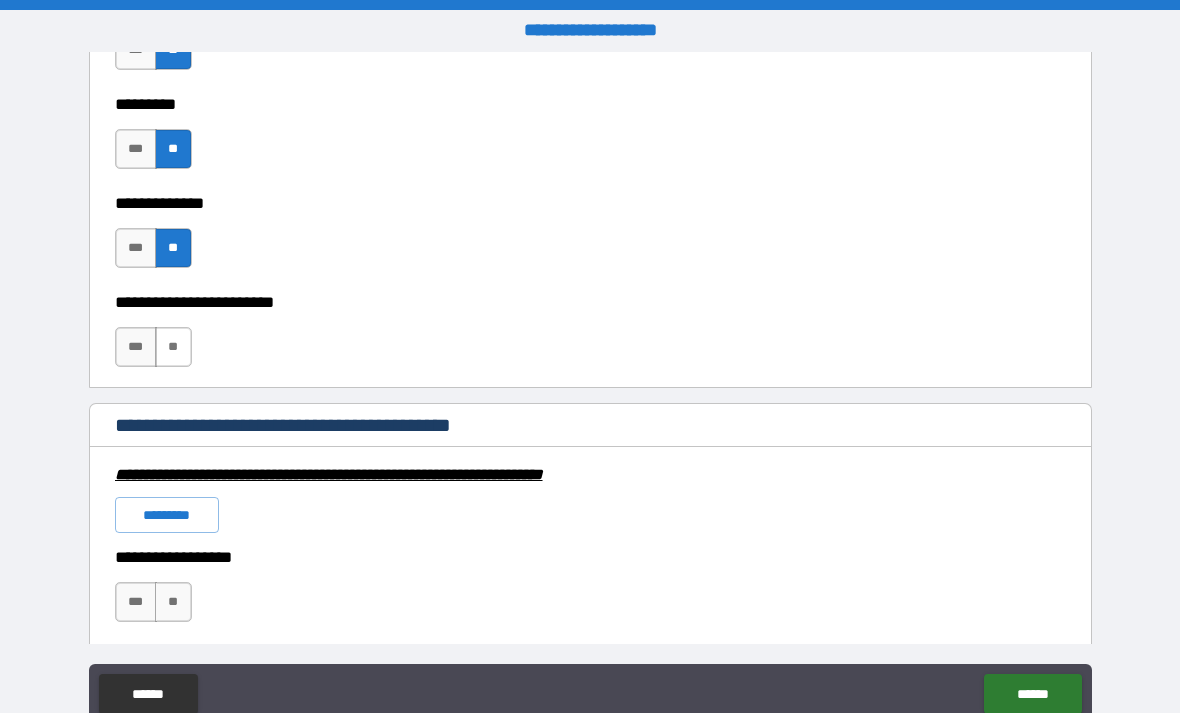 click on "**" at bounding box center (173, 347) 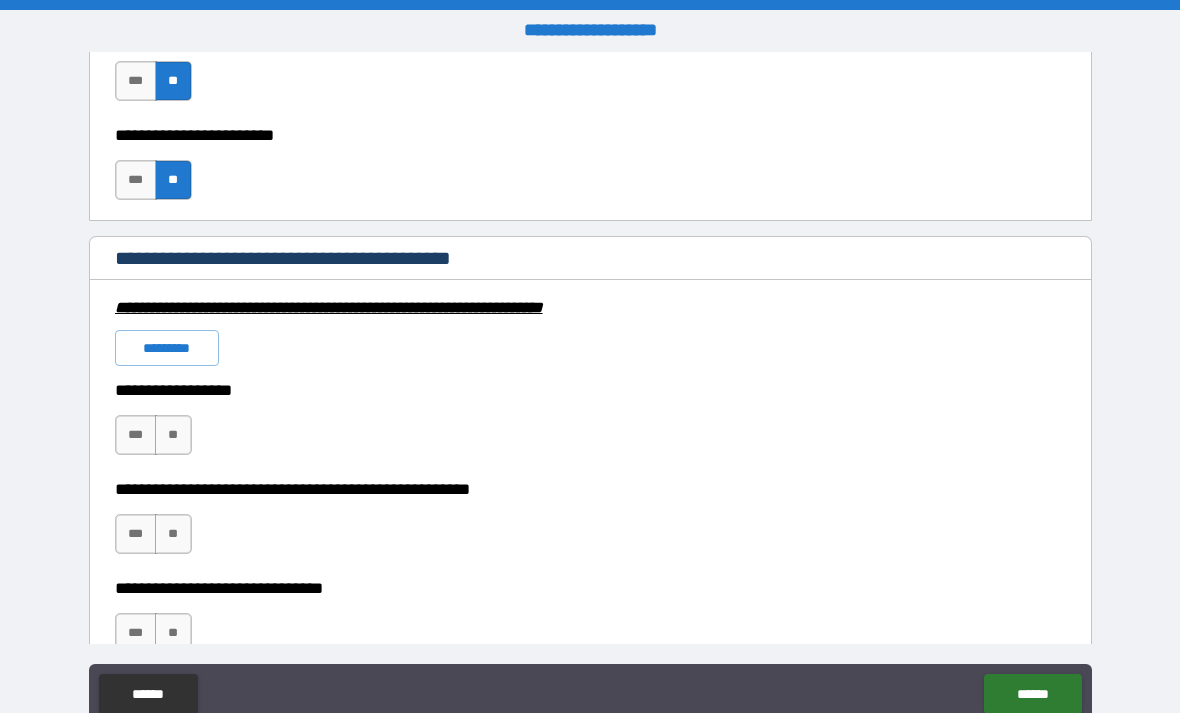 scroll, scrollTop: 5829, scrollLeft: 0, axis: vertical 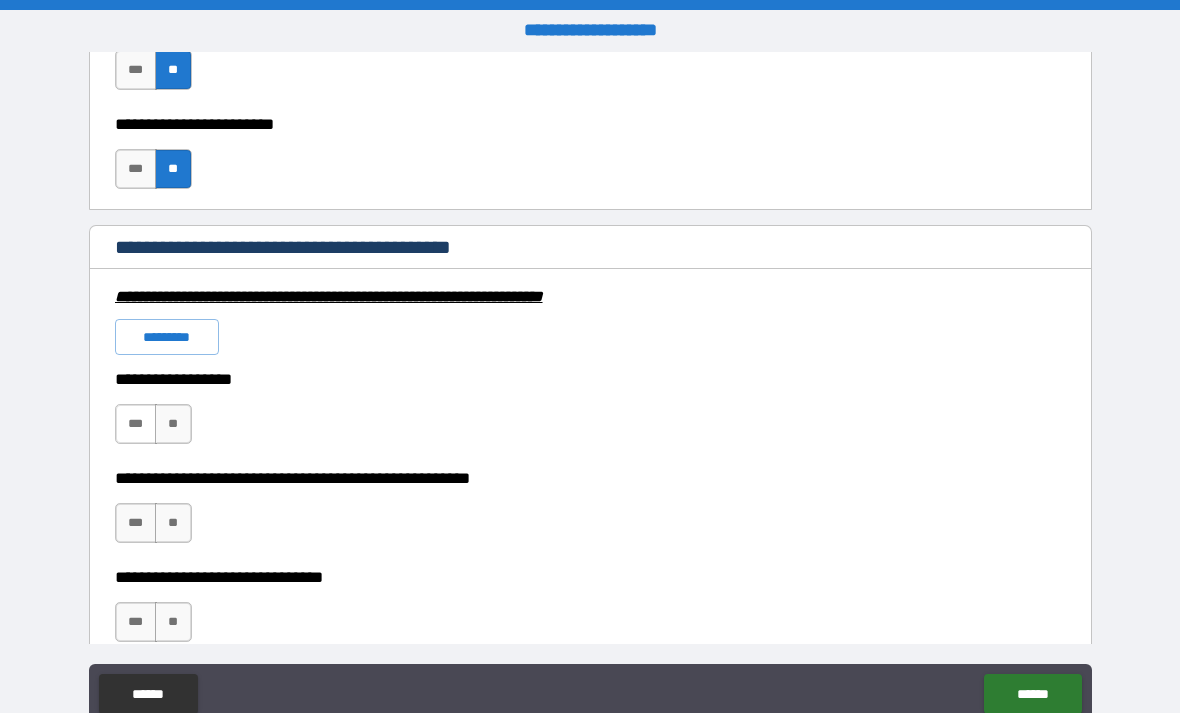 click on "***" at bounding box center [136, 424] 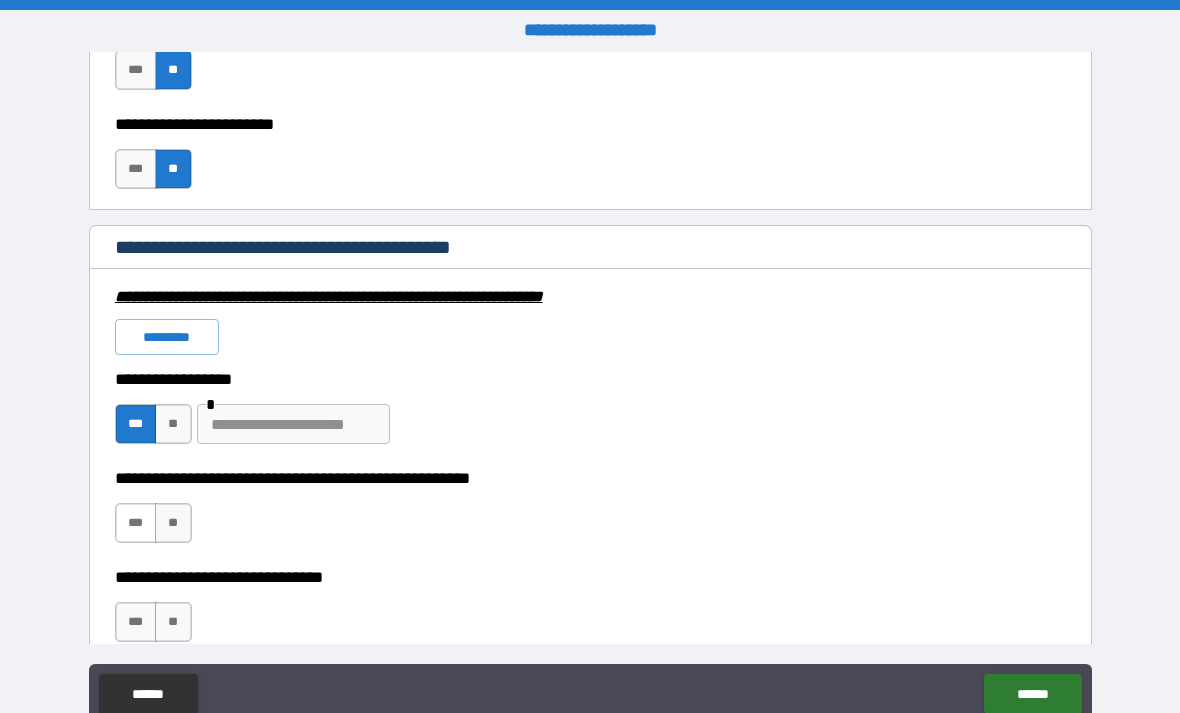 click on "***" at bounding box center [136, 523] 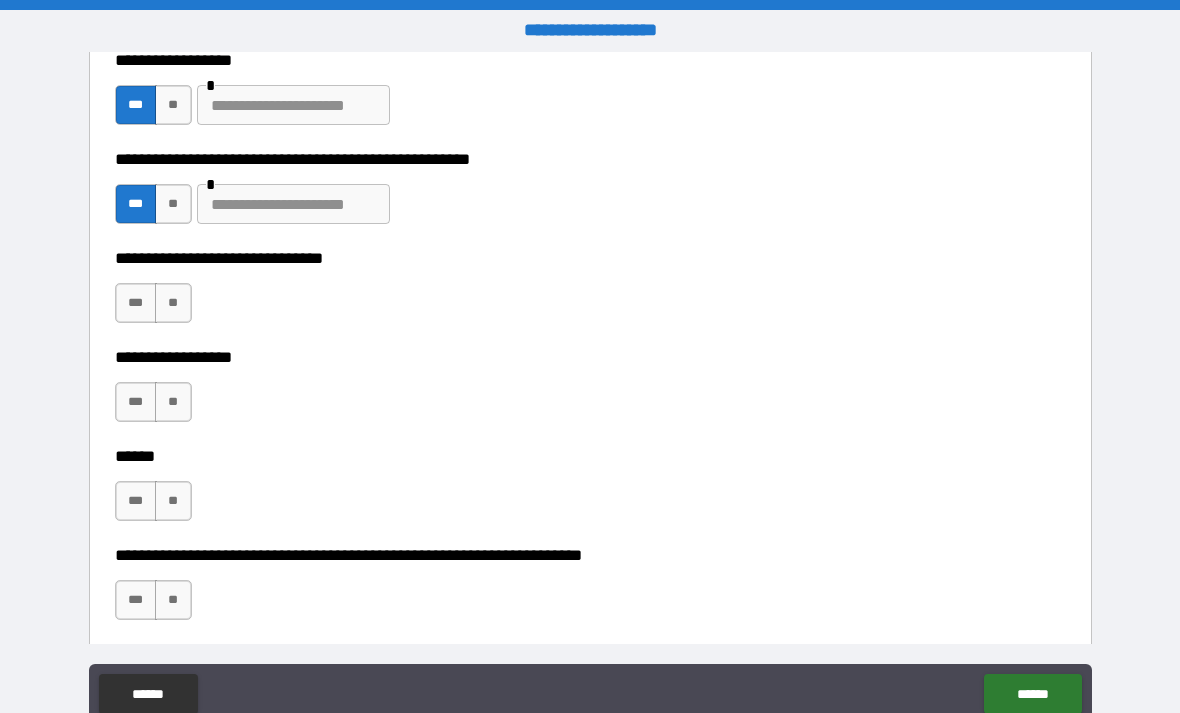 scroll, scrollTop: 6150, scrollLeft: 0, axis: vertical 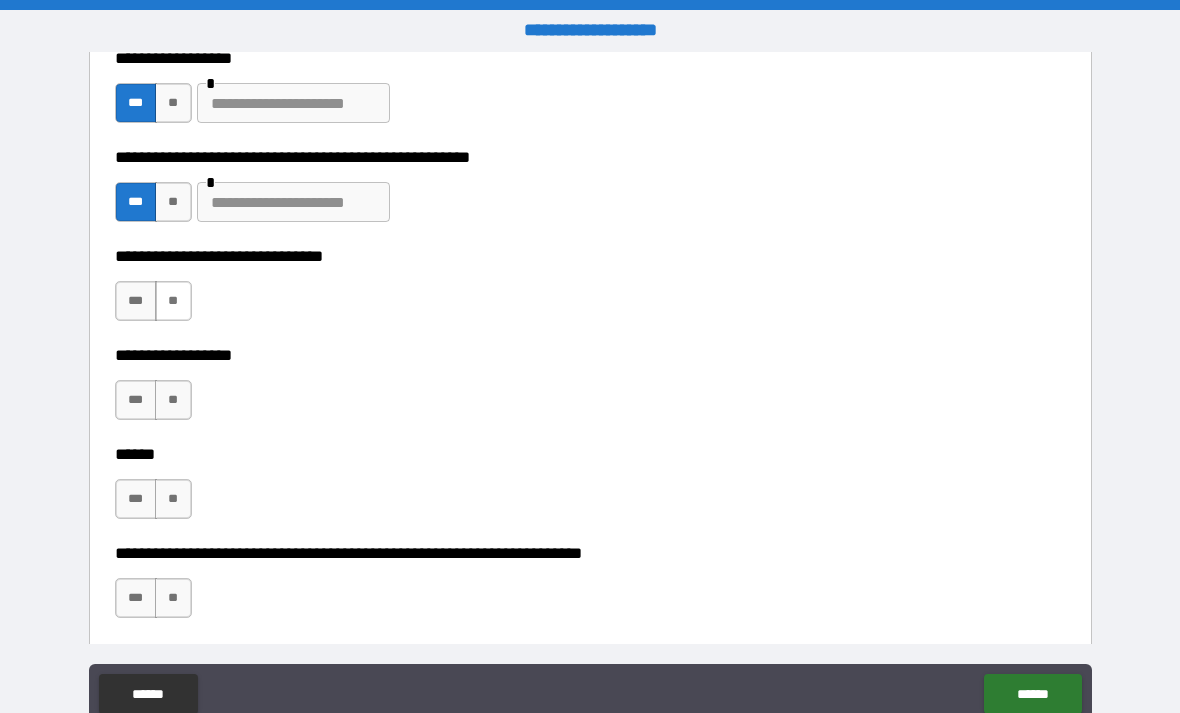 click on "**" at bounding box center [173, 301] 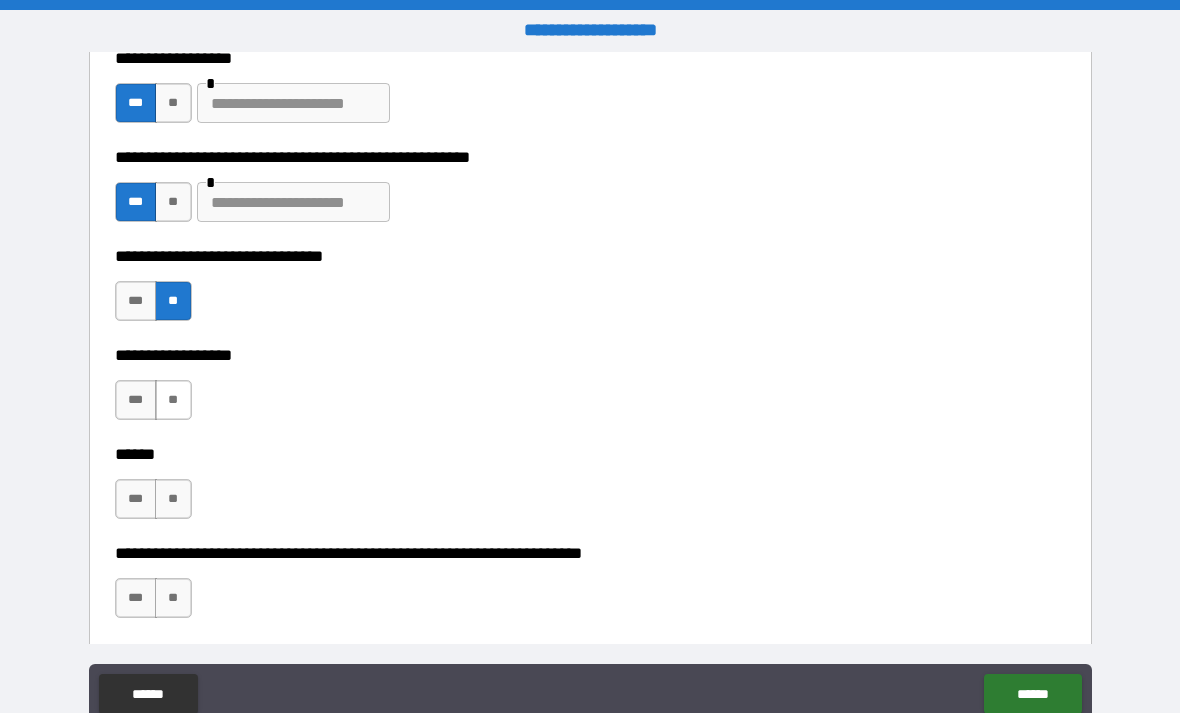 click on "**" at bounding box center (173, 400) 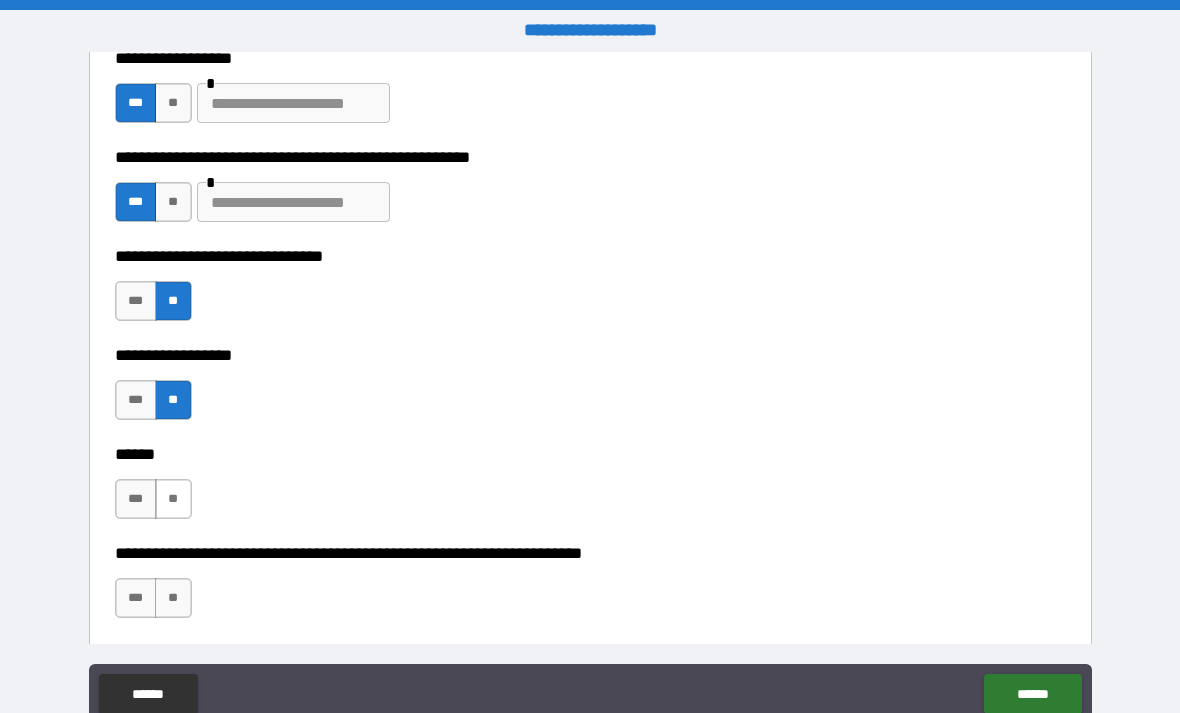 click on "**" at bounding box center (173, 499) 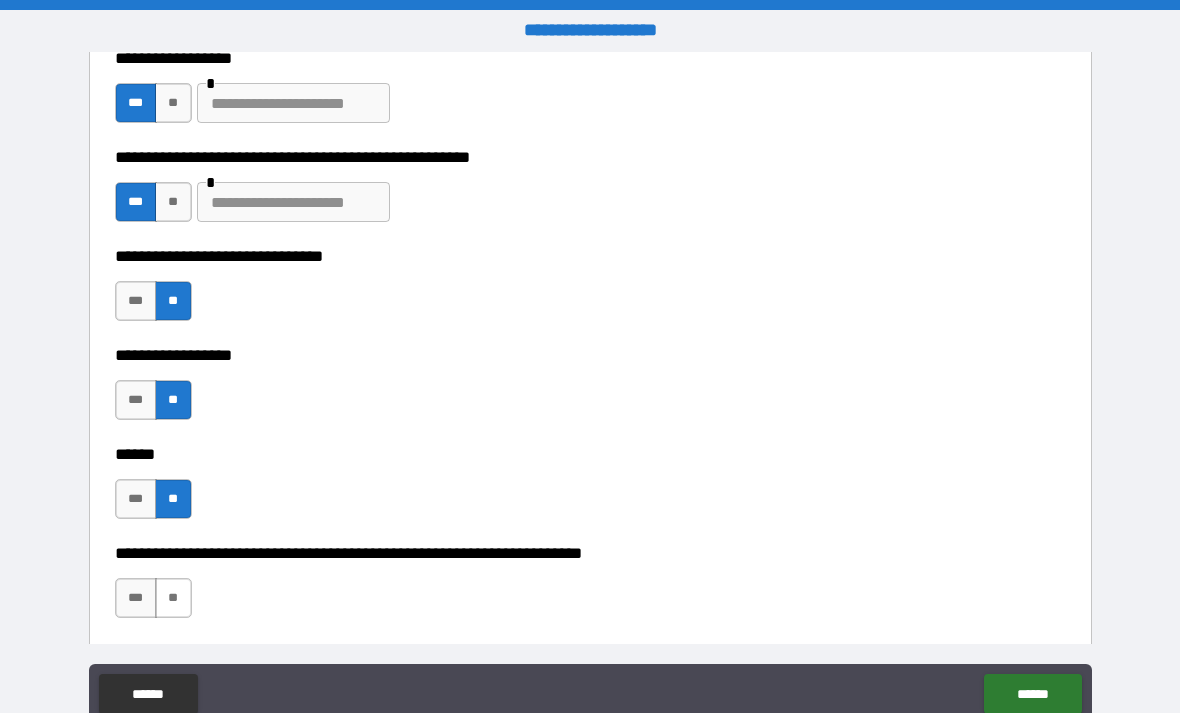 click on "**" at bounding box center [173, 598] 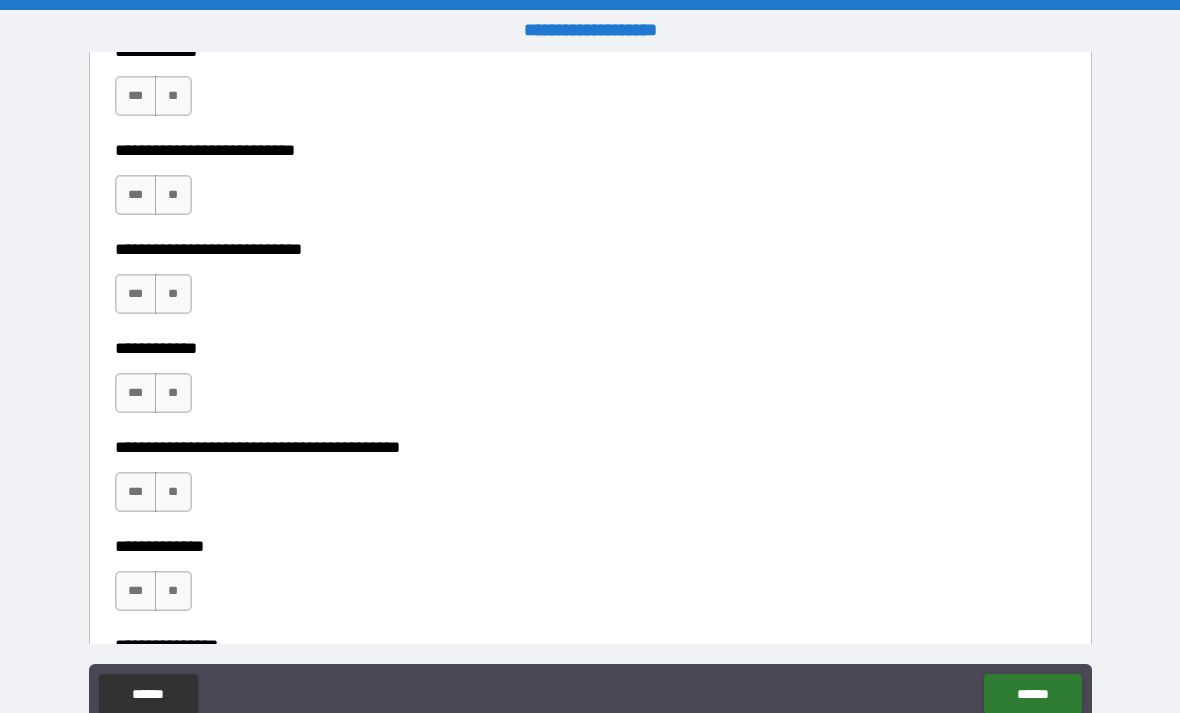 scroll, scrollTop: 6752, scrollLeft: 0, axis: vertical 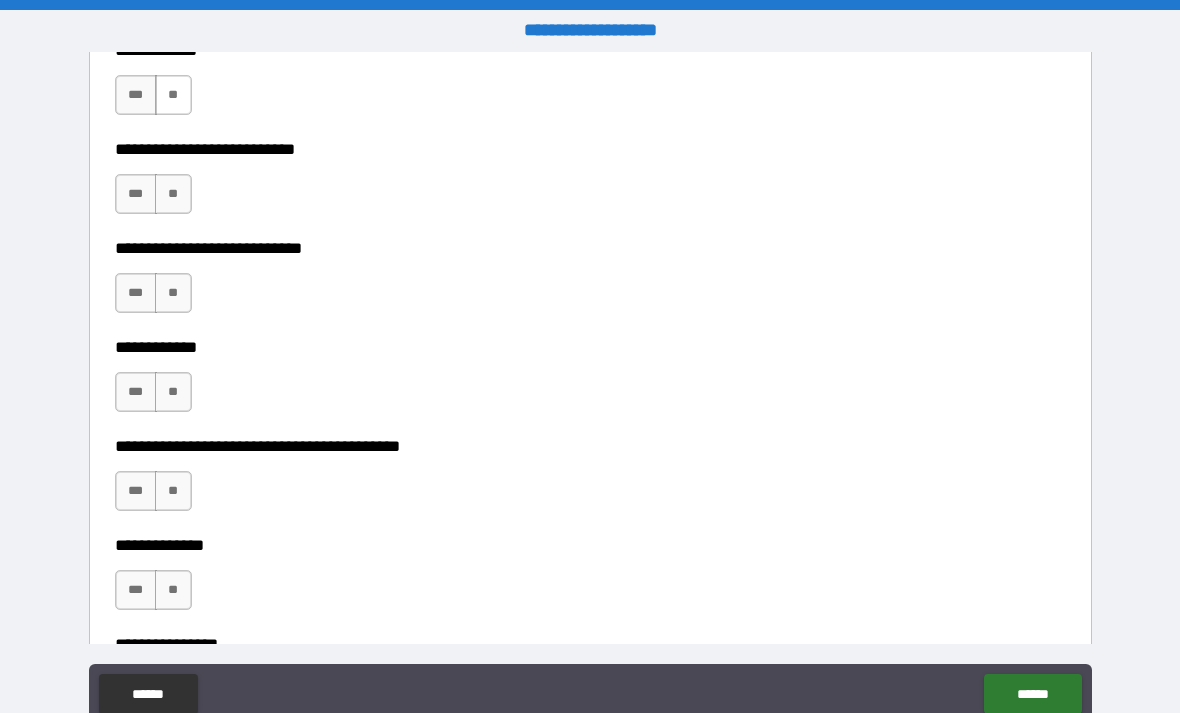 click on "**" at bounding box center (173, 95) 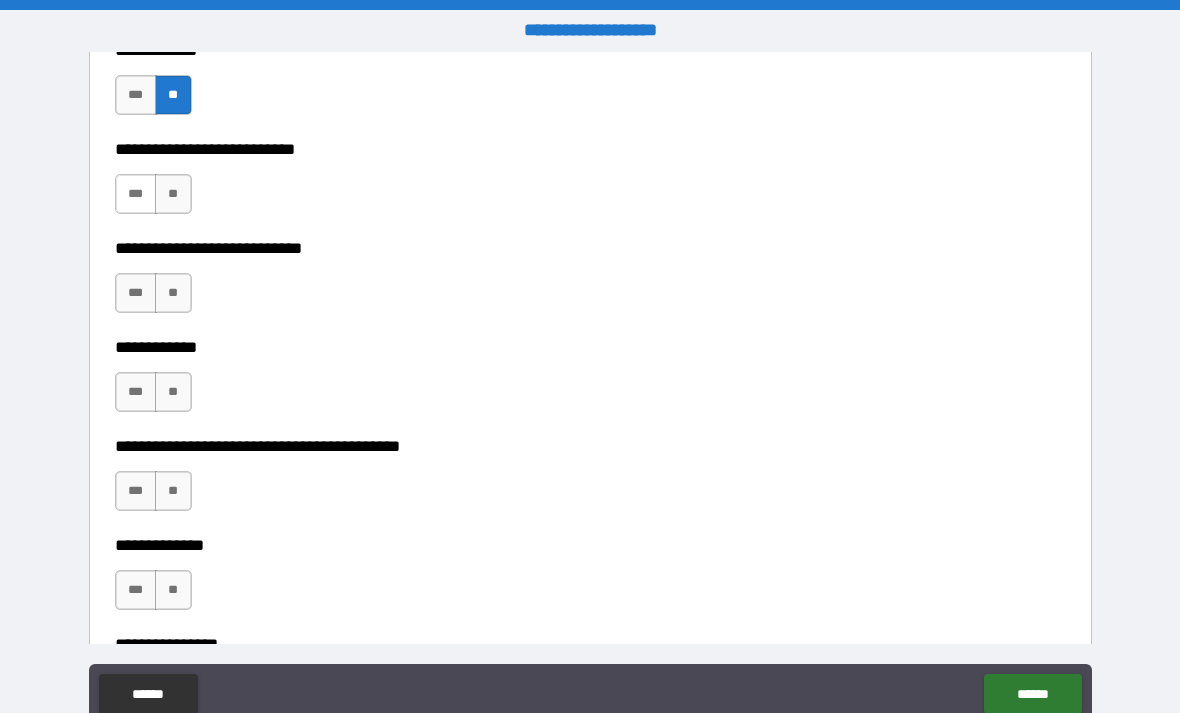 click on "***" at bounding box center (136, 194) 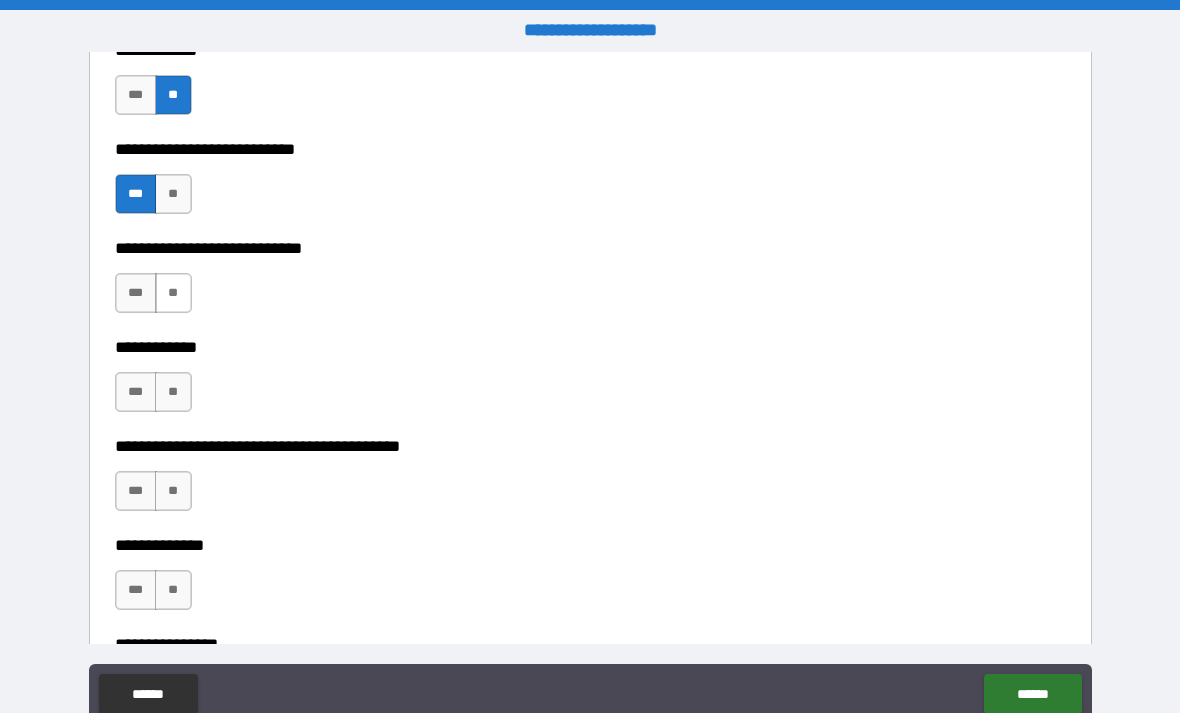 click on "**" at bounding box center [173, 293] 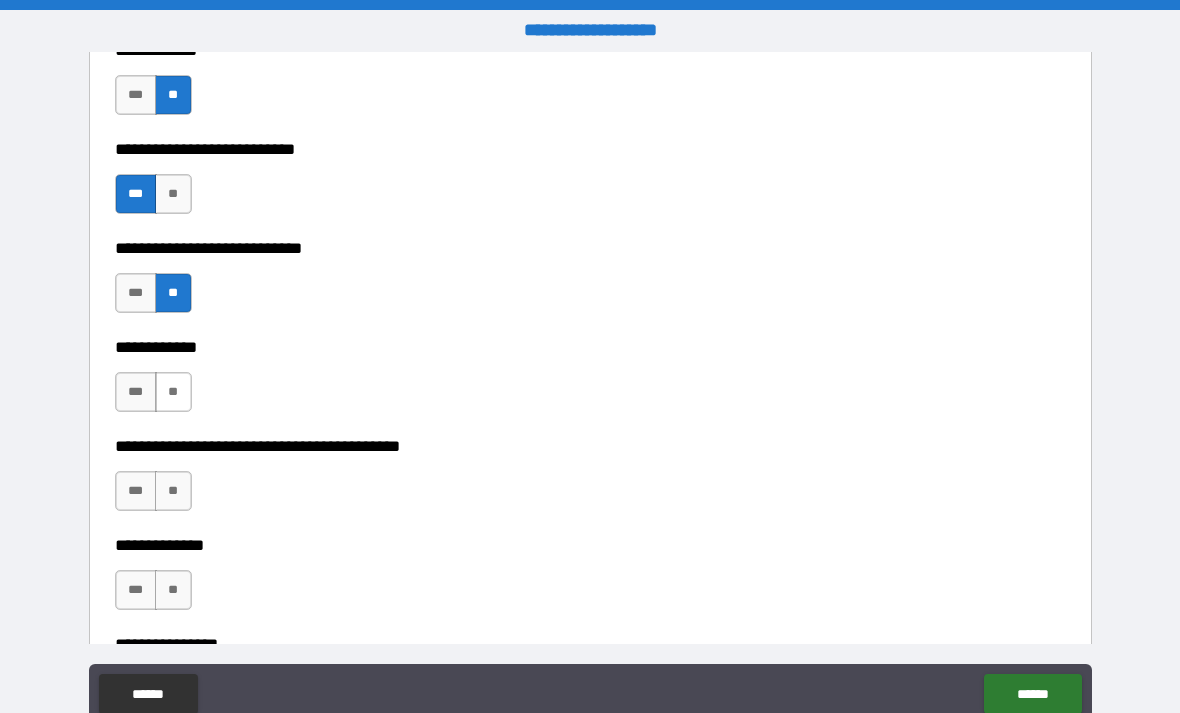click on "**" at bounding box center [173, 392] 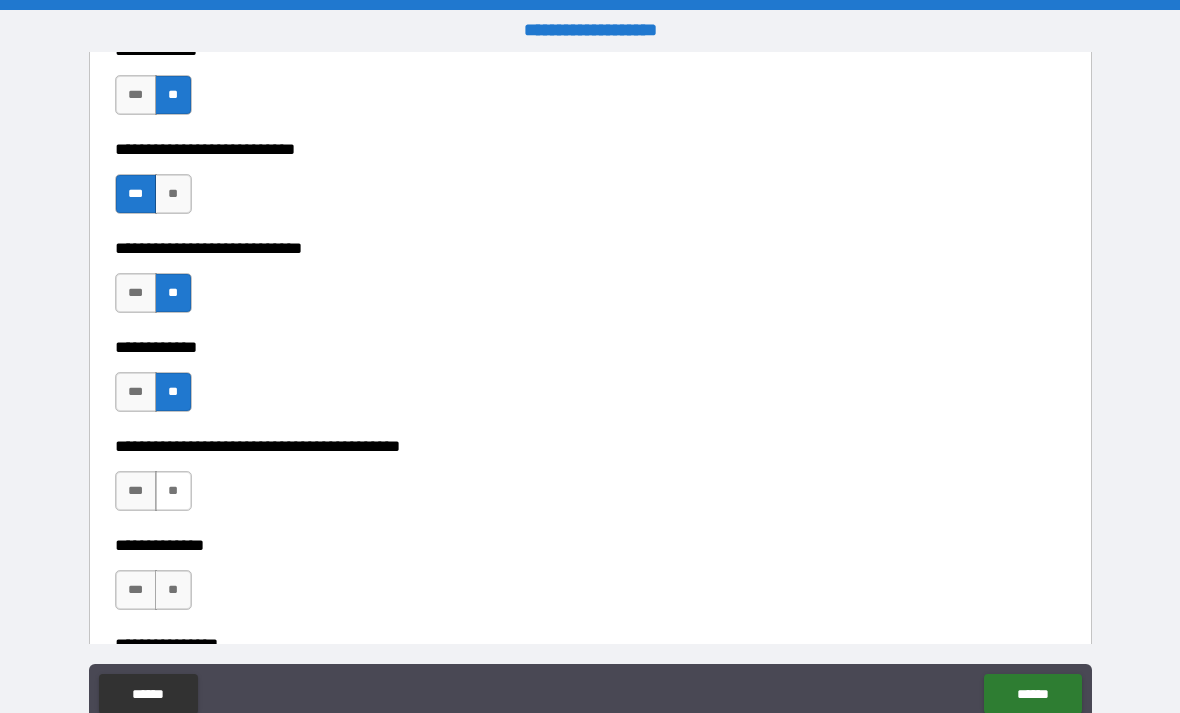 click on "**" at bounding box center [173, 491] 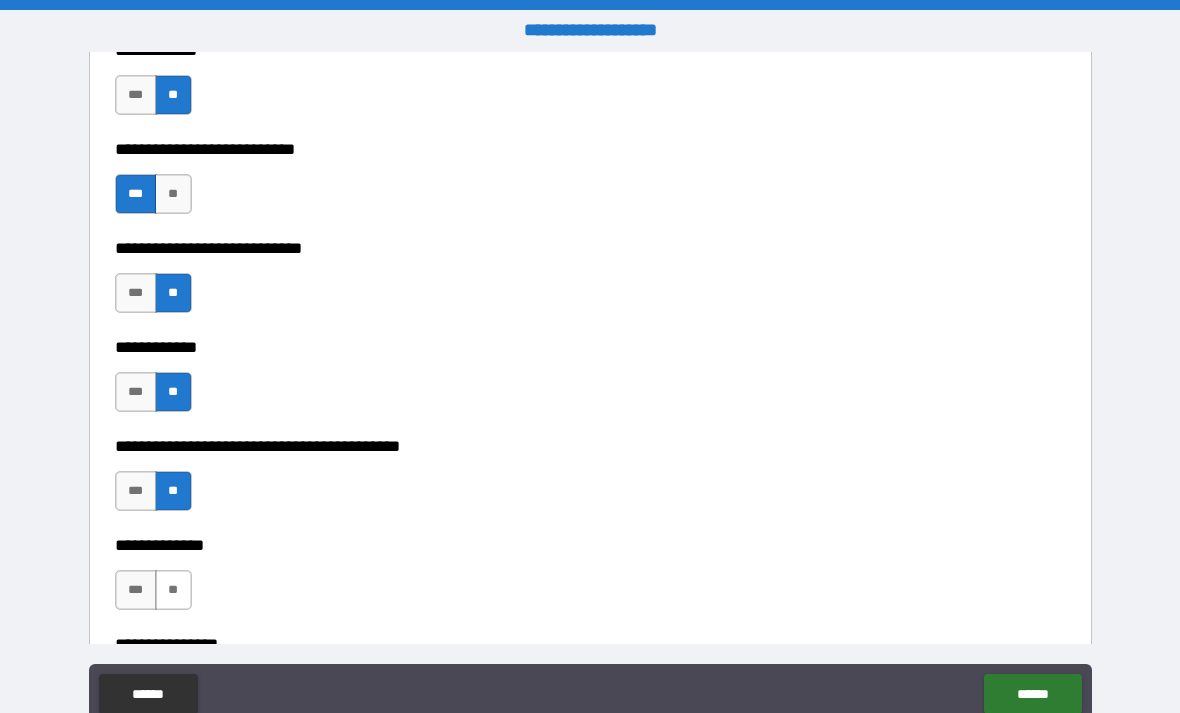 click on "**" at bounding box center (173, 590) 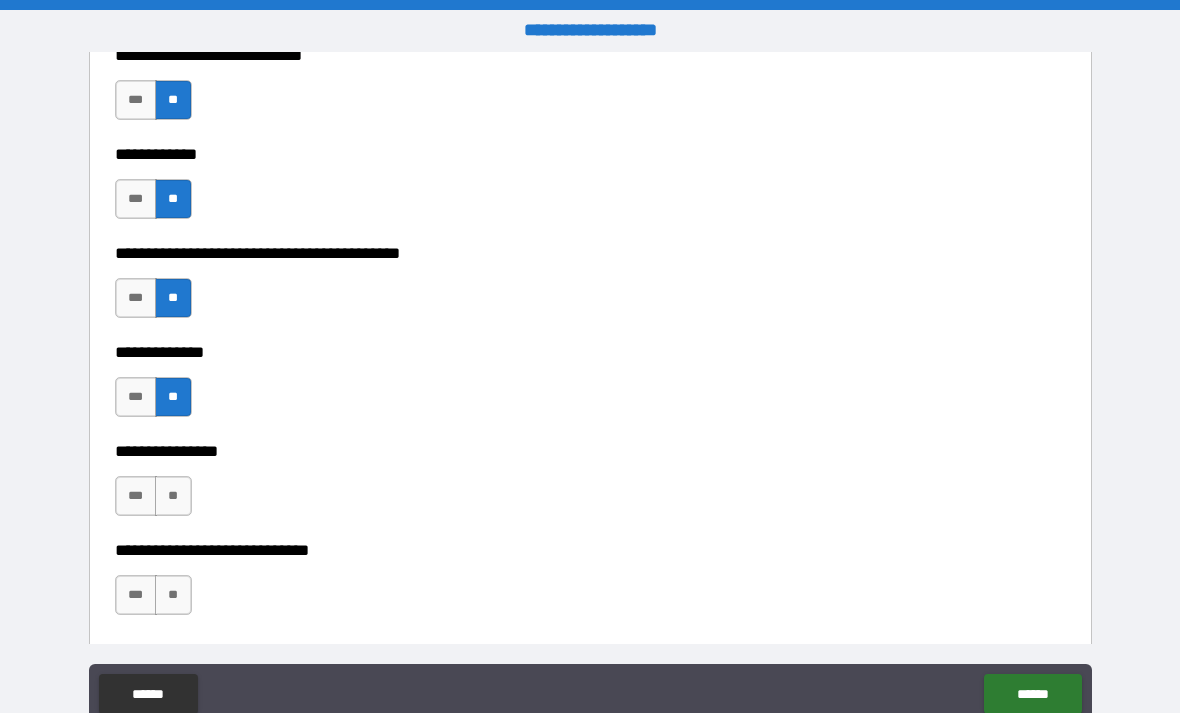 scroll, scrollTop: 6949, scrollLeft: 0, axis: vertical 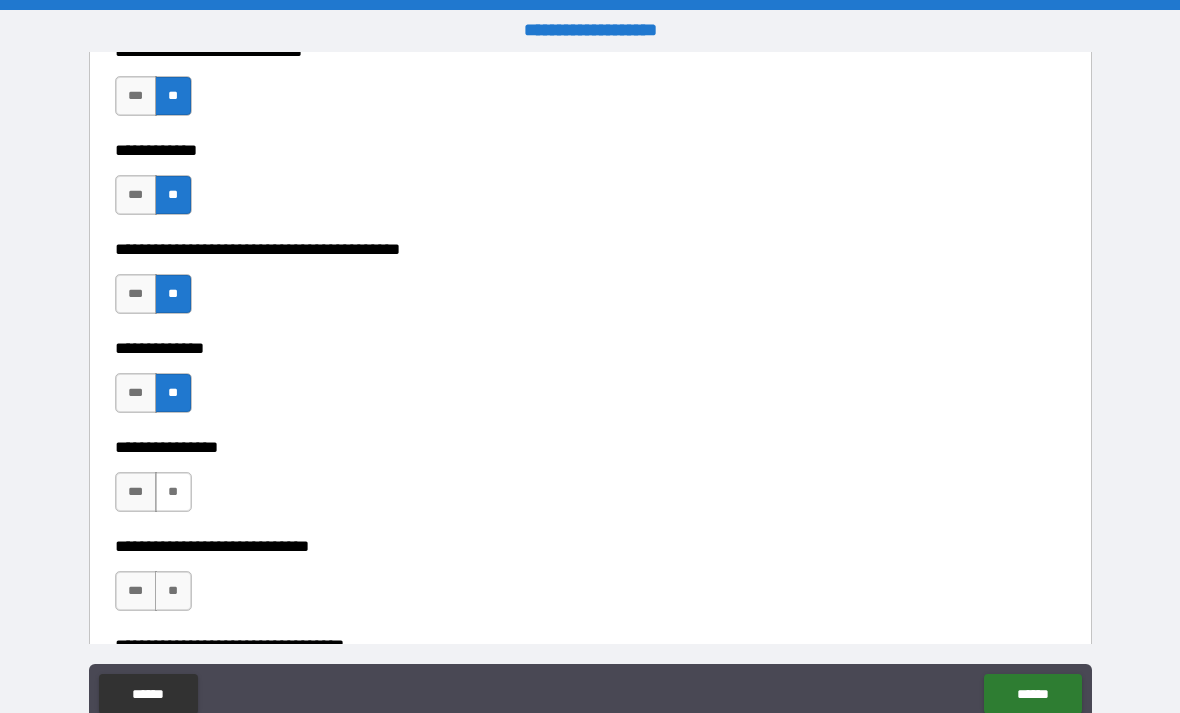 click on "**" at bounding box center [173, 492] 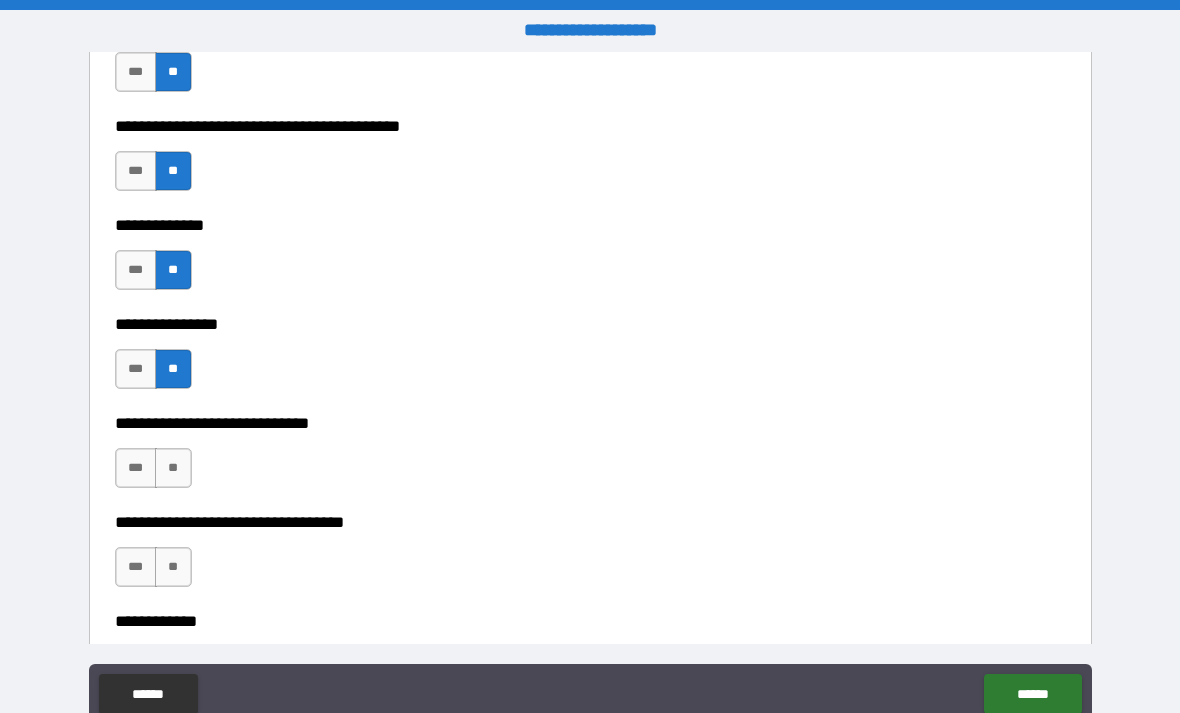 scroll, scrollTop: 7123, scrollLeft: 0, axis: vertical 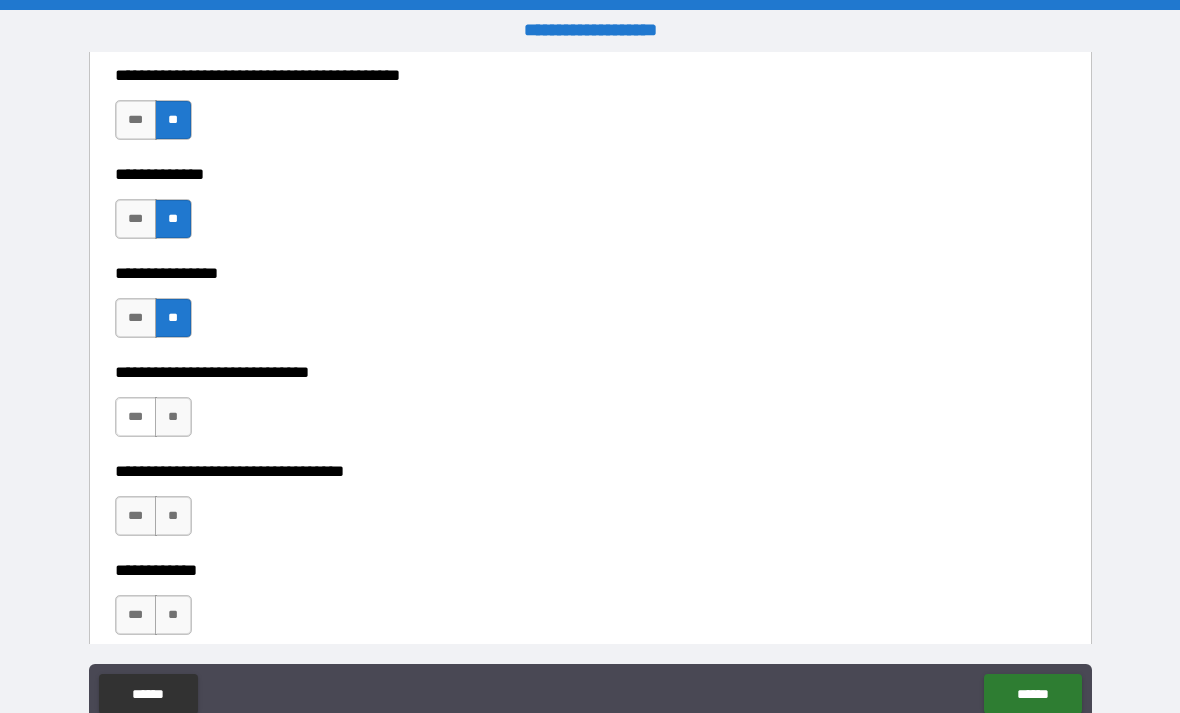 click on "***" at bounding box center (136, 417) 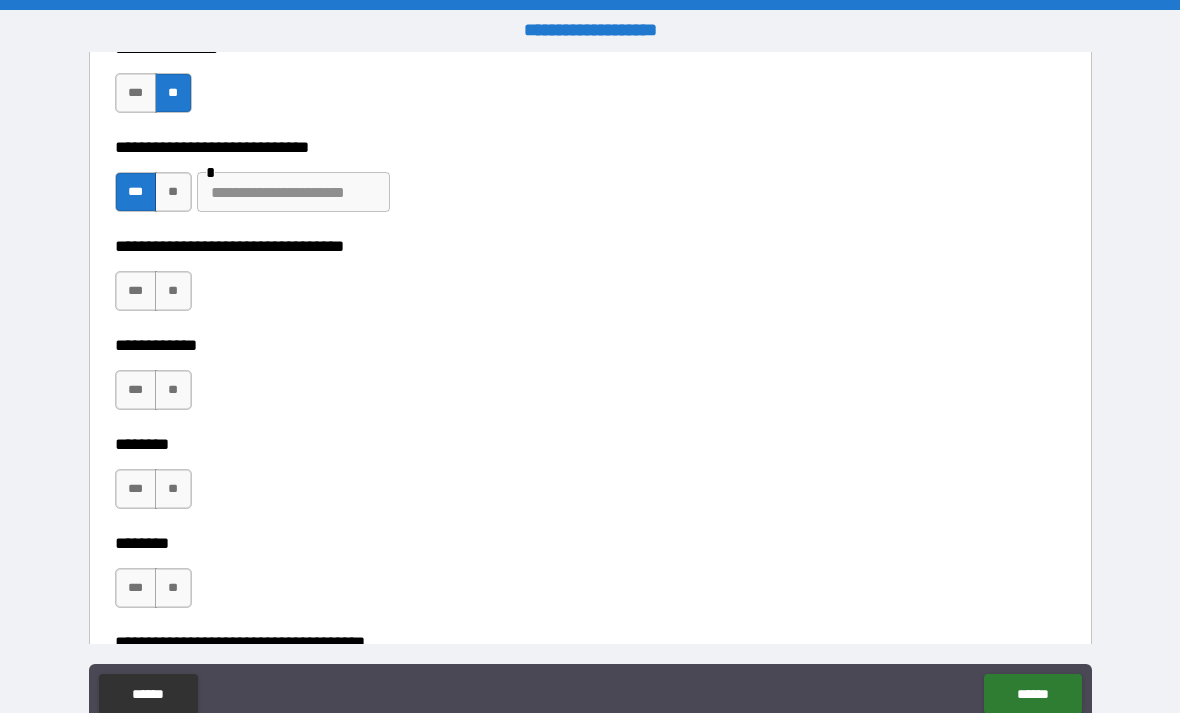scroll, scrollTop: 7351, scrollLeft: 0, axis: vertical 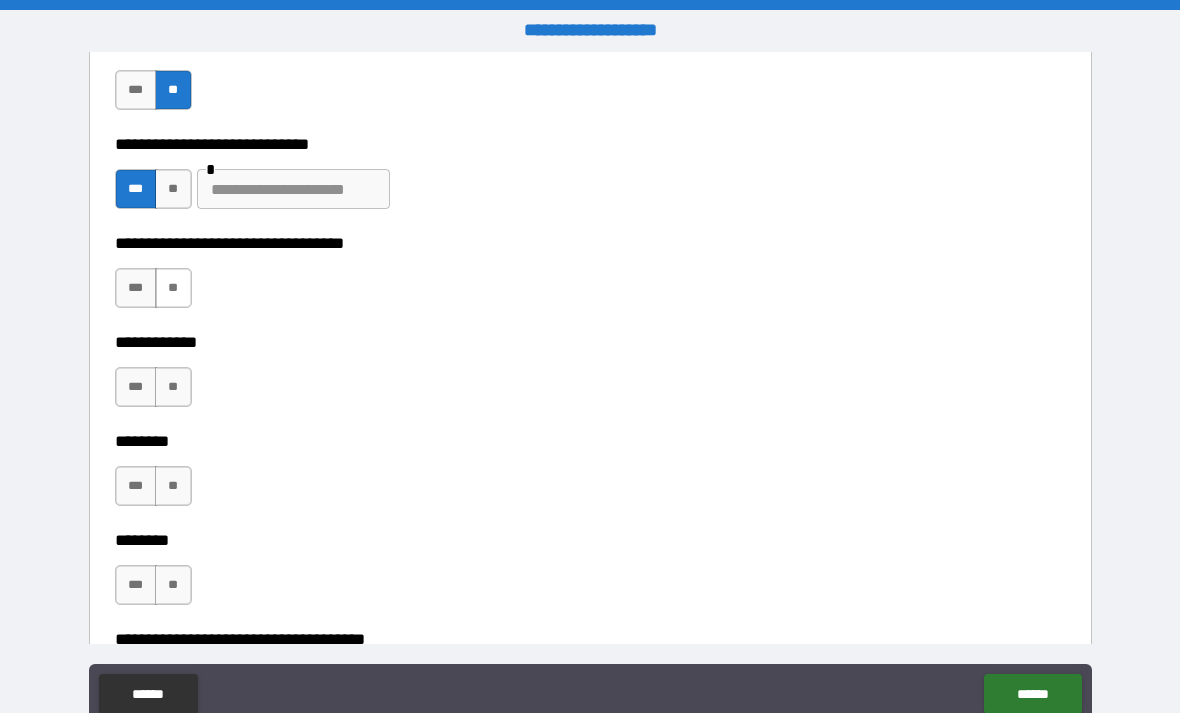 click on "**" at bounding box center (173, 288) 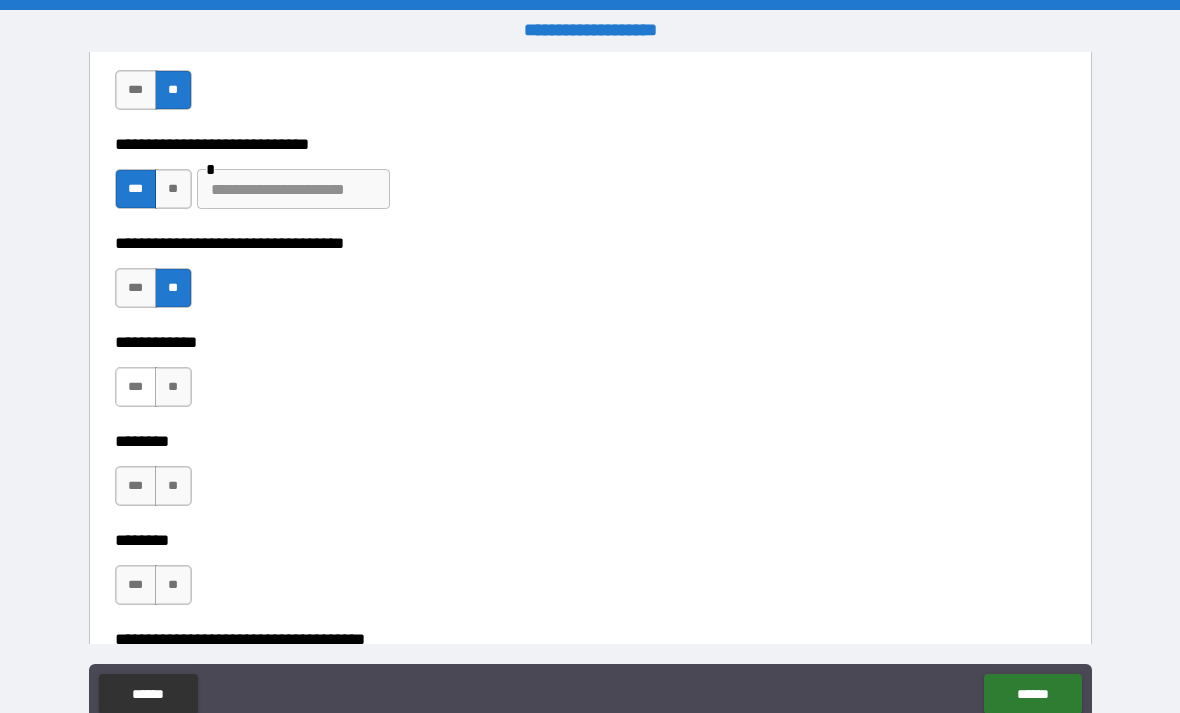 click on "***" at bounding box center (136, 387) 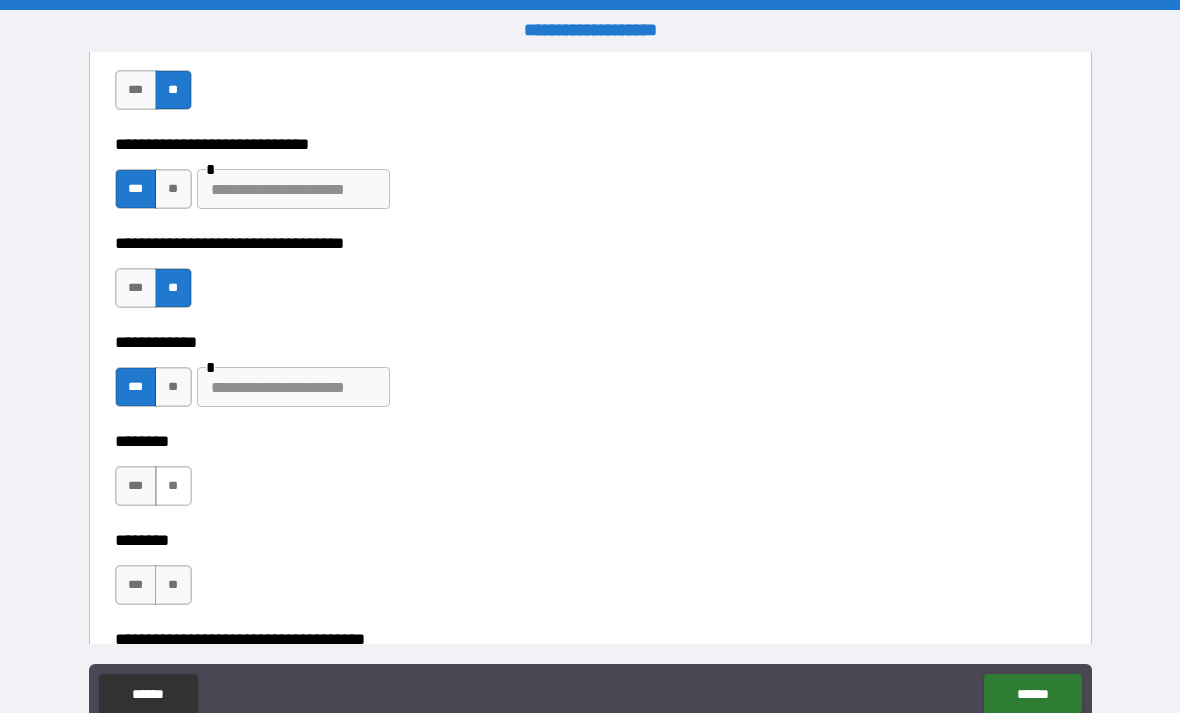 click on "**" at bounding box center [173, 486] 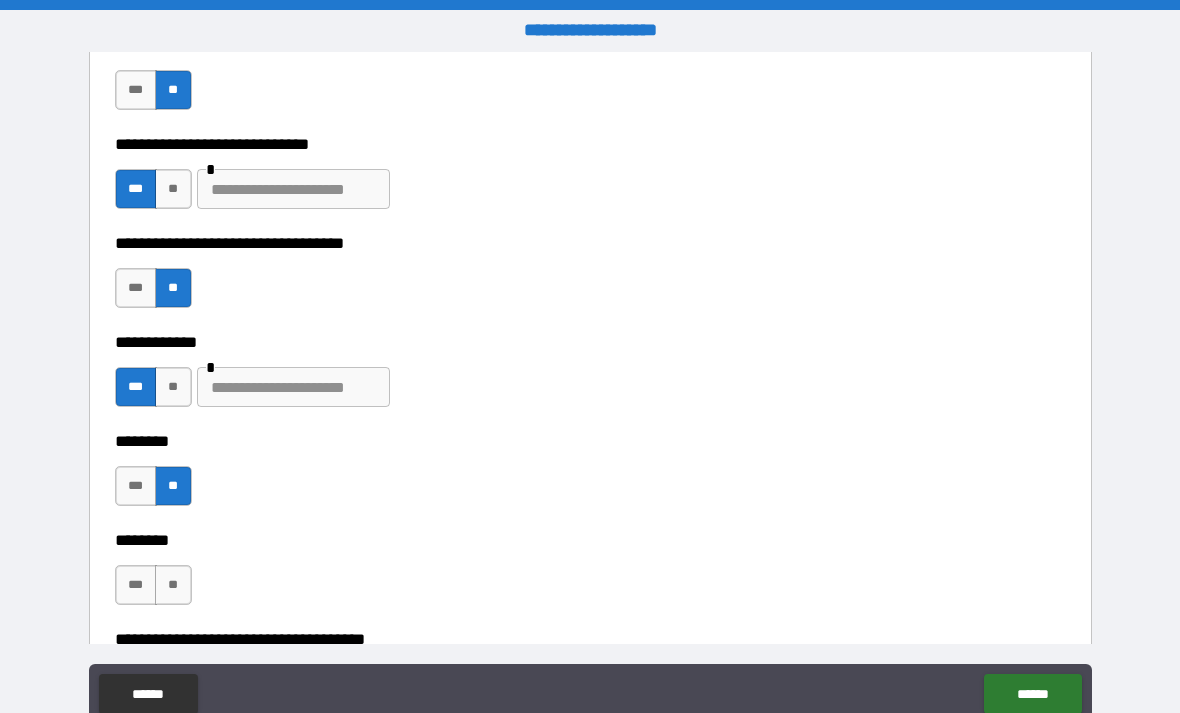 click on "******** *** ** ******** *** **" at bounding box center [590, 526] 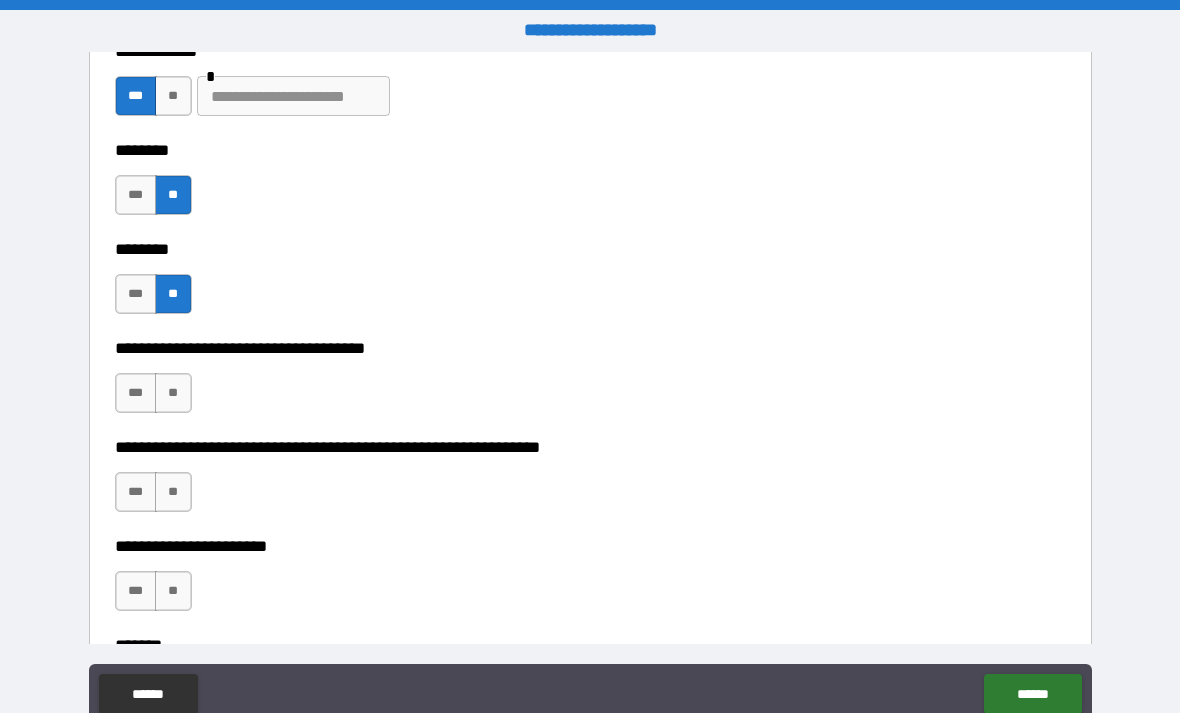 scroll, scrollTop: 7643, scrollLeft: 0, axis: vertical 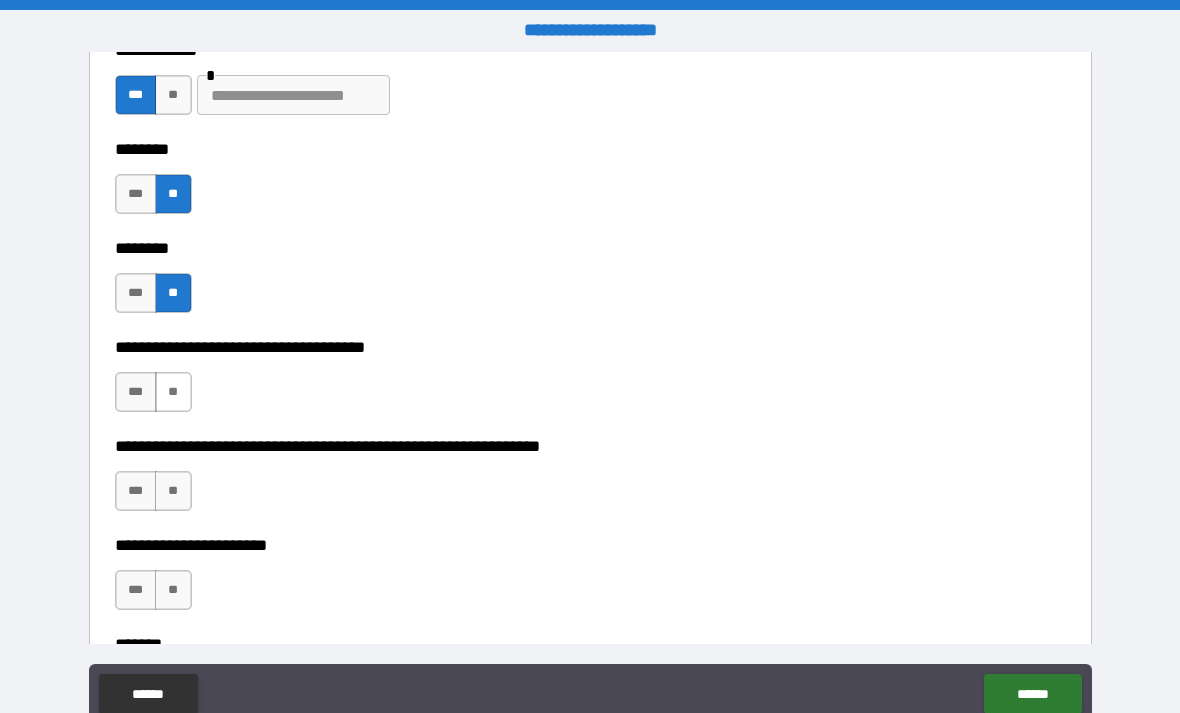 click on "**" at bounding box center (173, 392) 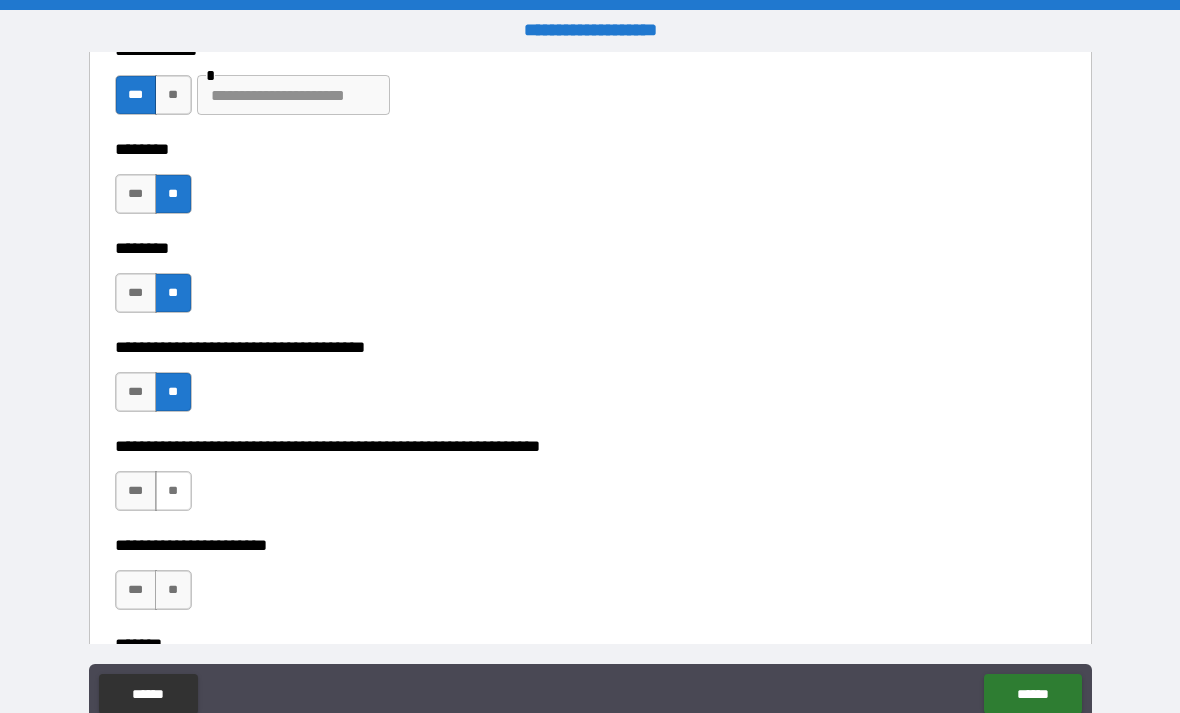 click on "**" at bounding box center [173, 491] 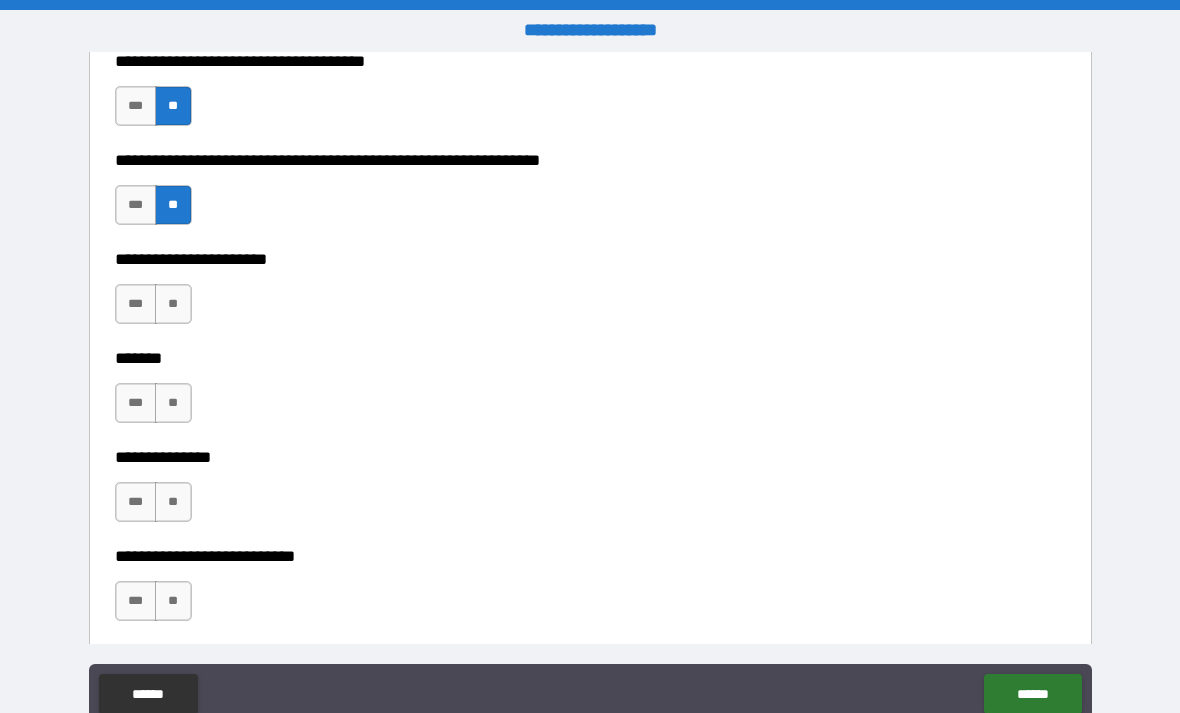 scroll, scrollTop: 7932, scrollLeft: 0, axis: vertical 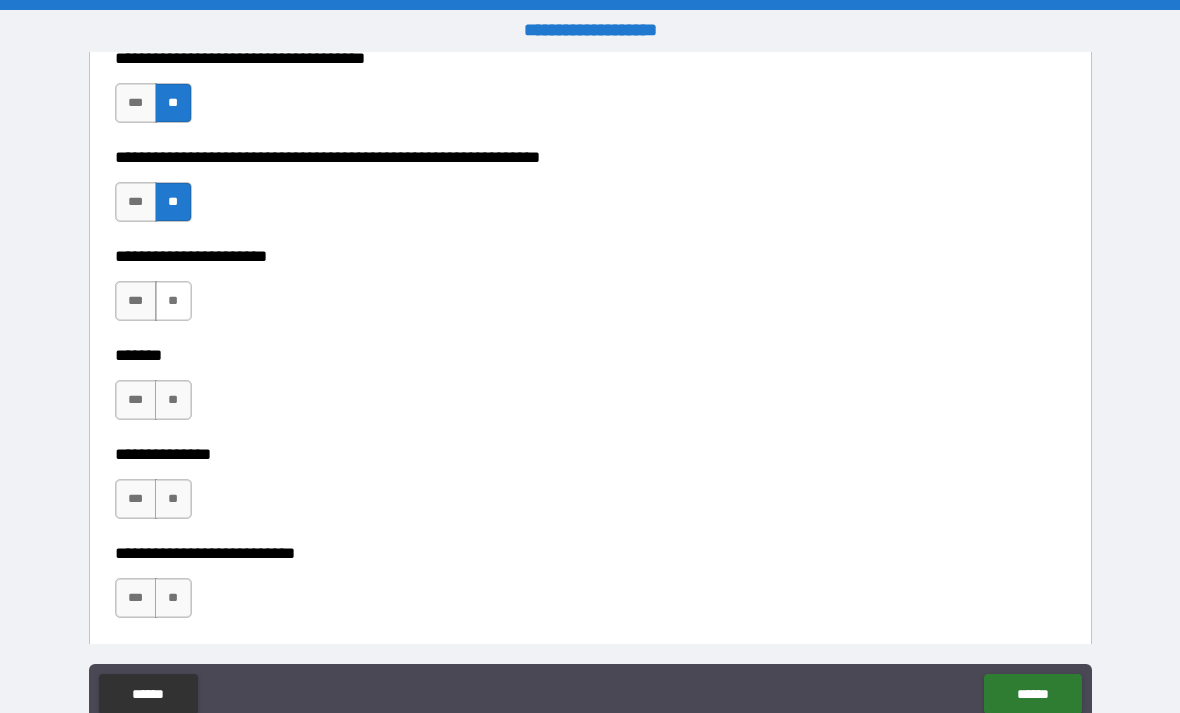 click on "**" at bounding box center (173, 301) 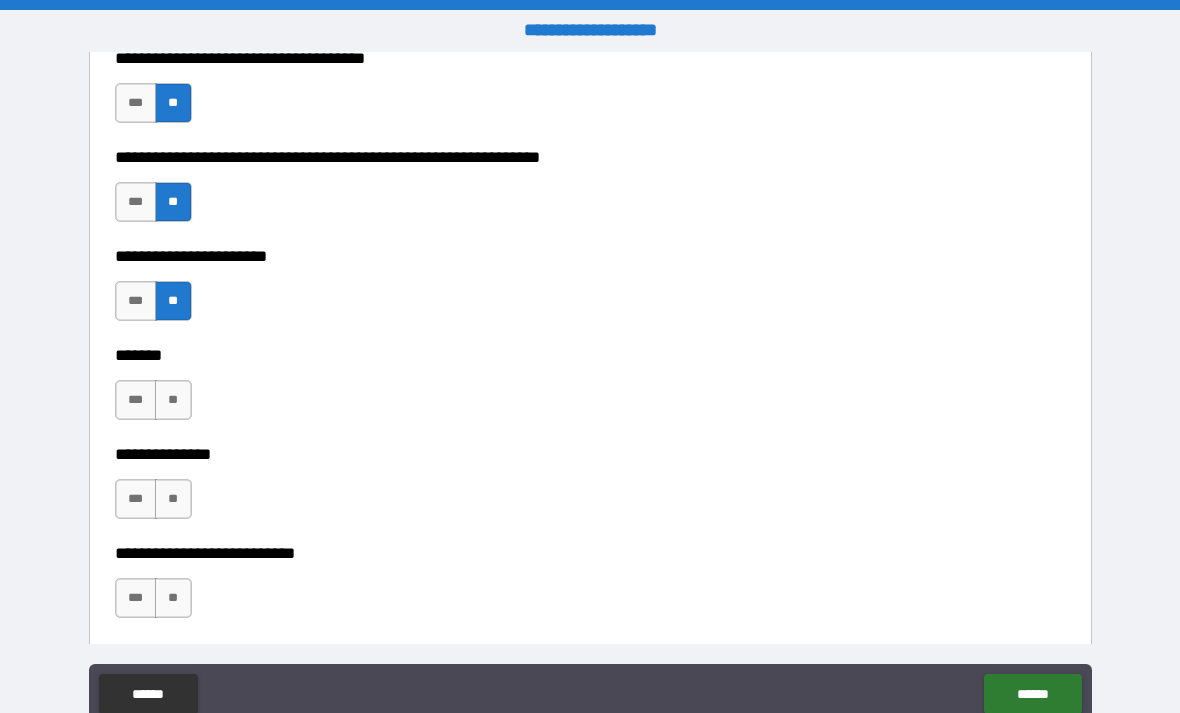 click on "**********" at bounding box center (590, 341) 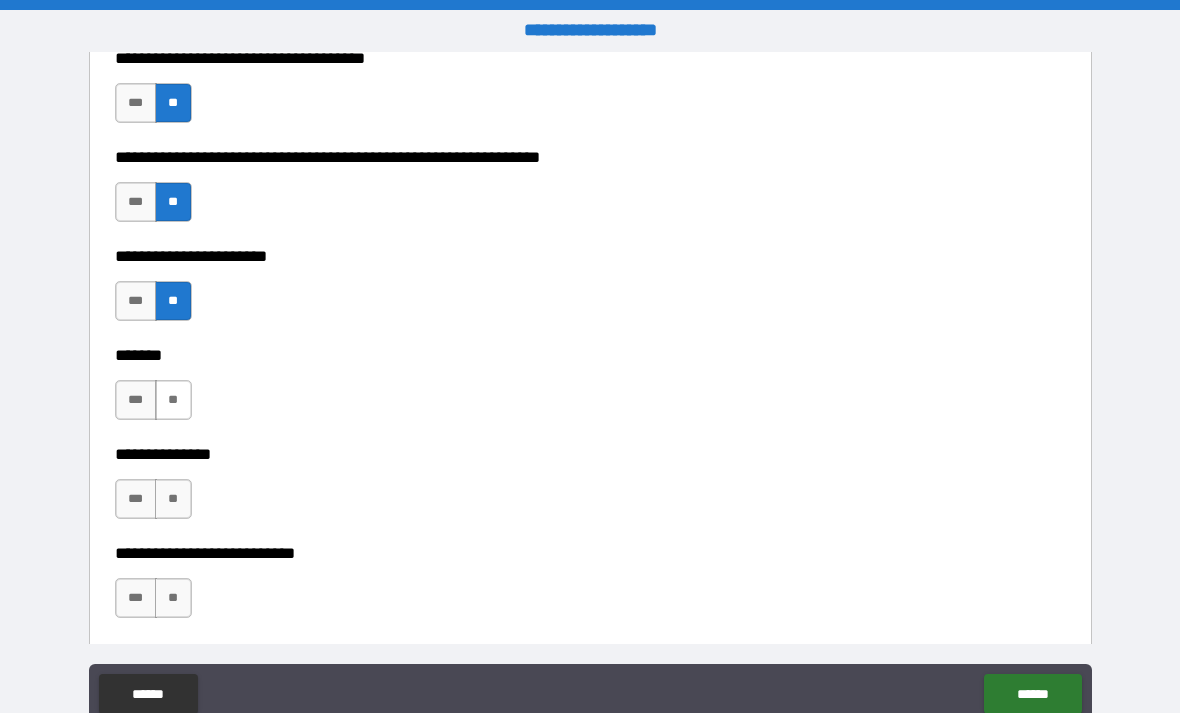 click on "**" at bounding box center [173, 400] 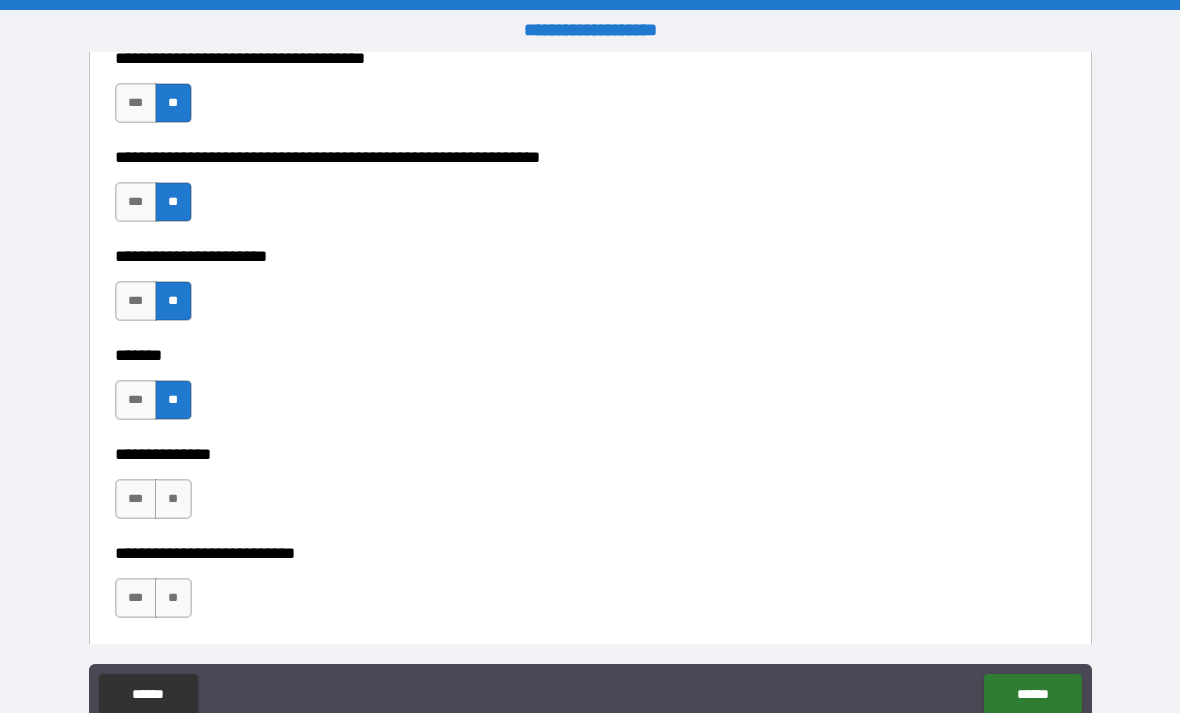 click on "**********" at bounding box center [590, 539] 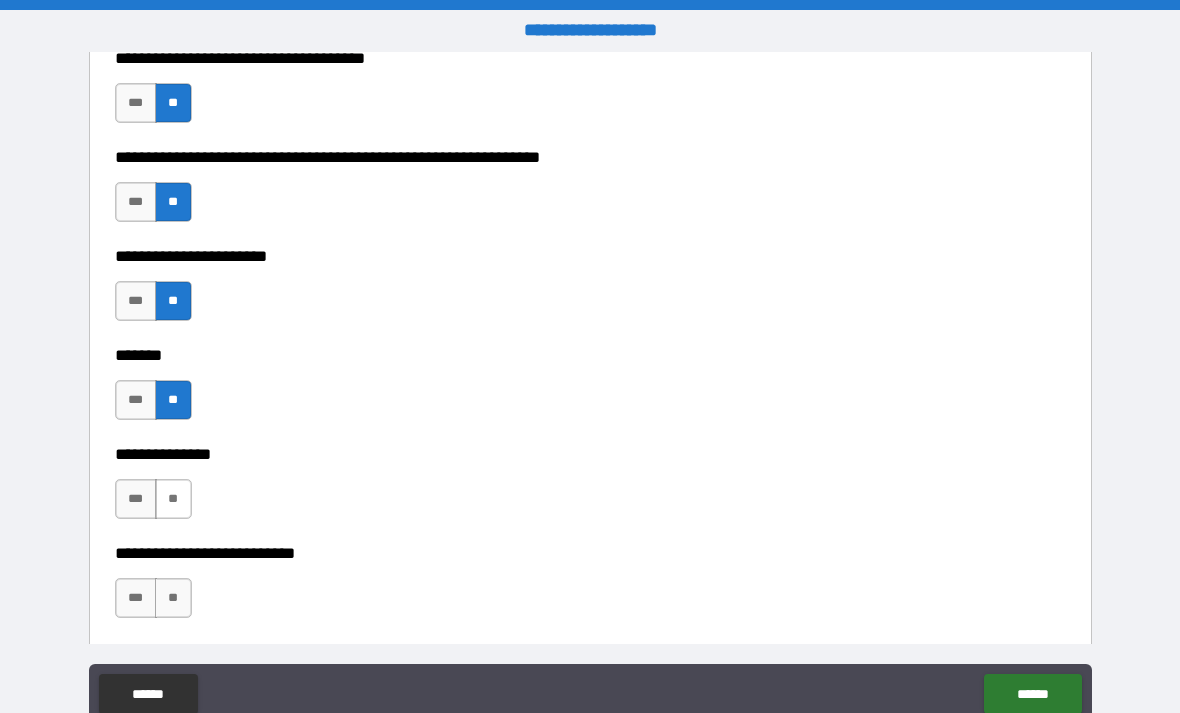 click on "**" at bounding box center (173, 499) 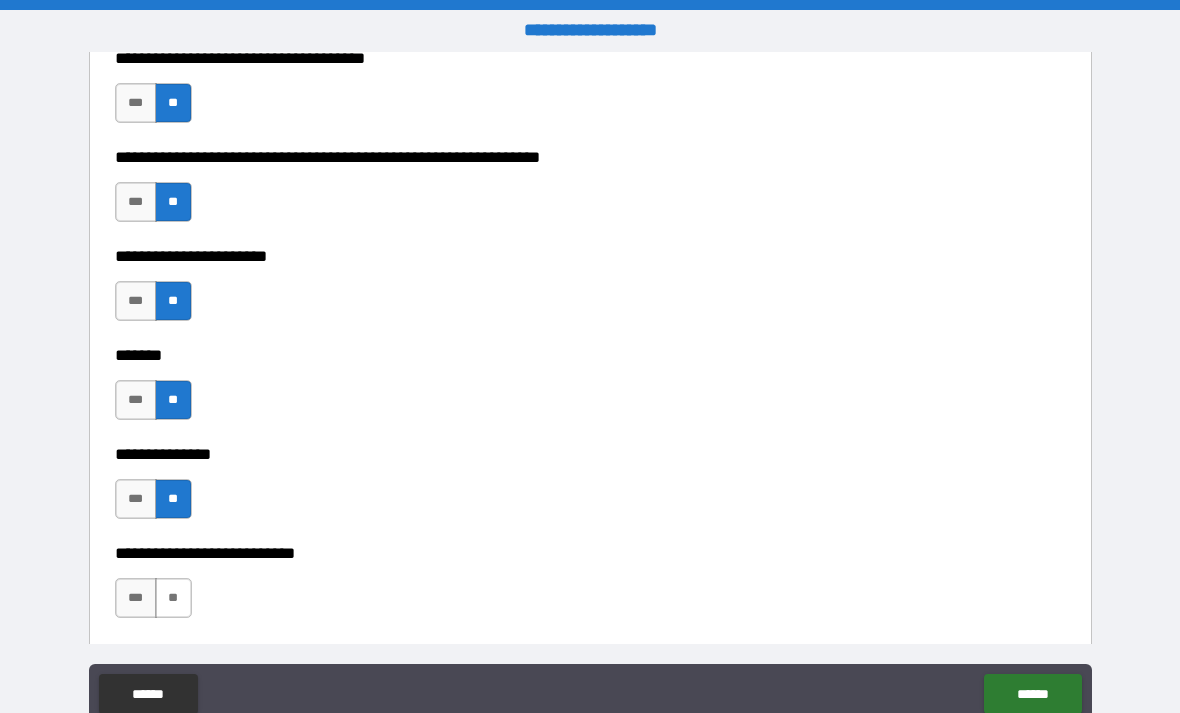 click on "**" at bounding box center [173, 598] 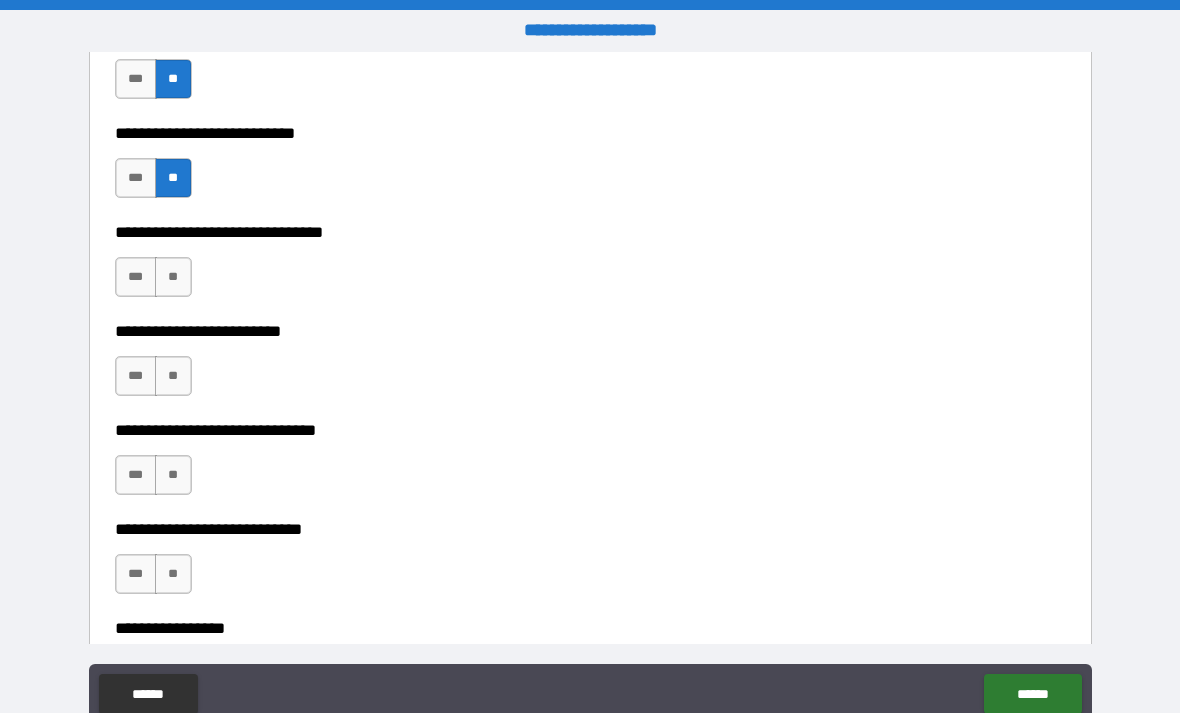 scroll, scrollTop: 8353, scrollLeft: 0, axis: vertical 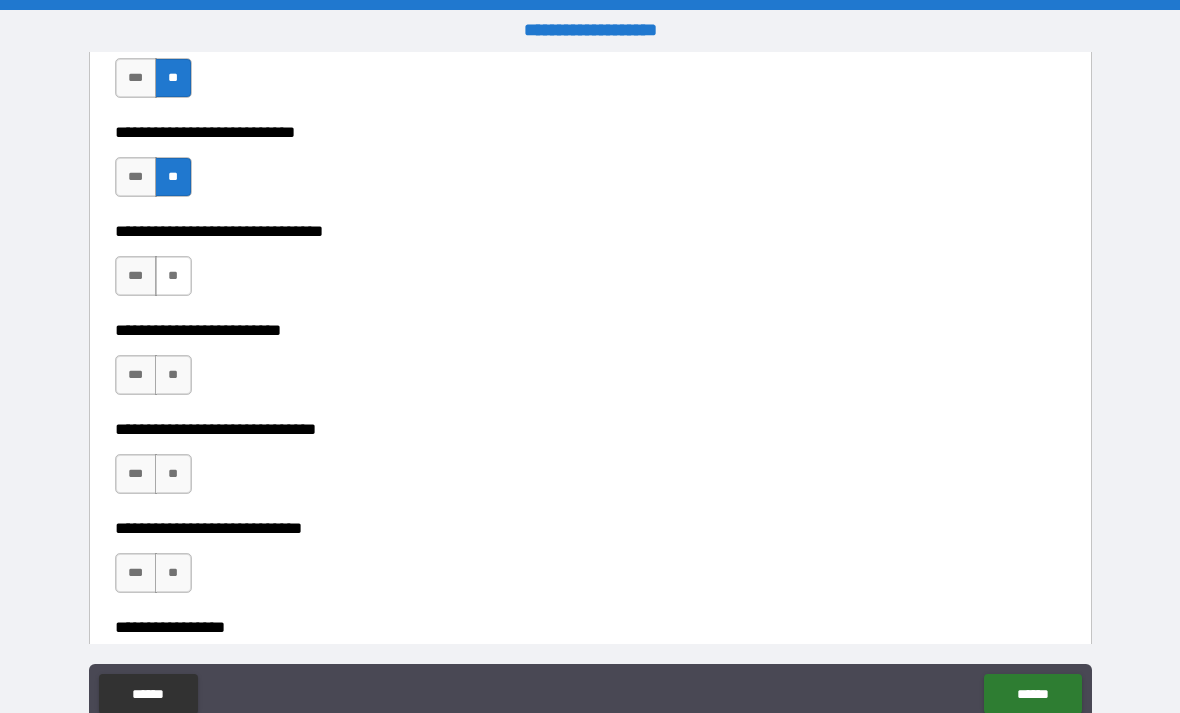 click on "**" at bounding box center [173, 276] 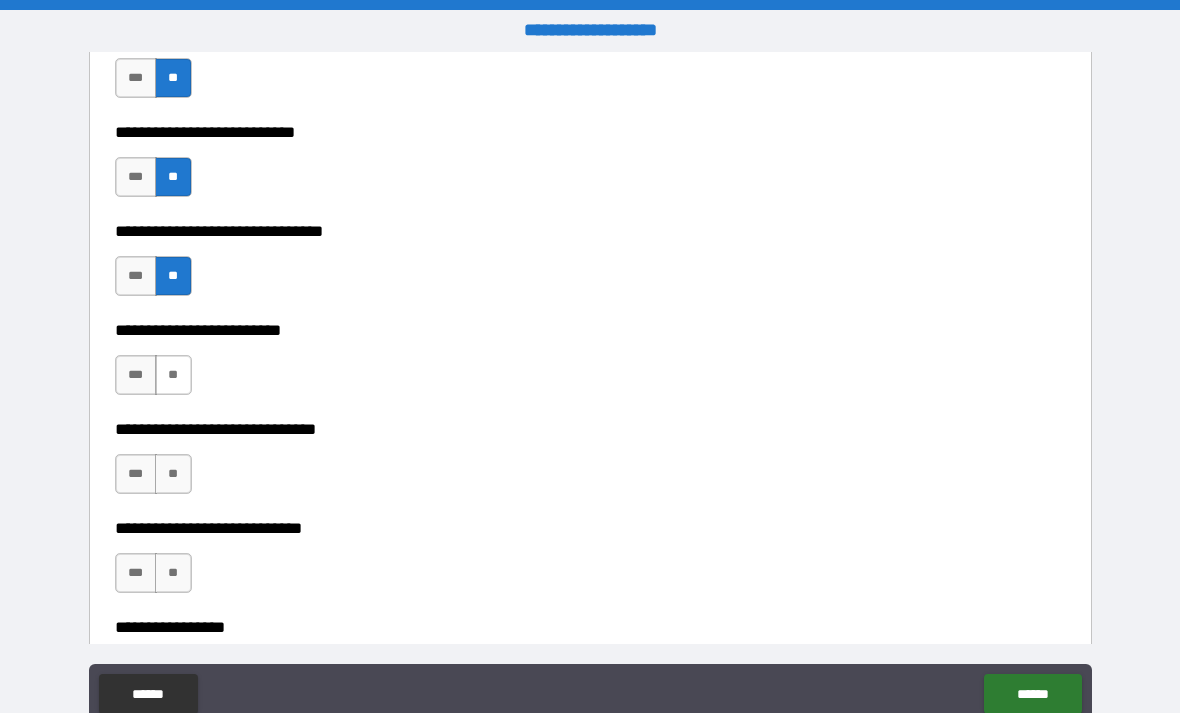 click on "**" at bounding box center [173, 375] 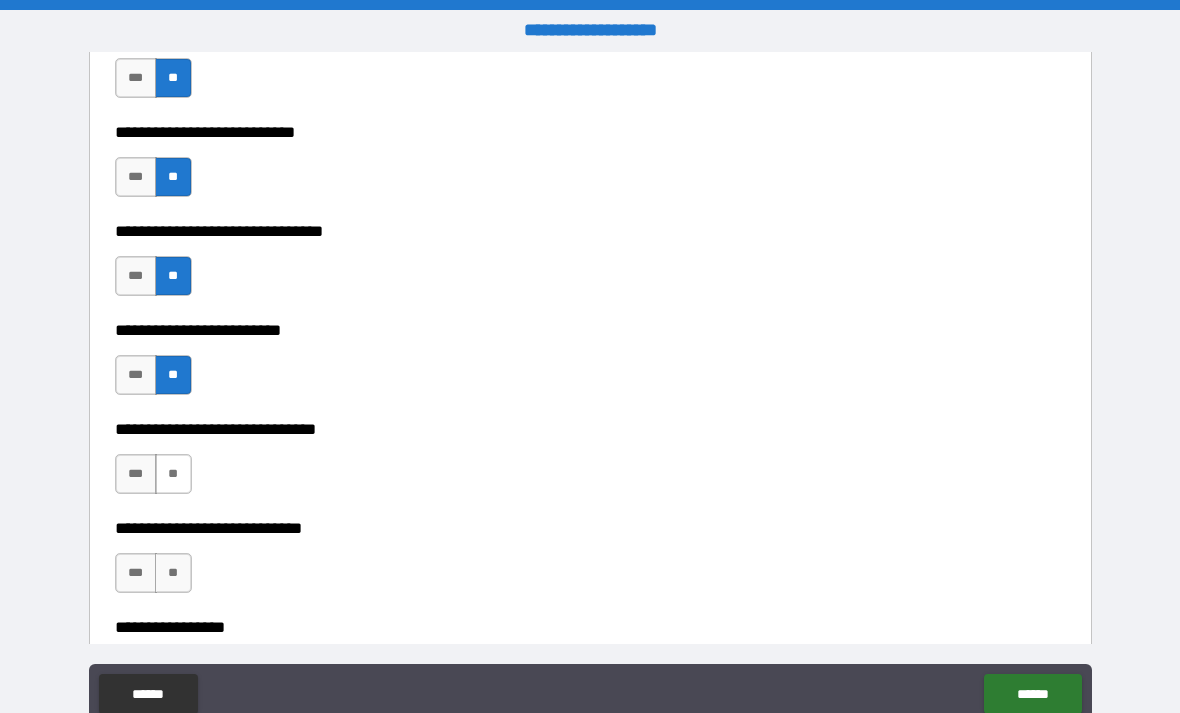 click on "**" at bounding box center [173, 474] 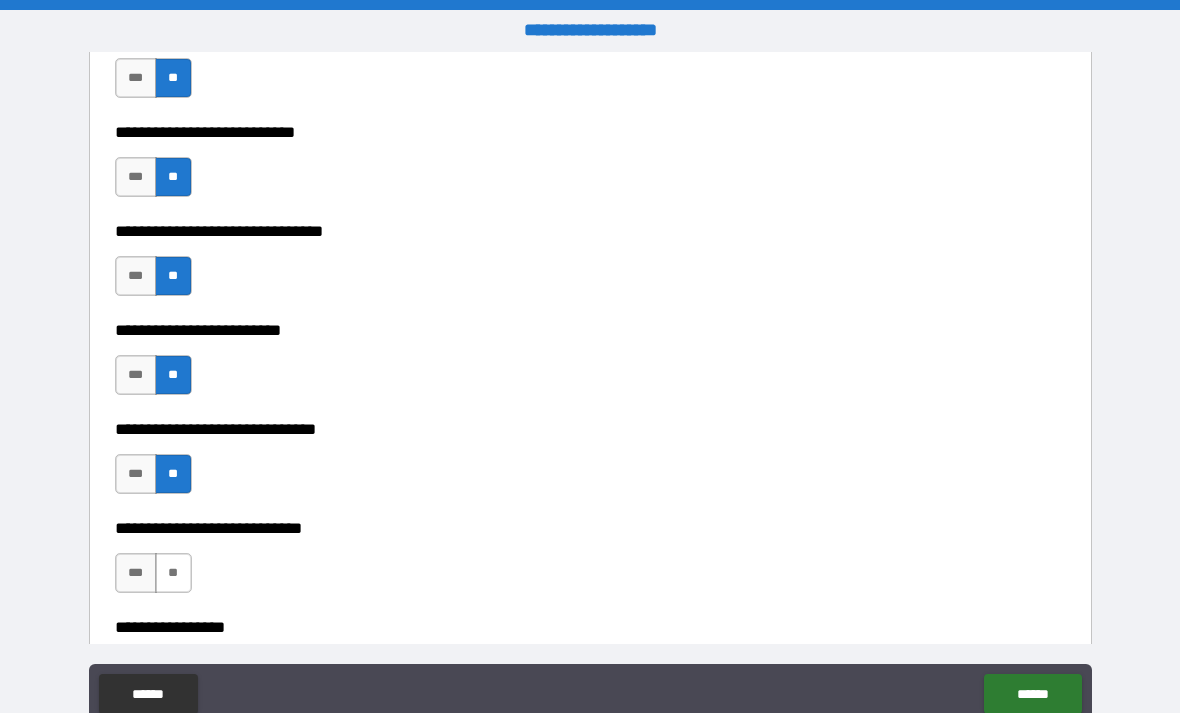click on "**" at bounding box center (173, 573) 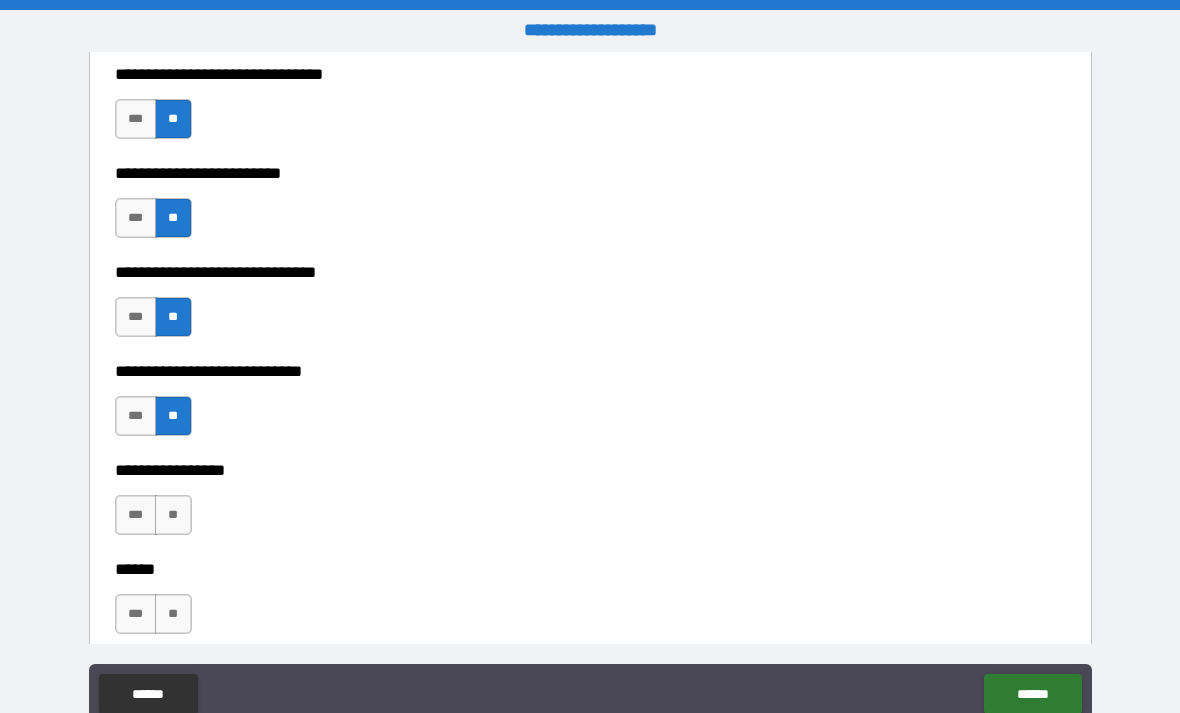 scroll, scrollTop: 8516, scrollLeft: 0, axis: vertical 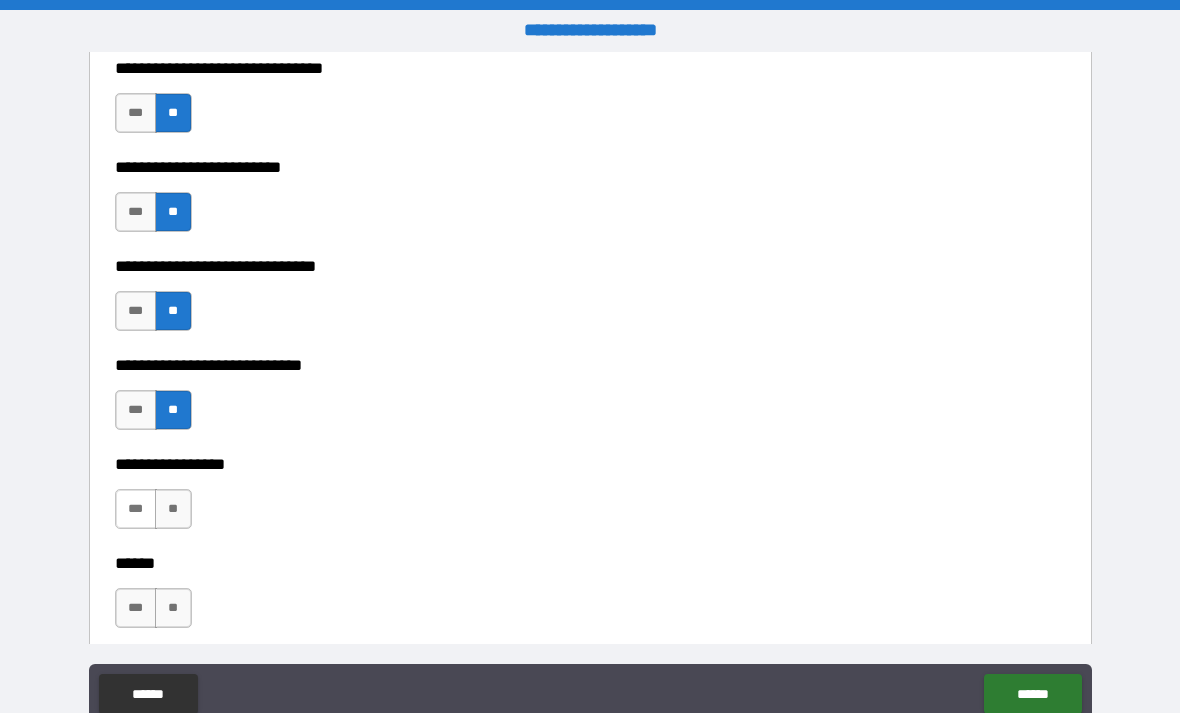 click on "***" at bounding box center (136, 509) 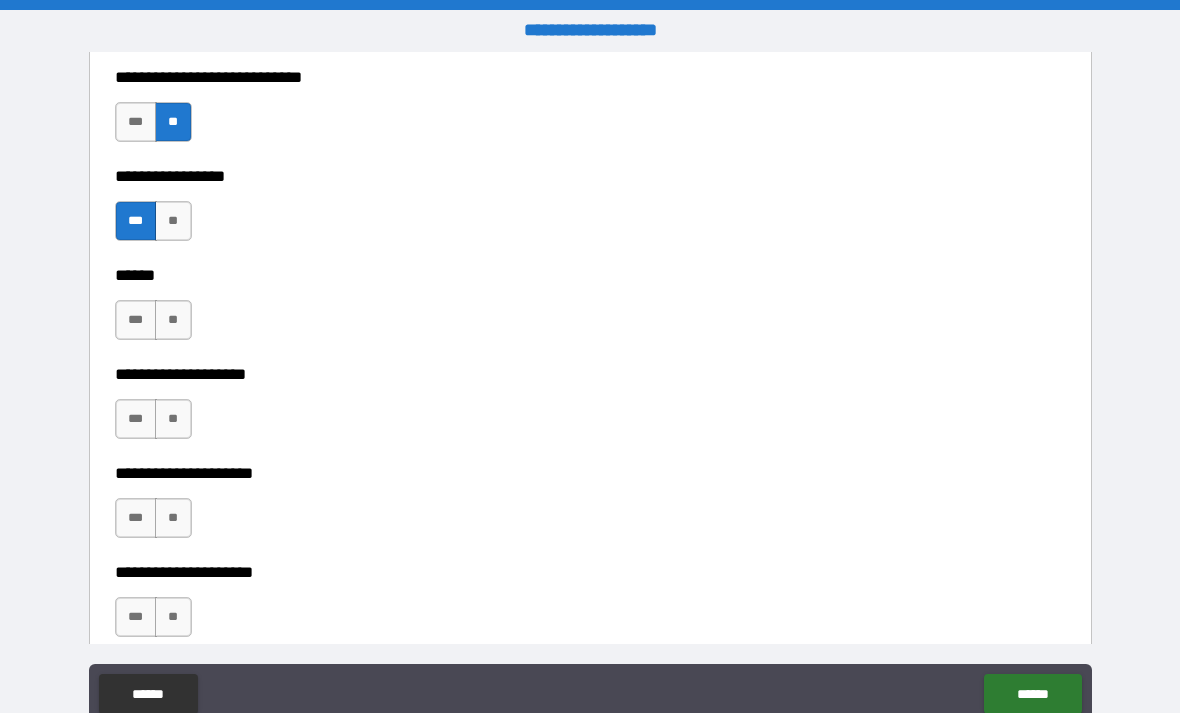 scroll, scrollTop: 8805, scrollLeft: 0, axis: vertical 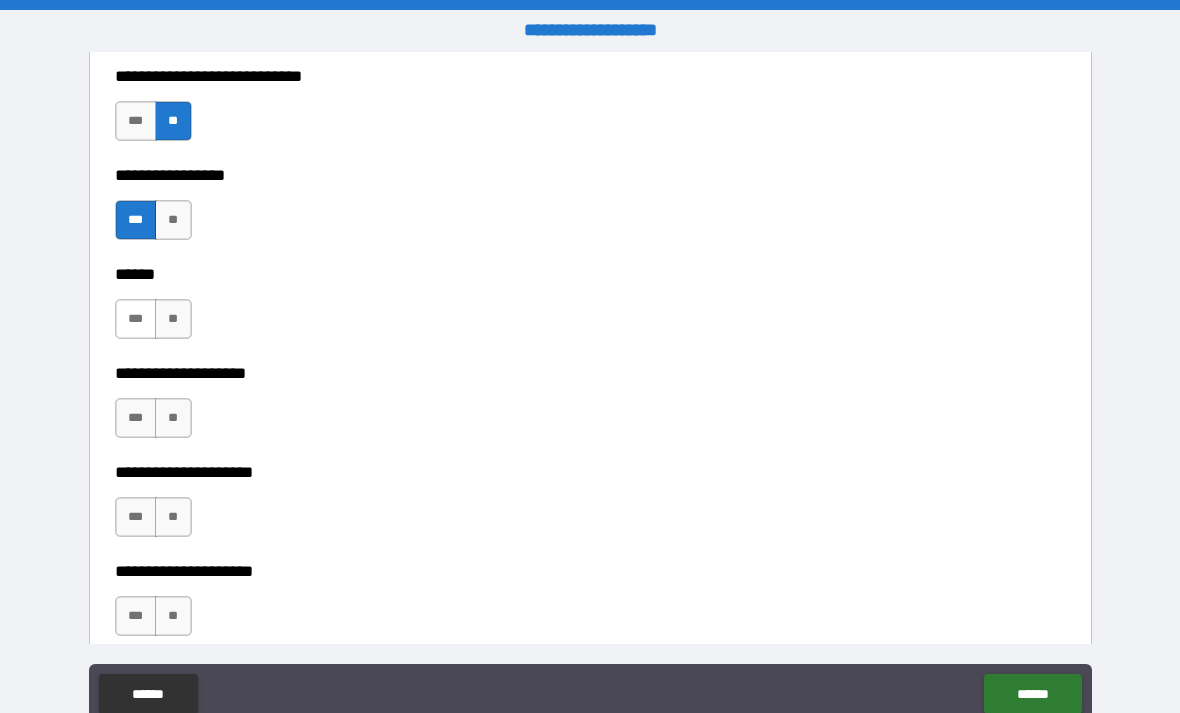 click on "***" at bounding box center (136, 319) 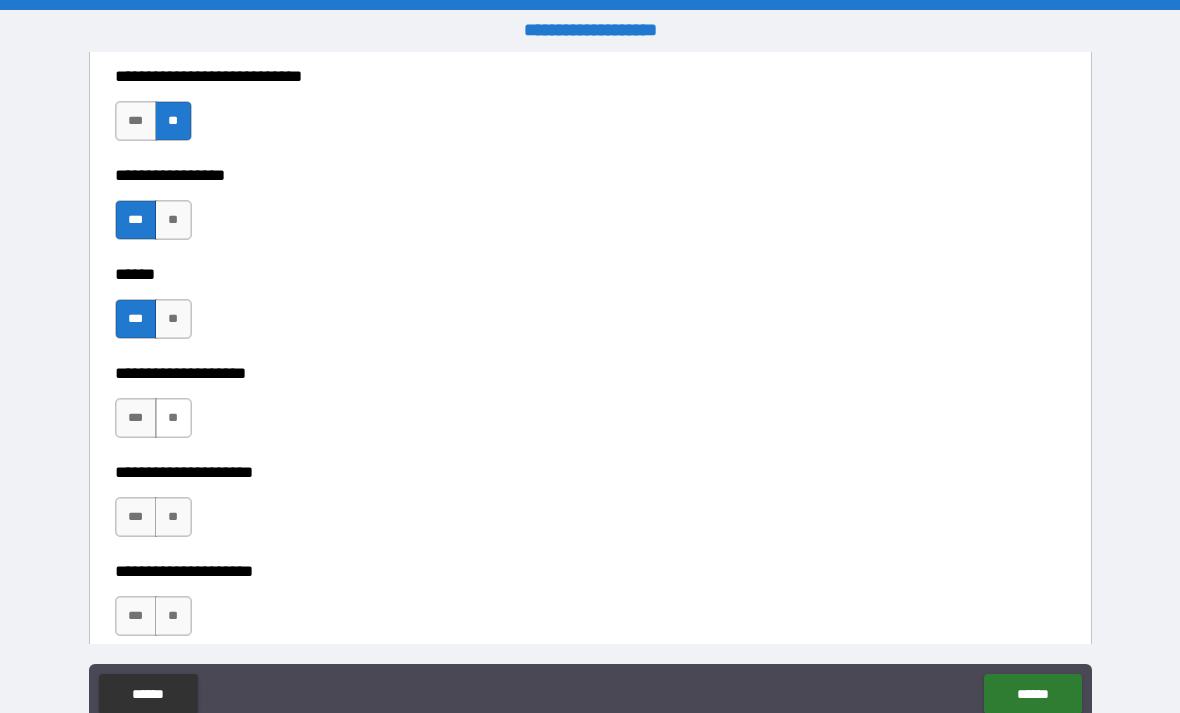 click on "**" at bounding box center [173, 418] 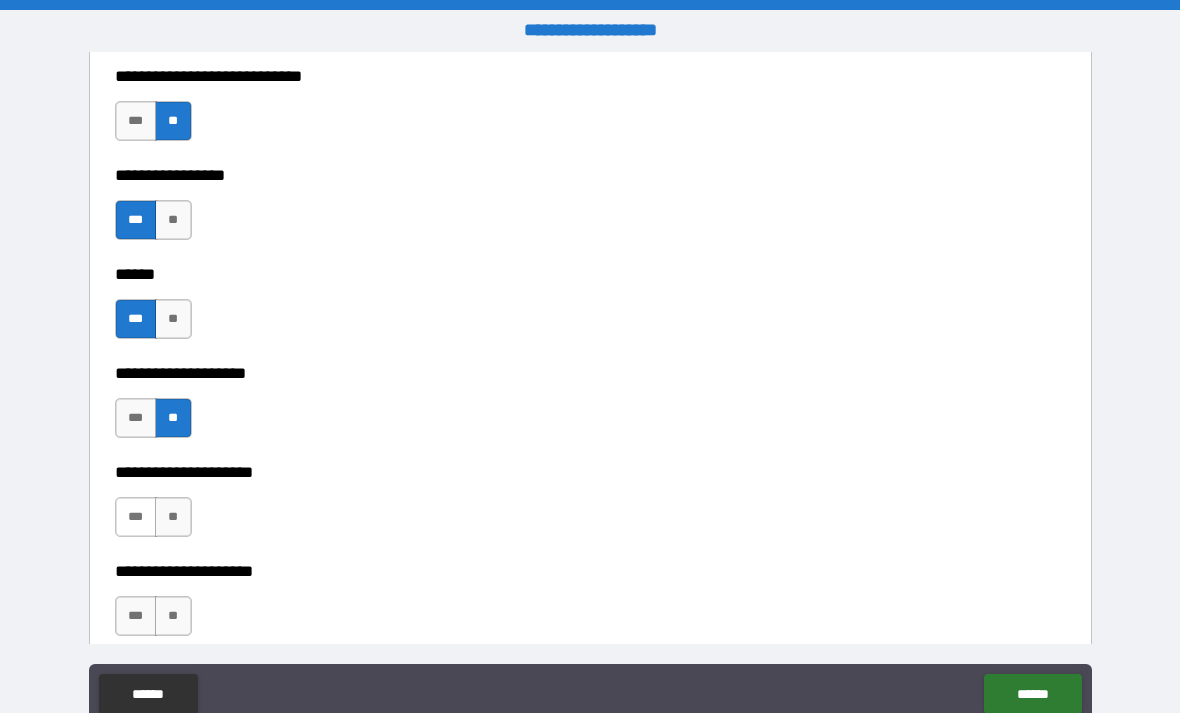 click on "***" at bounding box center [136, 517] 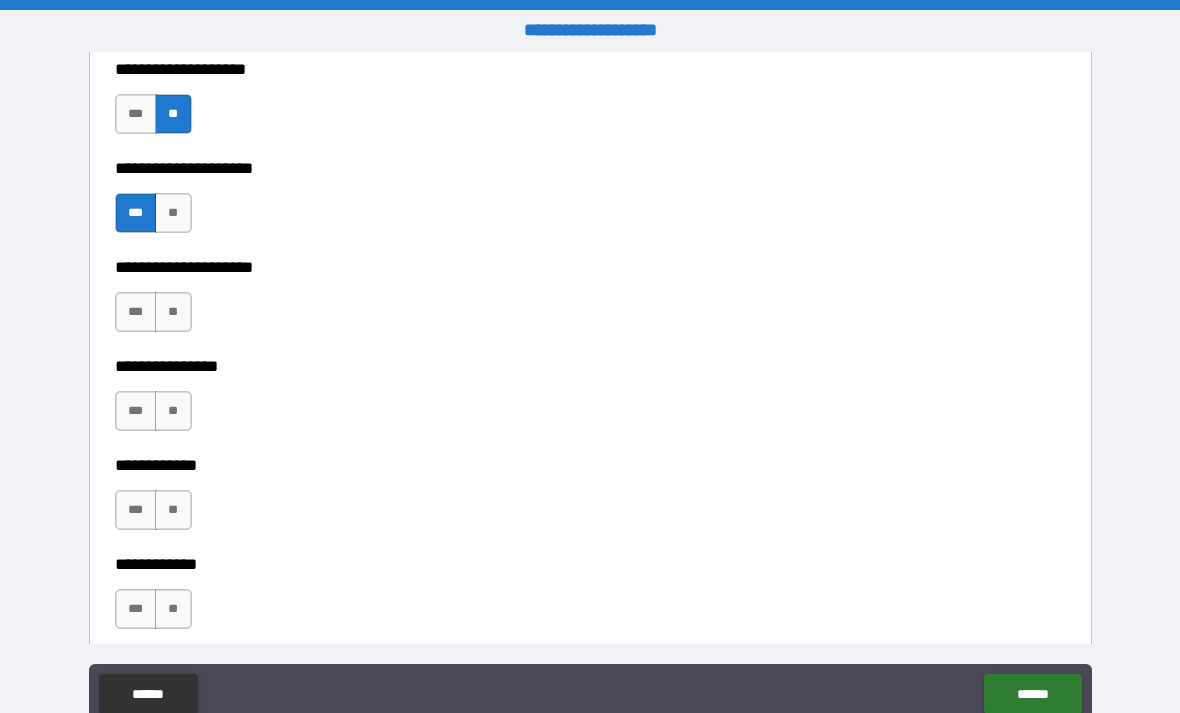 scroll, scrollTop: 9111, scrollLeft: 0, axis: vertical 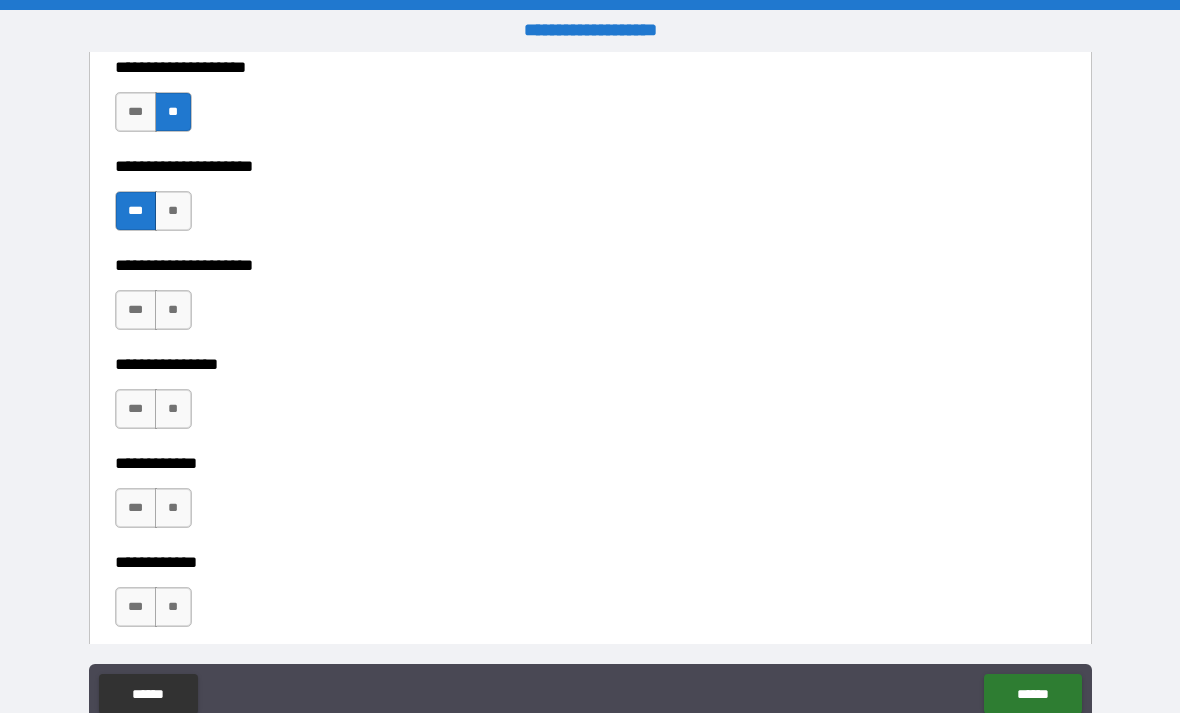 click on "**********" at bounding box center (590, 350) 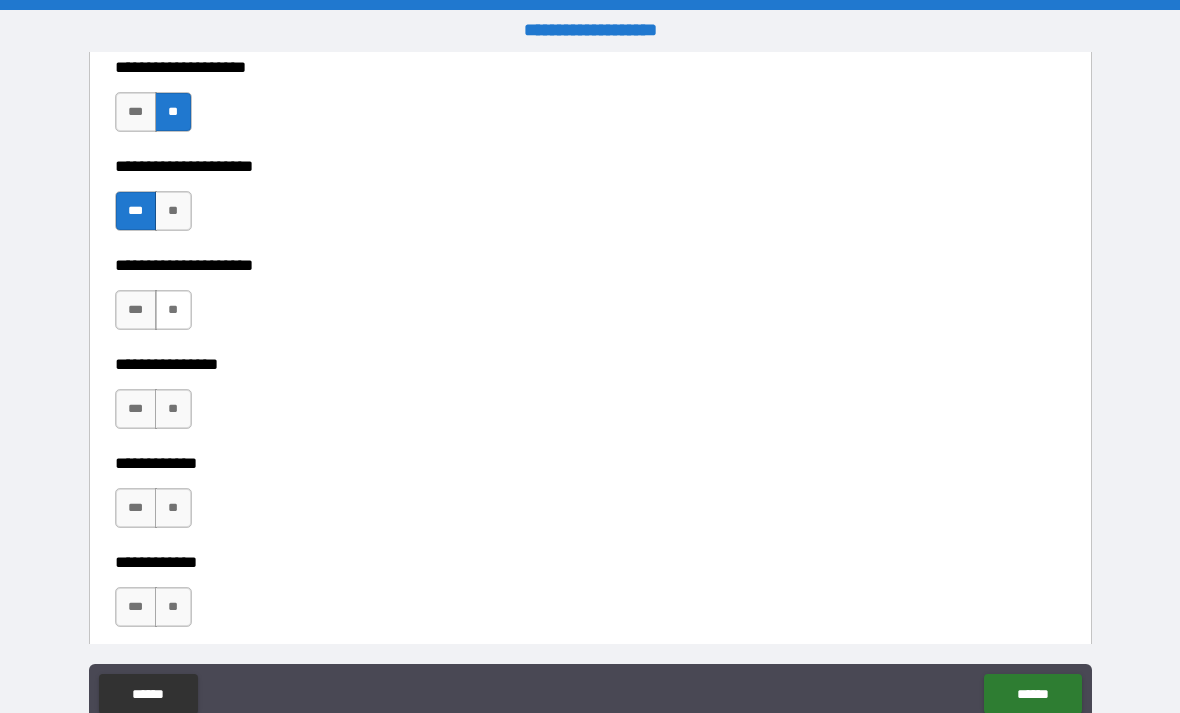 click on "**" at bounding box center [173, 310] 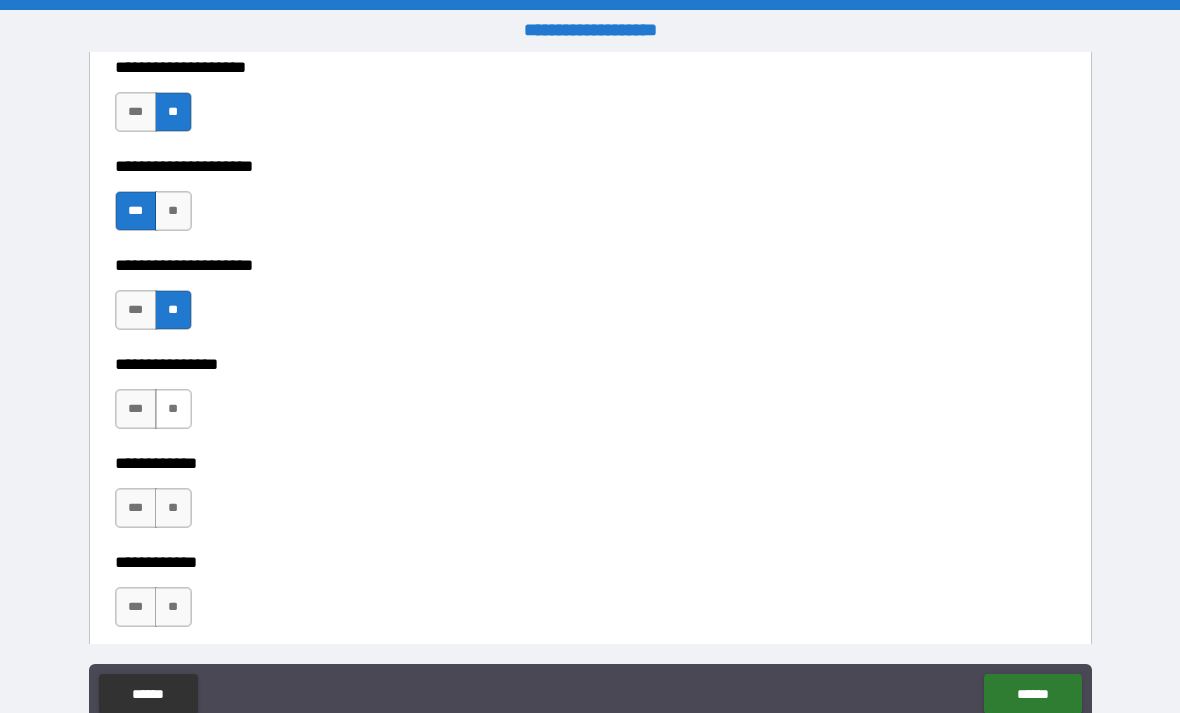 click on "**" at bounding box center (173, 409) 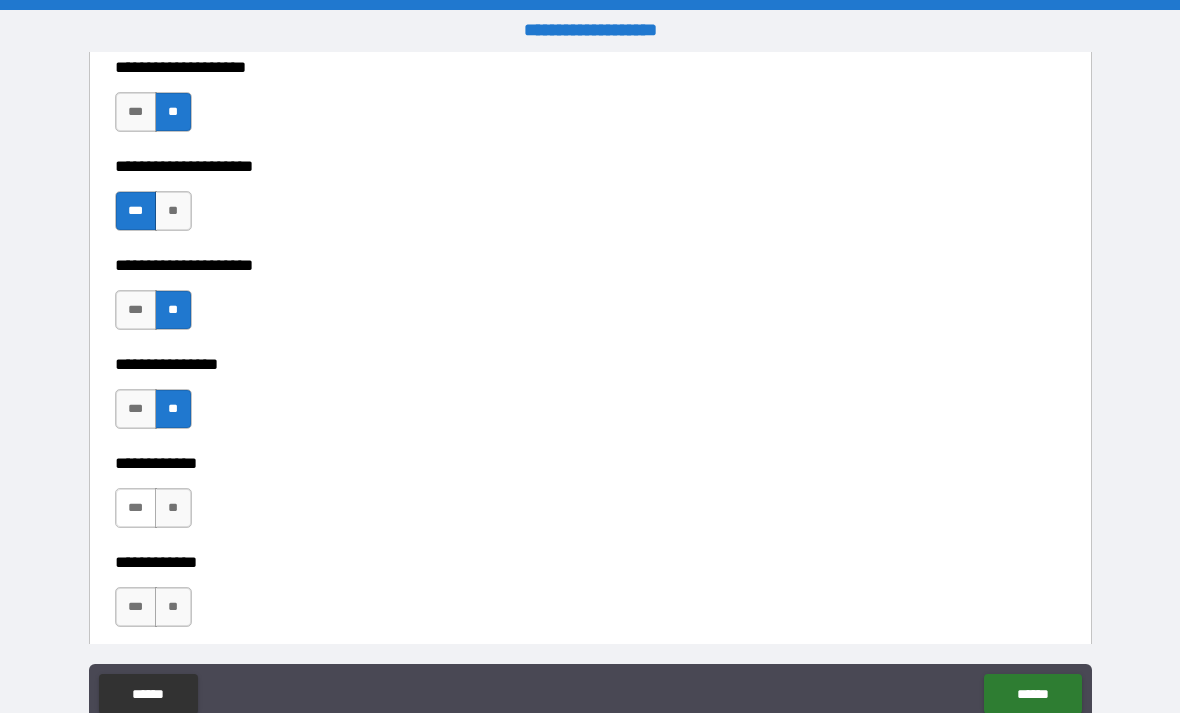 click on "***" at bounding box center [136, 508] 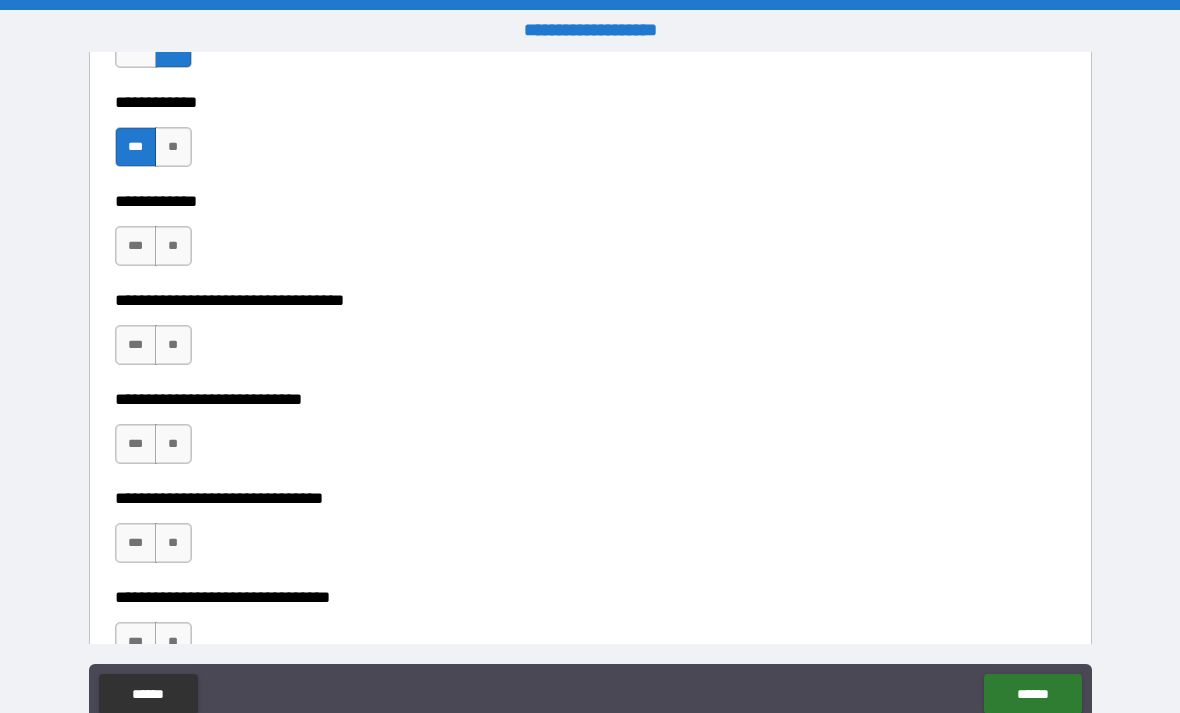 scroll, scrollTop: 9479, scrollLeft: 0, axis: vertical 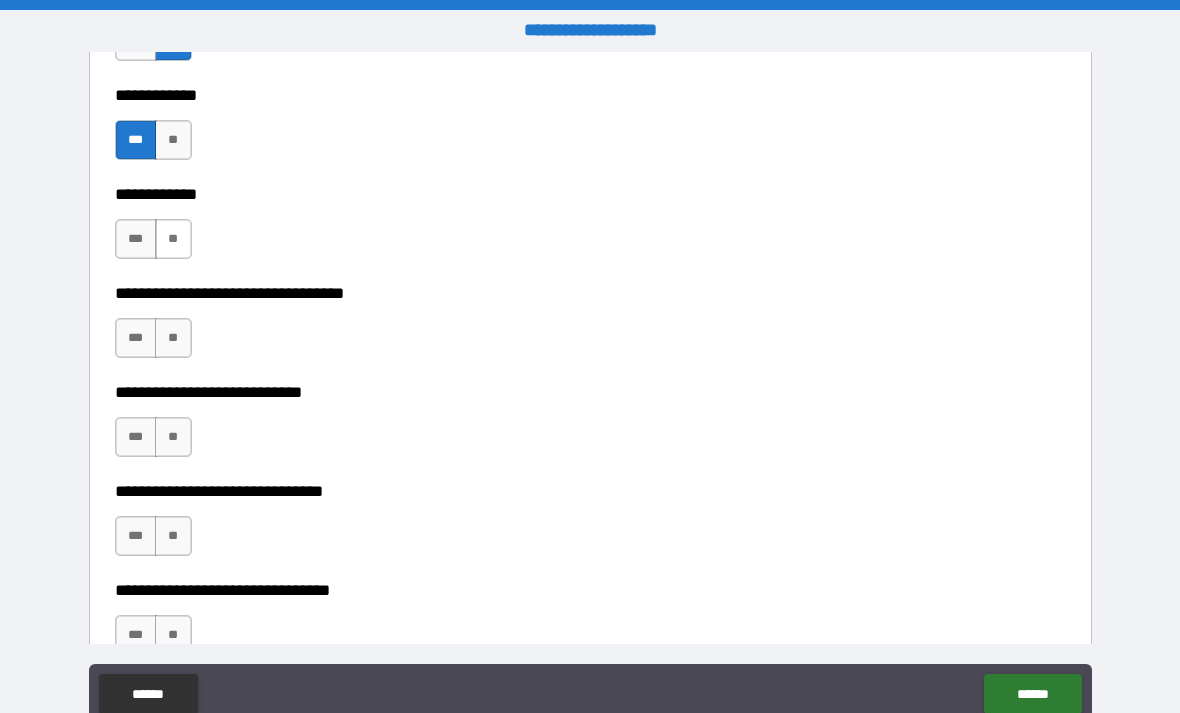 click on "**" at bounding box center (173, 239) 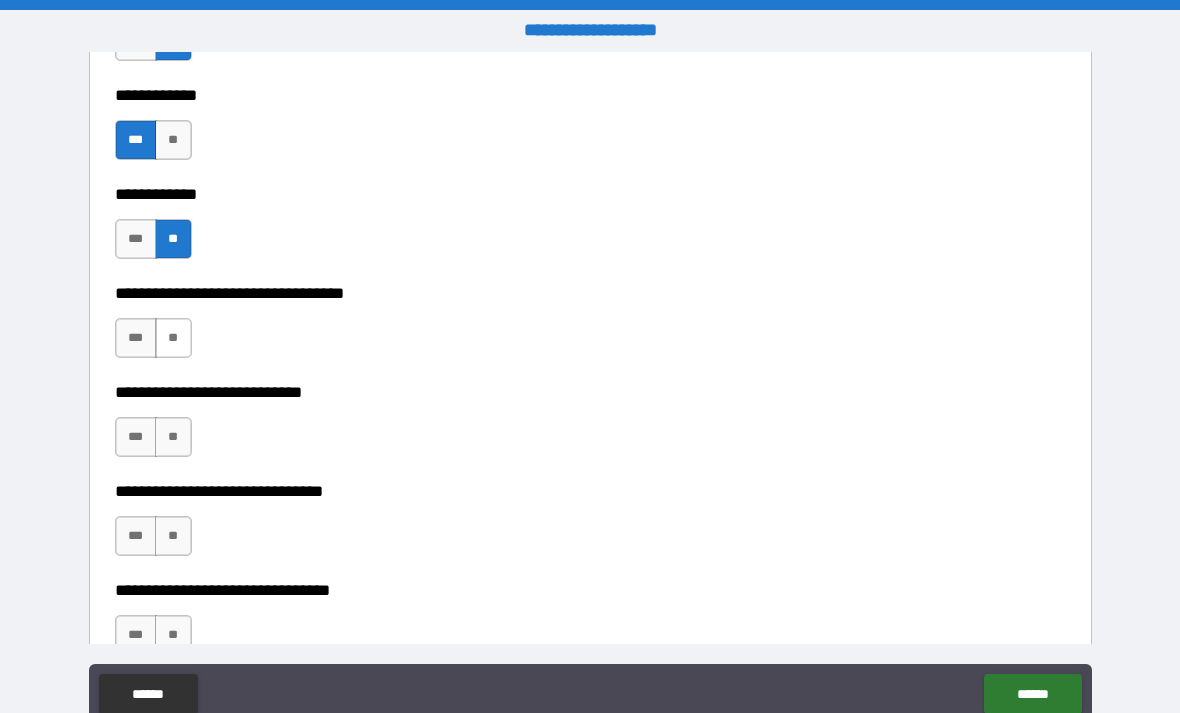 click on "**" at bounding box center [173, 338] 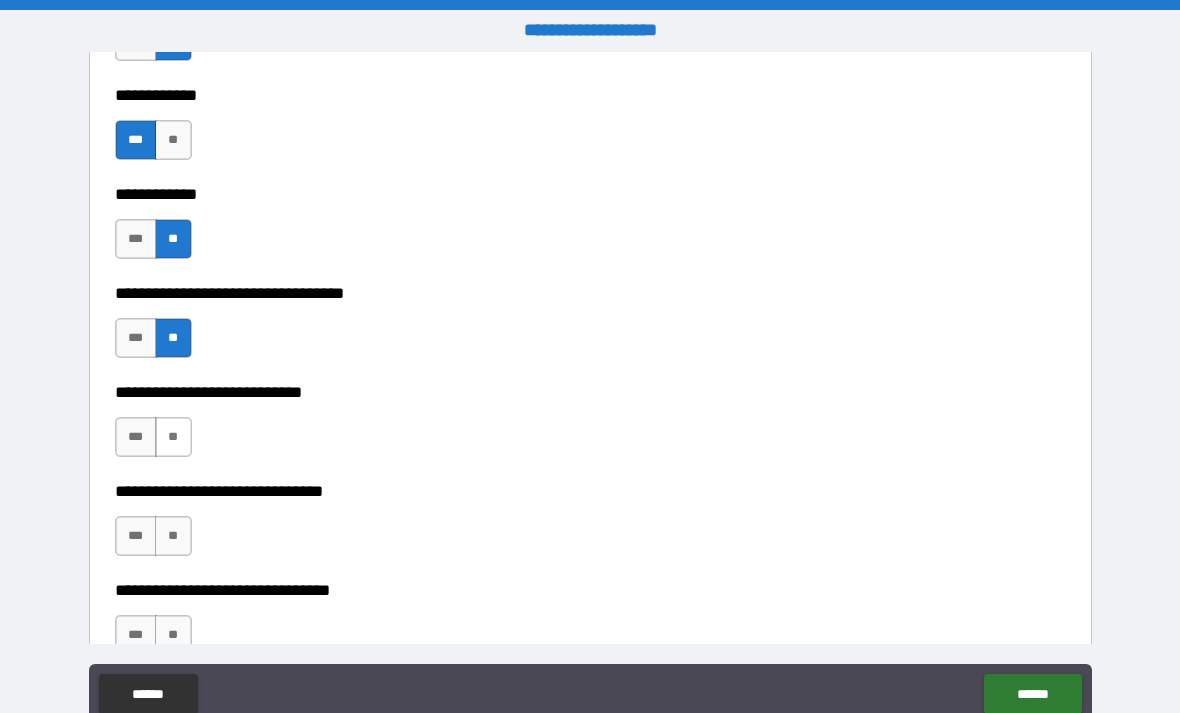 click on "**" at bounding box center [173, 437] 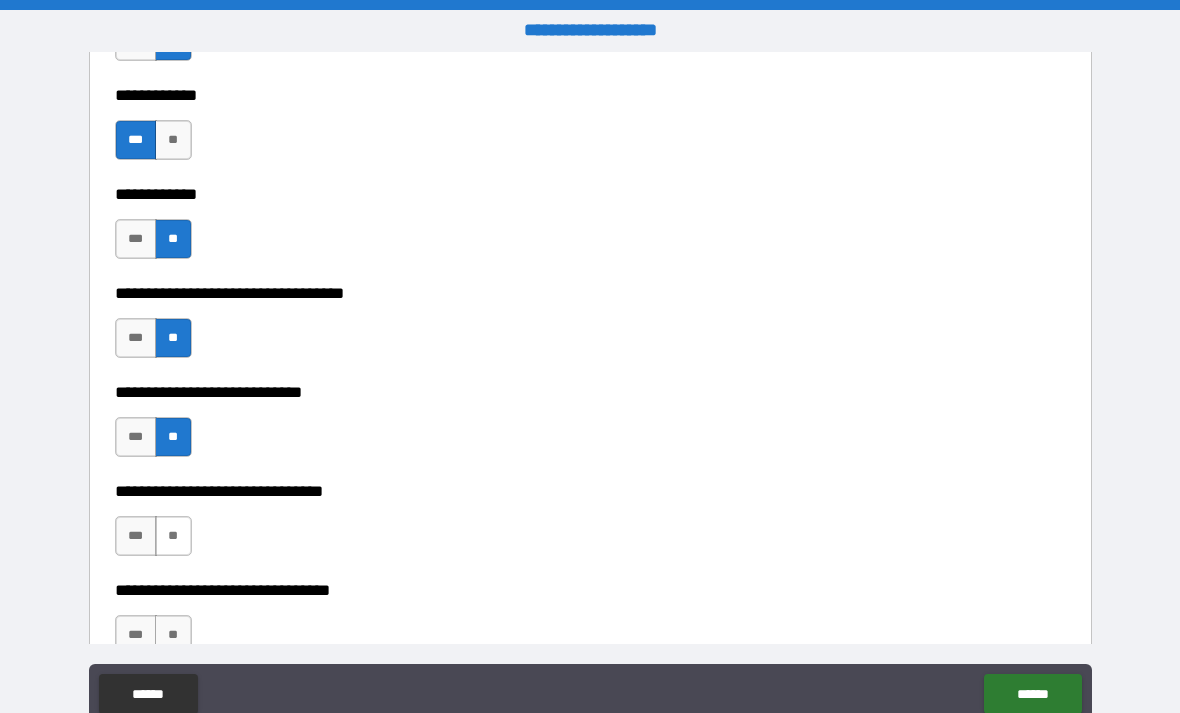 click on "**" at bounding box center [173, 536] 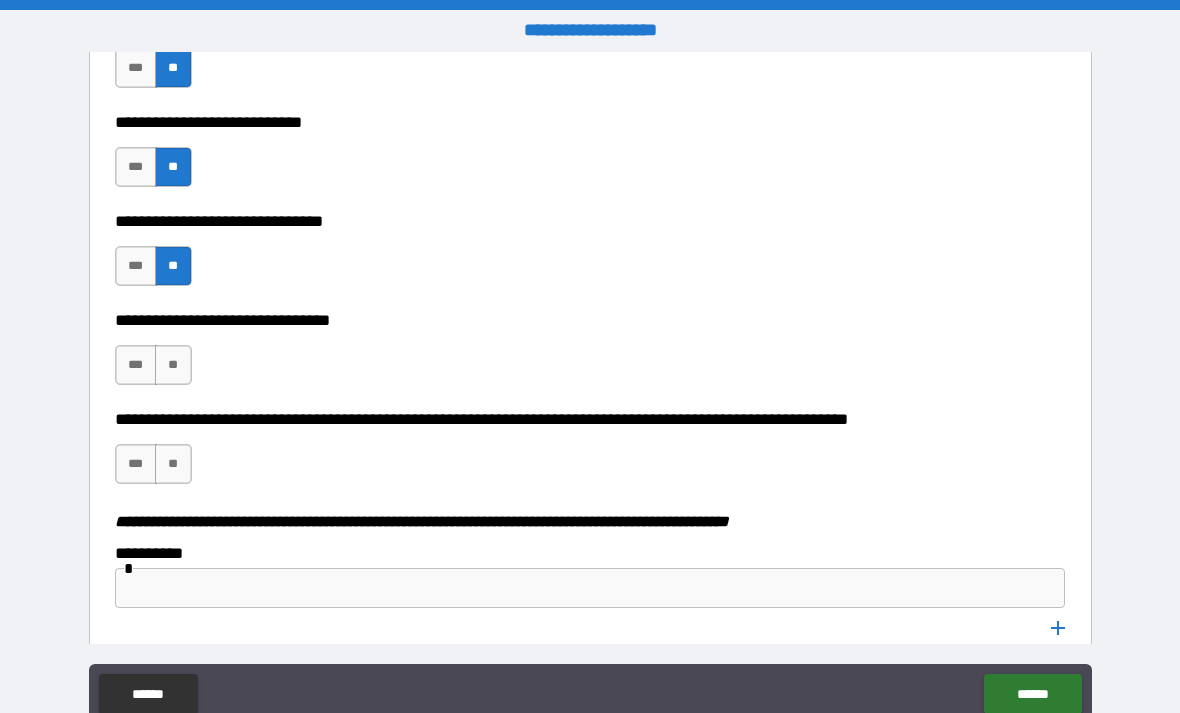 scroll, scrollTop: 9752, scrollLeft: 0, axis: vertical 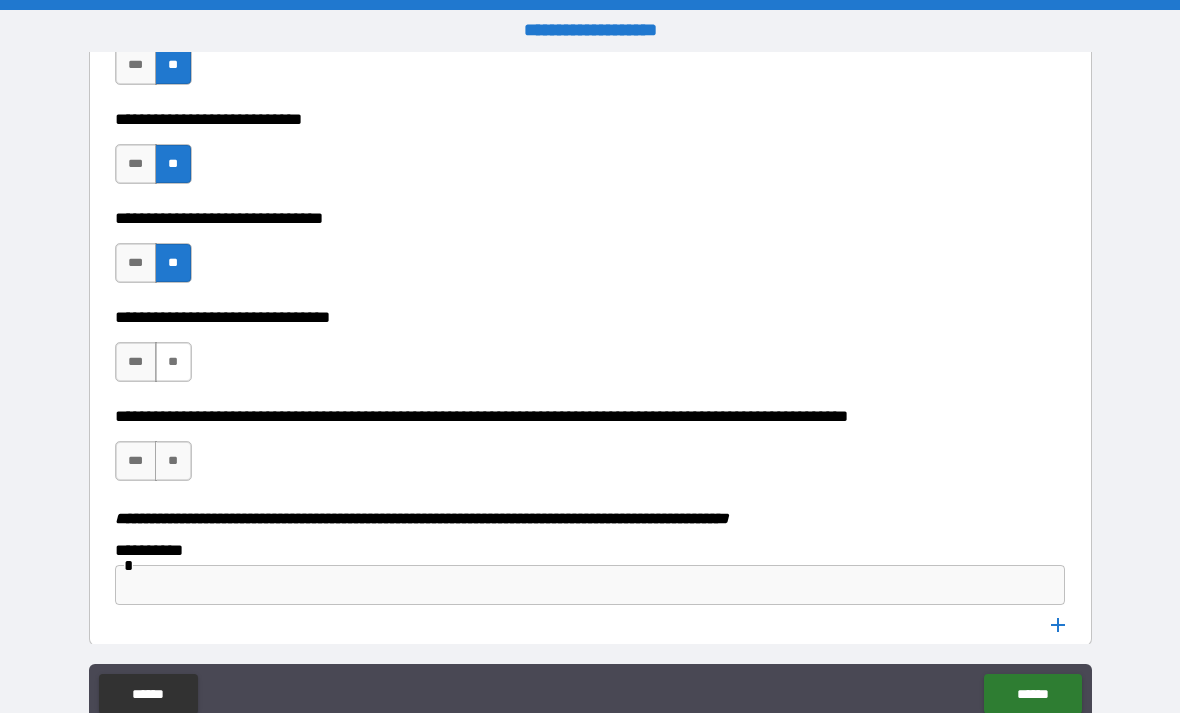 click on "**" at bounding box center (173, 362) 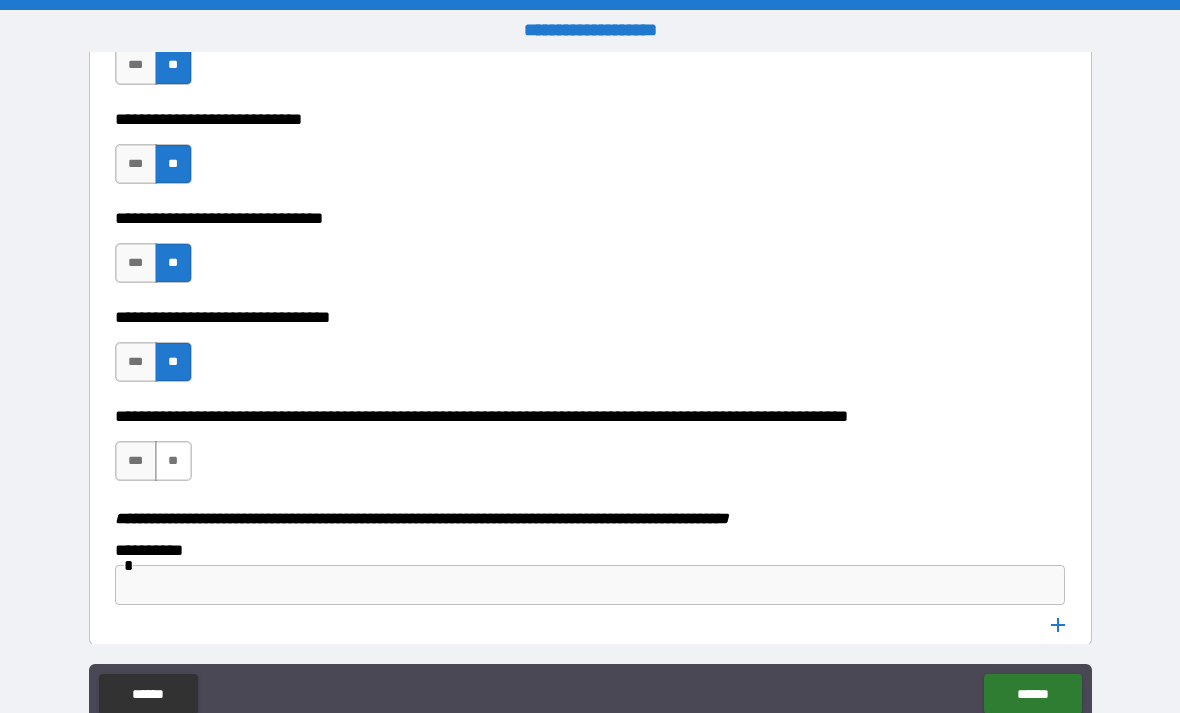 click on "**" at bounding box center (173, 461) 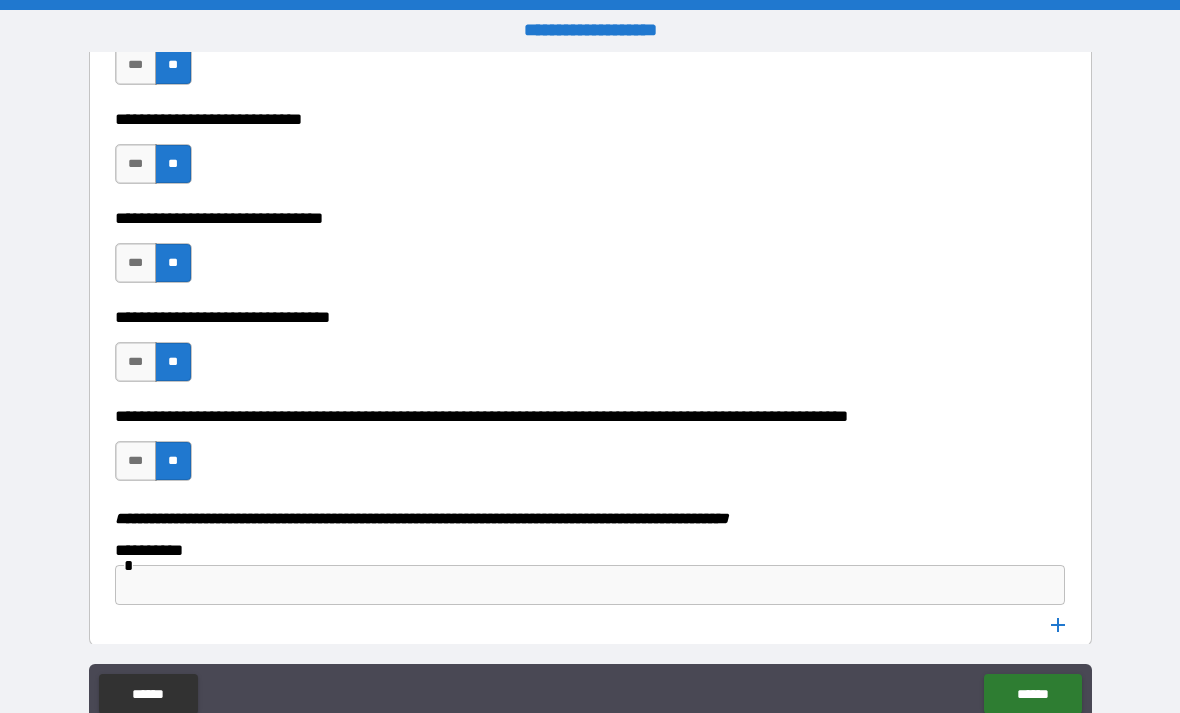 click on "**" at bounding box center [173, 461] 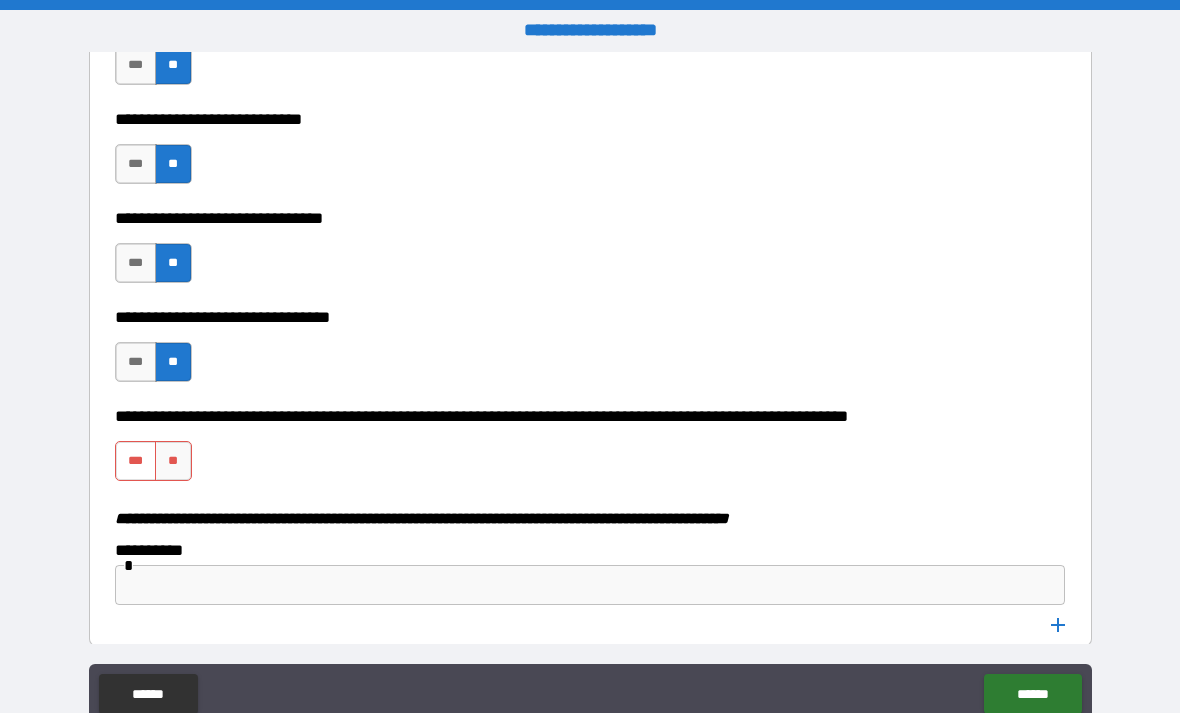 click on "***" at bounding box center [136, 461] 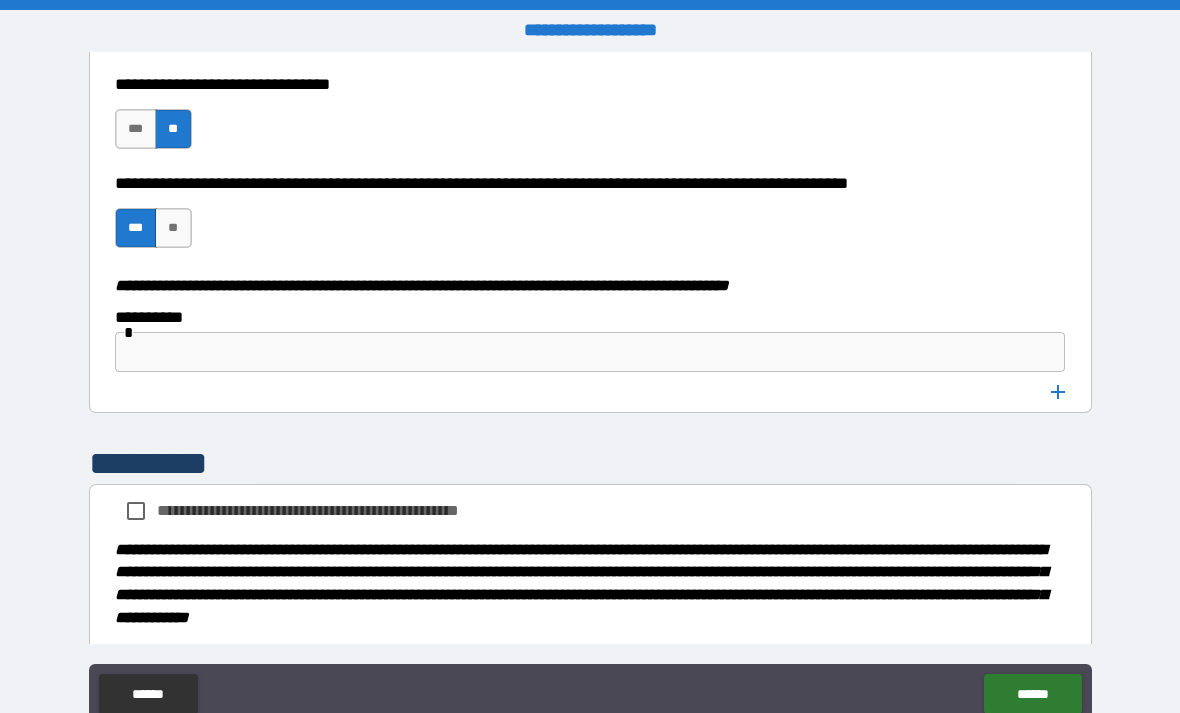 scroll, scrollTop: 10017, scrollLeft: 0, axis: vertical 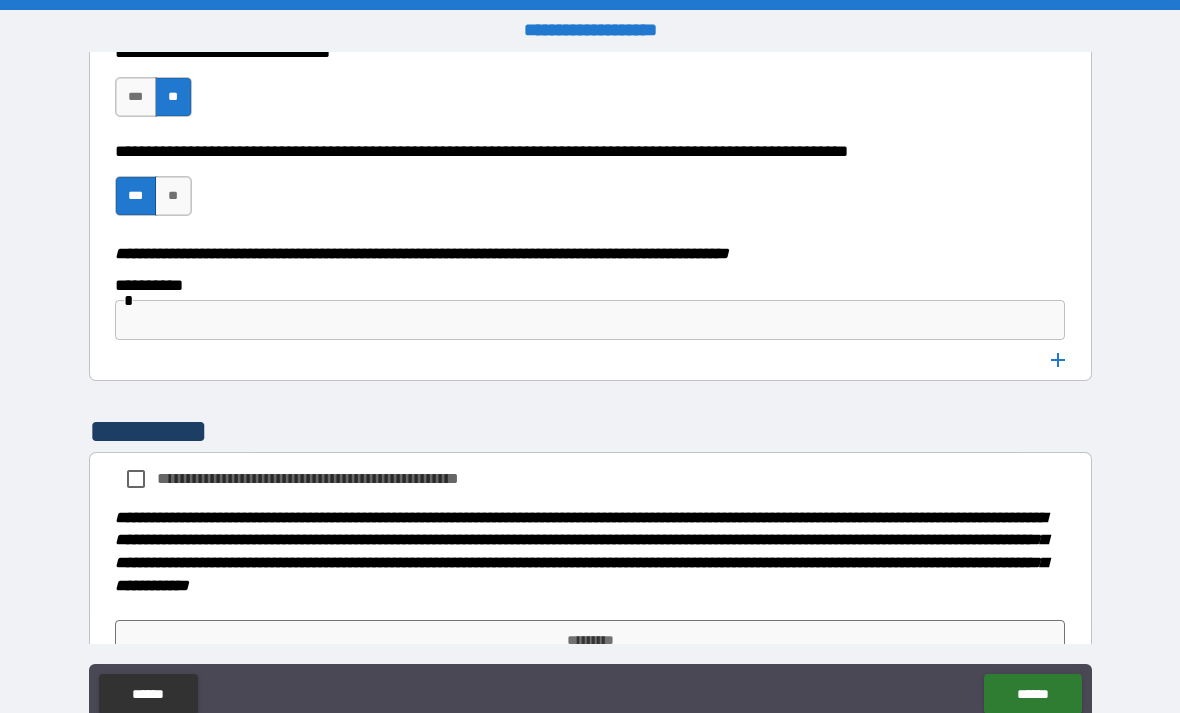 click at bounding box center (590, 320) 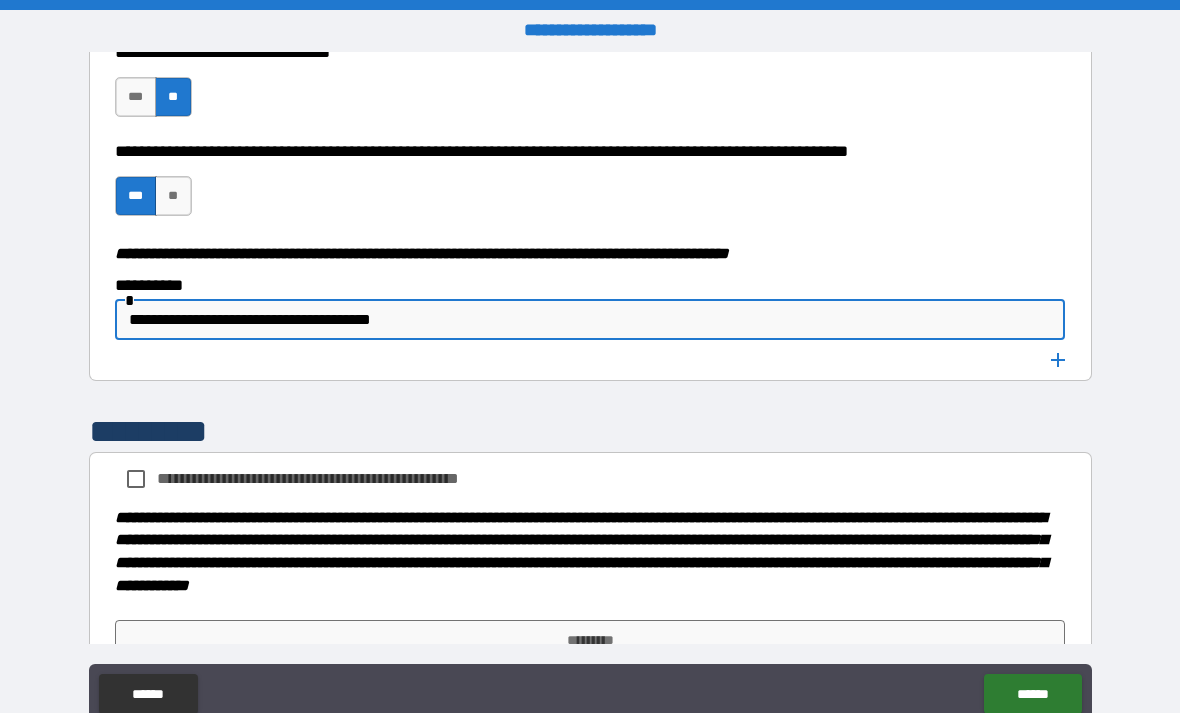 type on "**********" 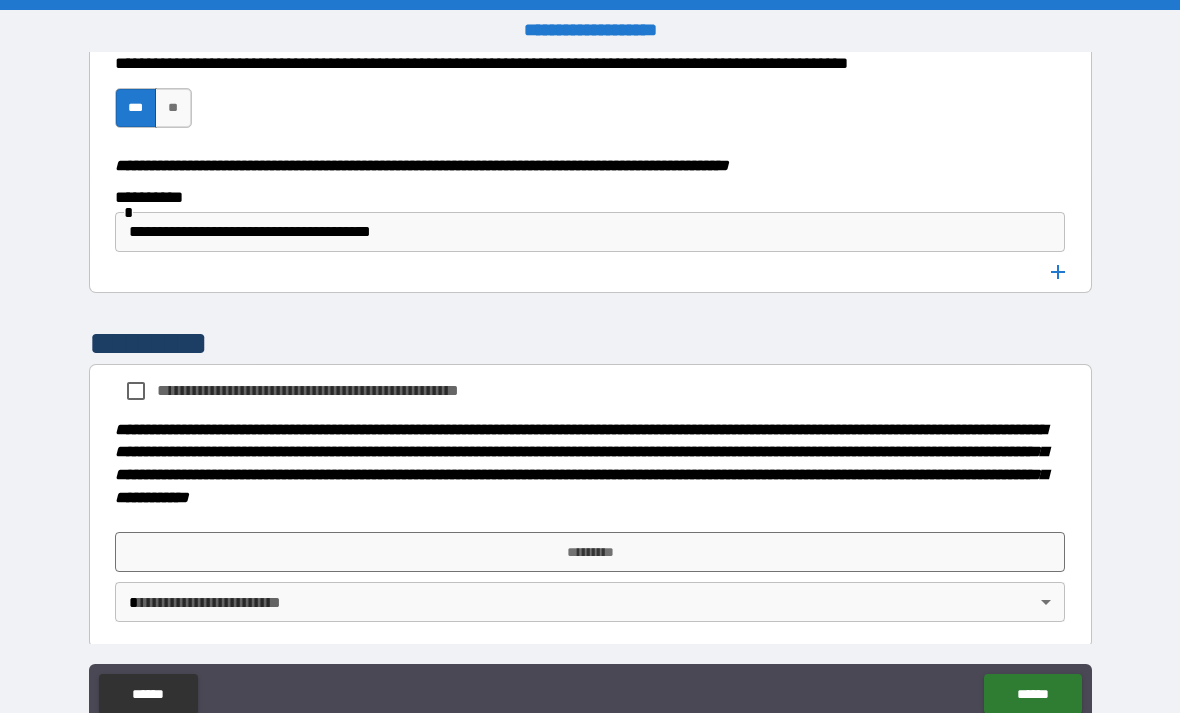 scroll, scrollTop: 10105, scrollLeft: 0, axis: vertical 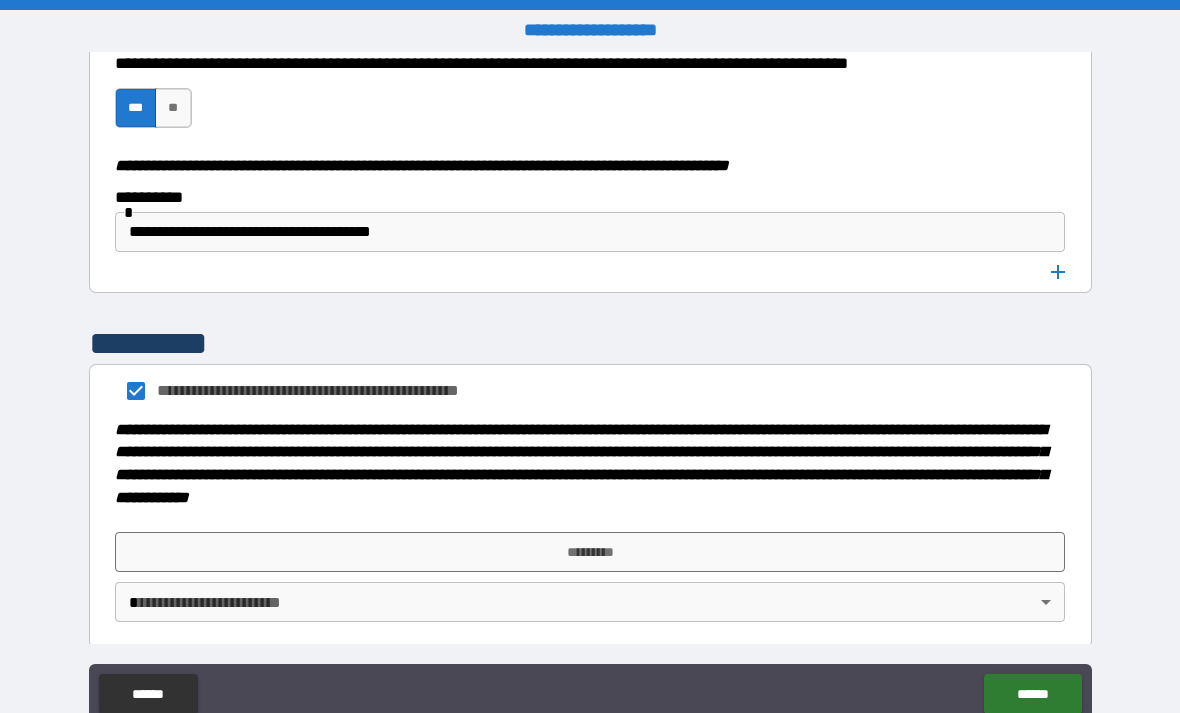 click on "*********" at bounding box center (590, 343) 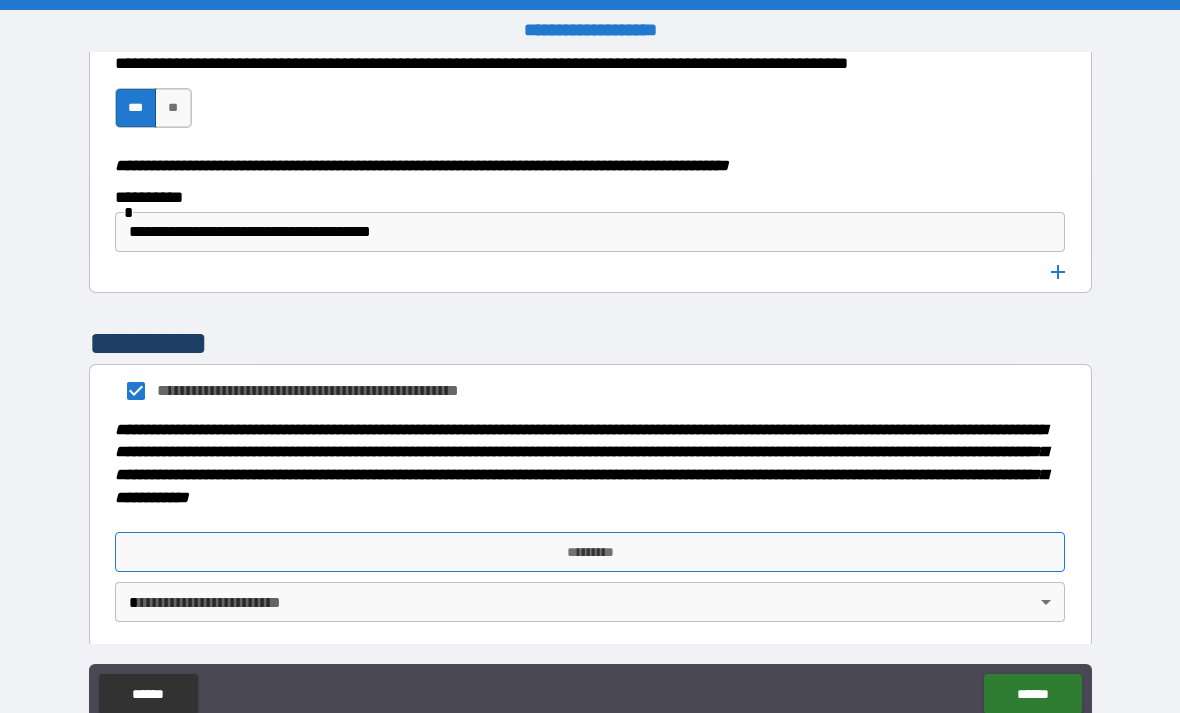 click on "*********" at bounding box center [590, 552] 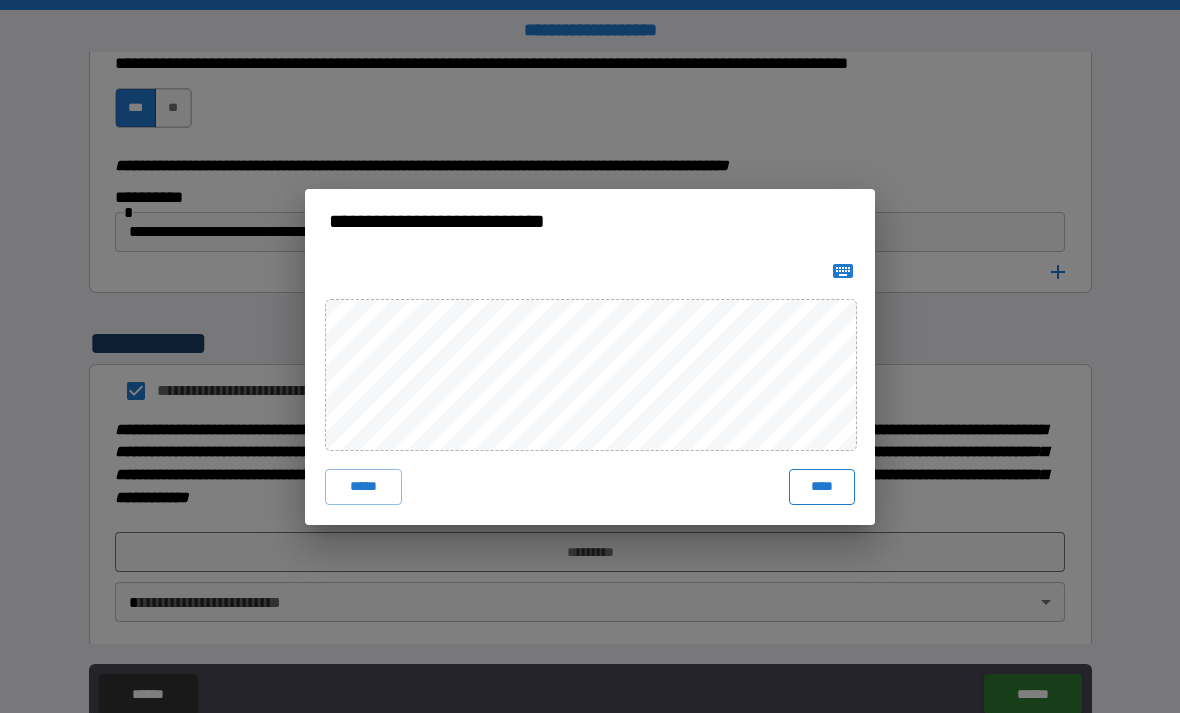 click on "****" at bounding box center [822, 487] 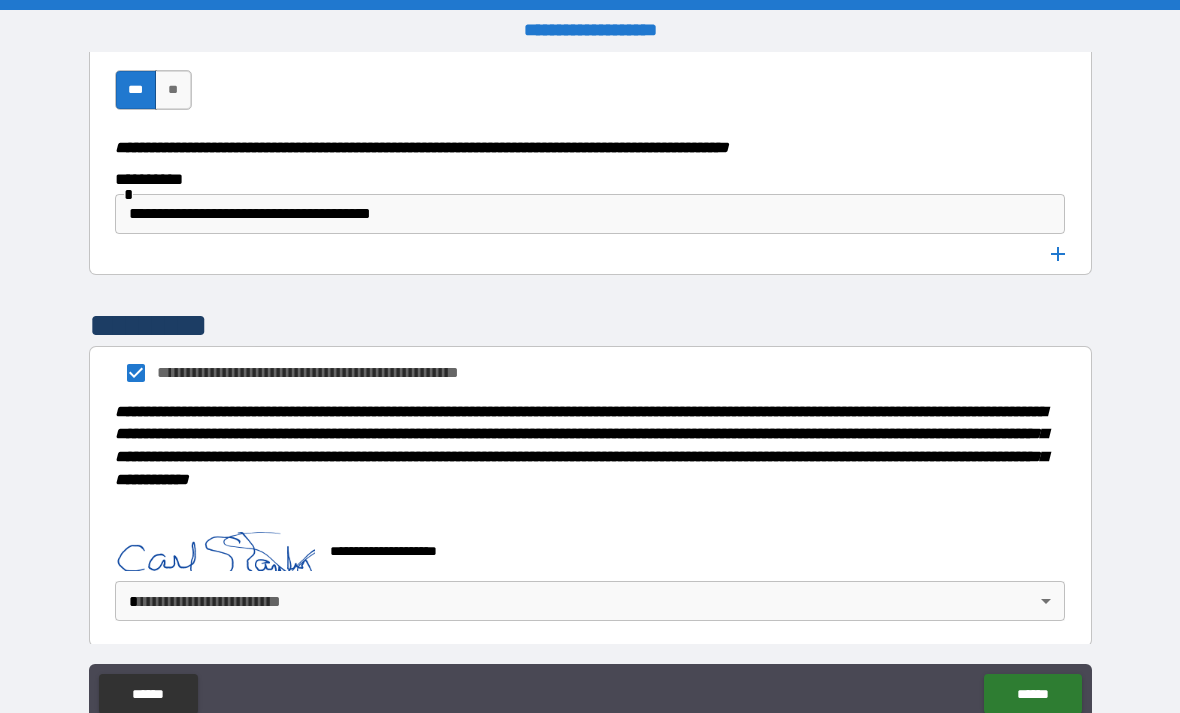 scroll, scrollTop: 10122, scrollLeft: 0, axis: vertical 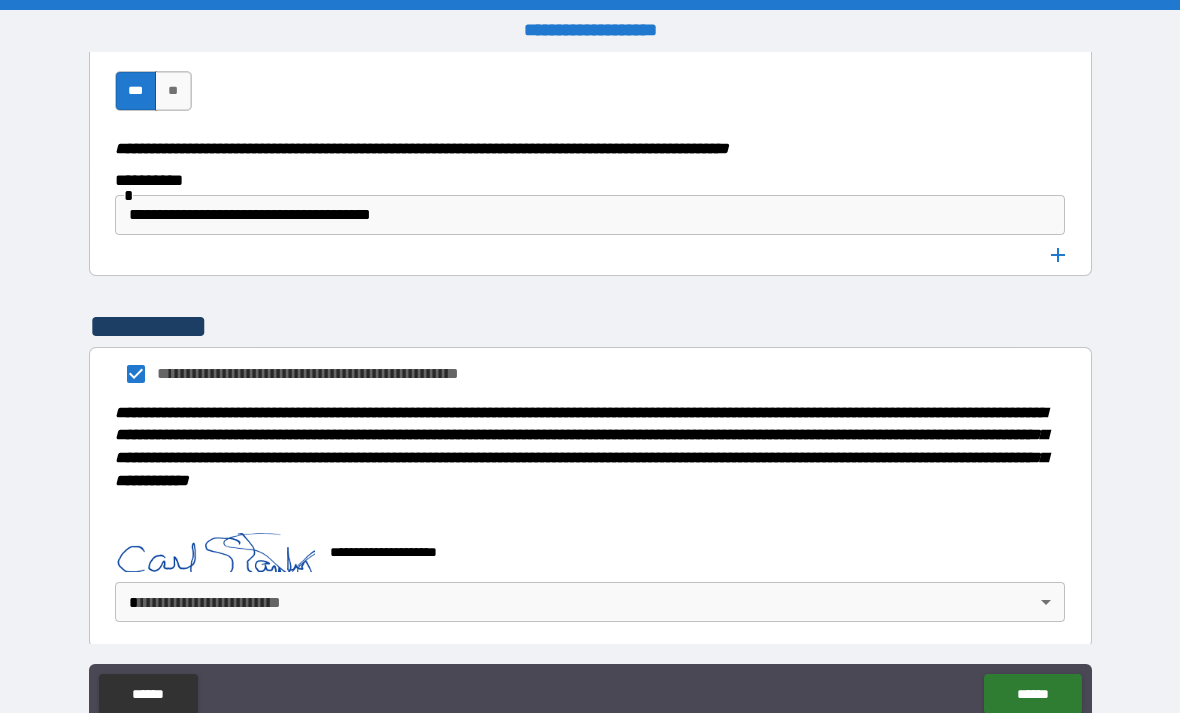 click on "**********" at bounding box center (590, 388) 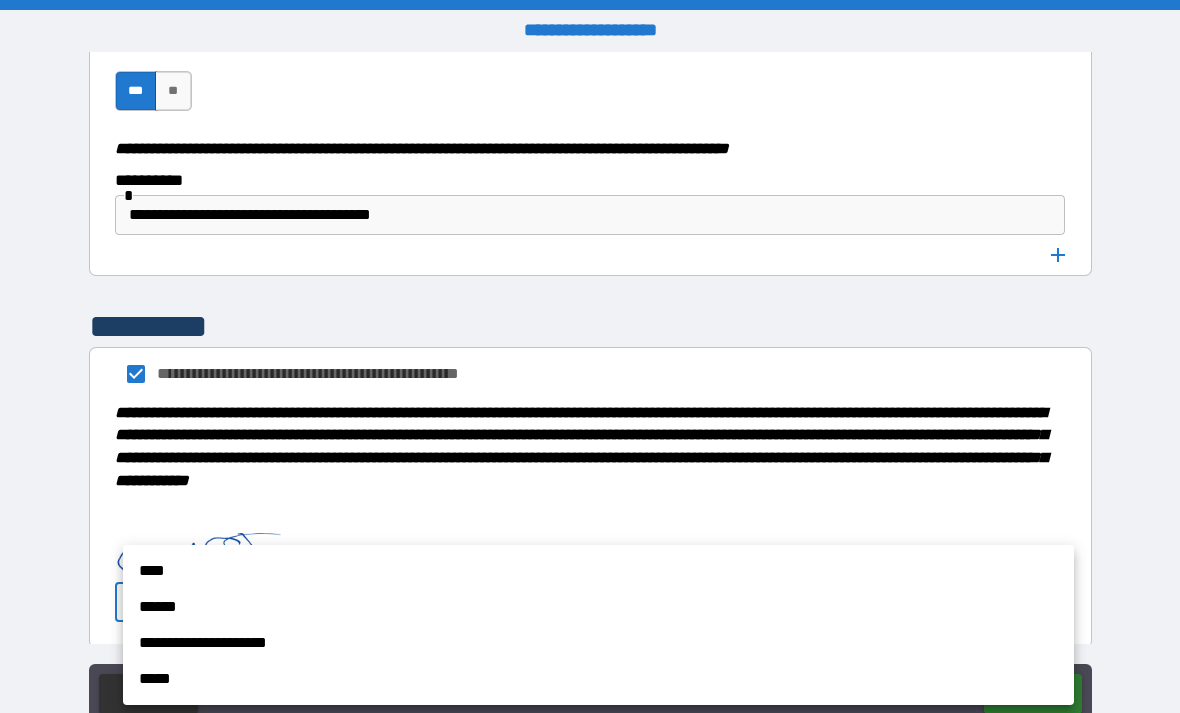 click on "******" at bounding box center [598, 607] 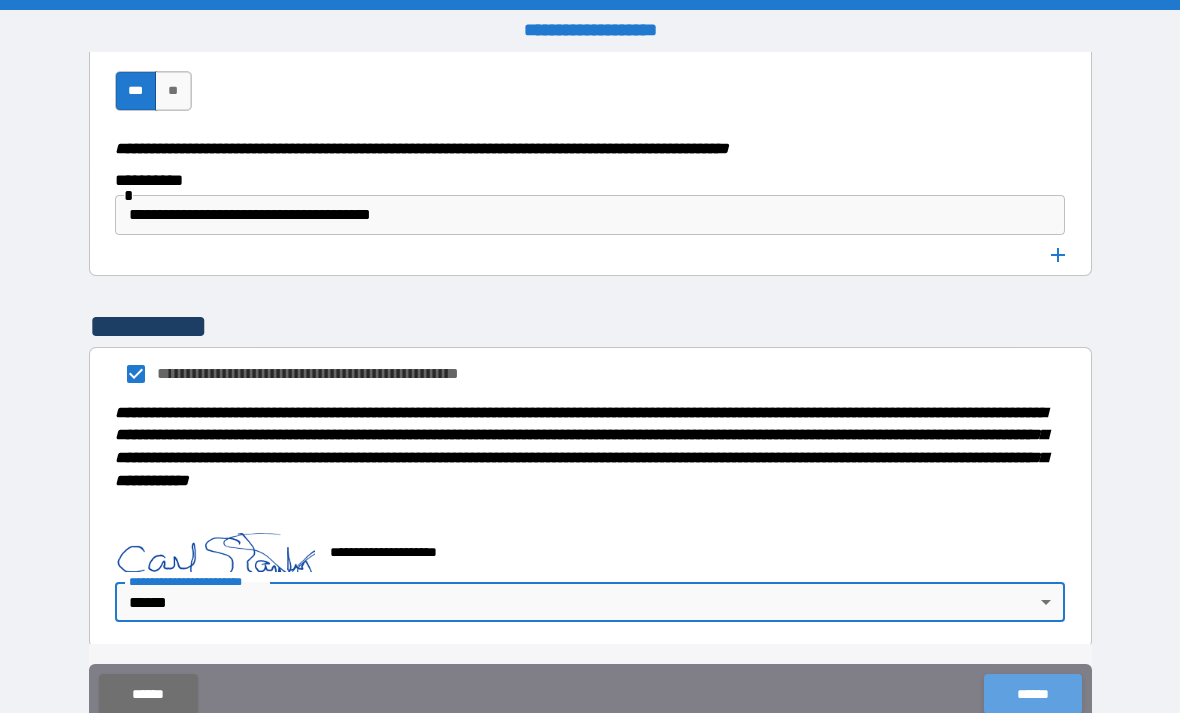 click on "******" at bounding box center (1032, 694) 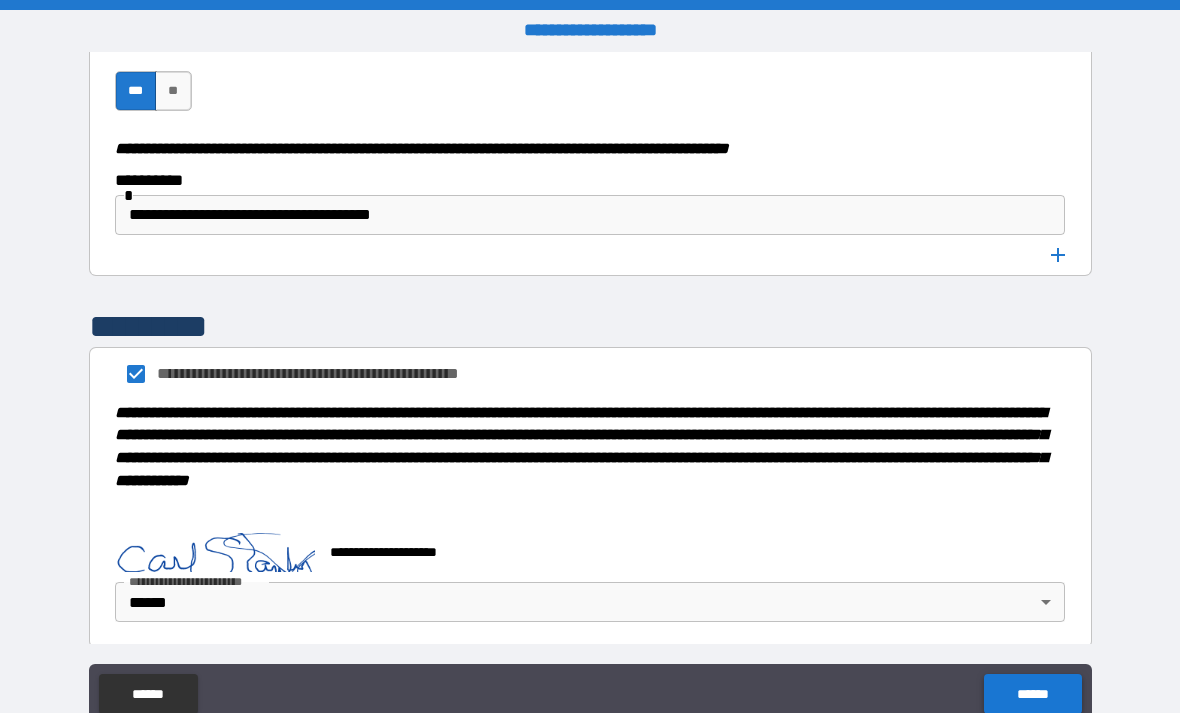 scroll, scrollTop: 10122, scrollLeft: 0, axis: vertical 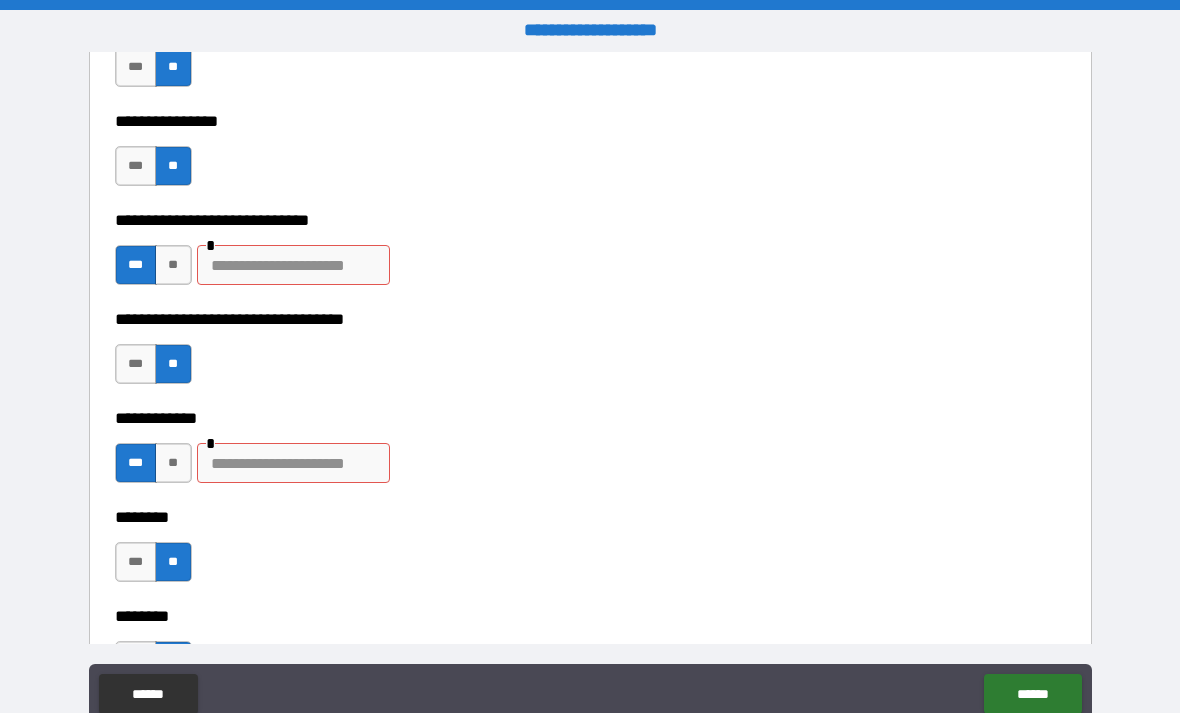 click at bounding box center (293, 265) 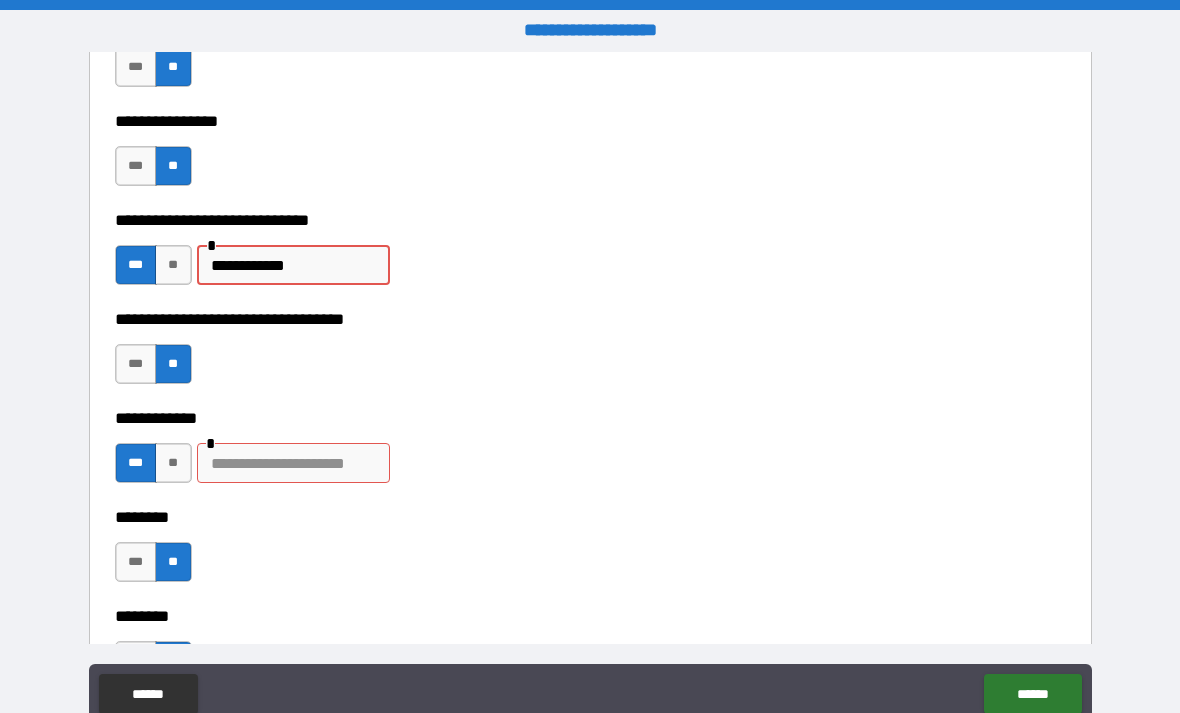 type on "**********" 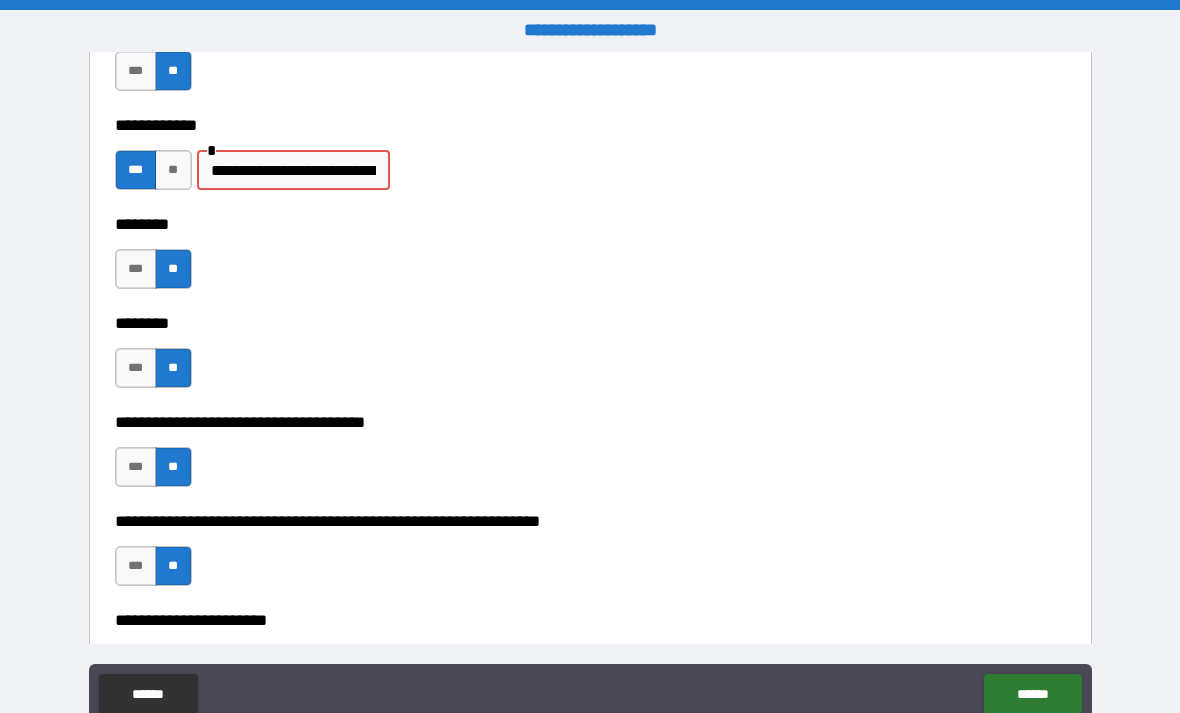 scroll, scrollTop: 7570, scrollLeft: 0, axis: vertical 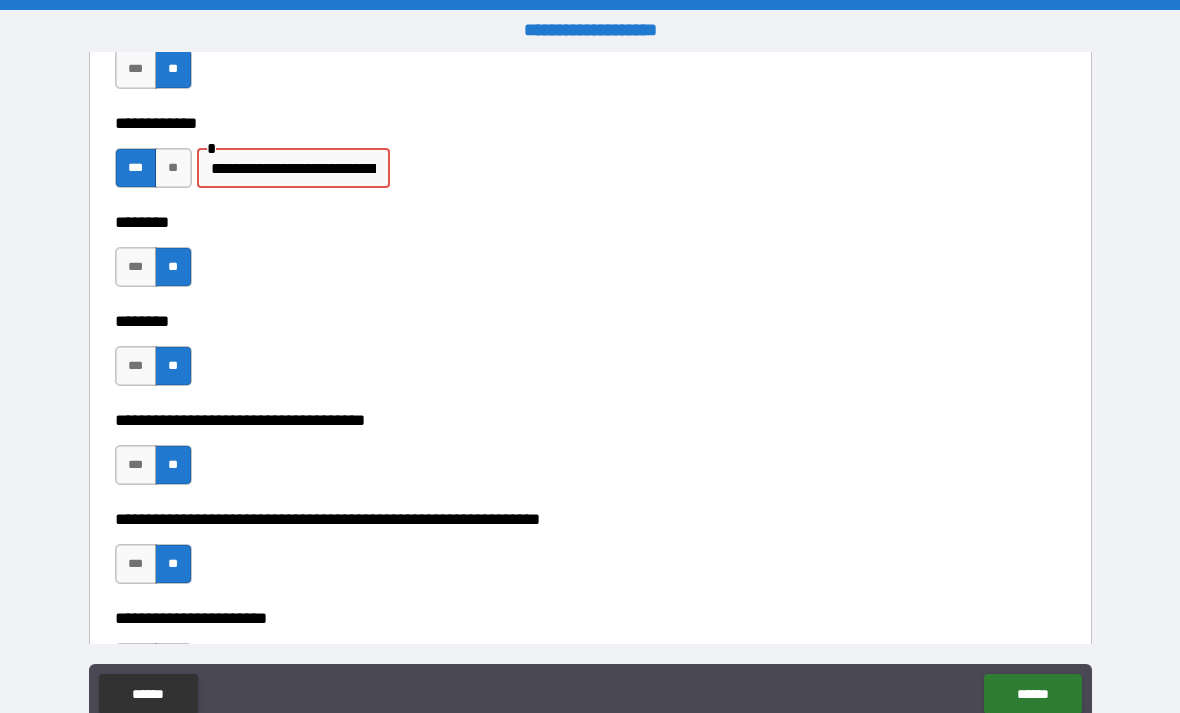 type on "**********" 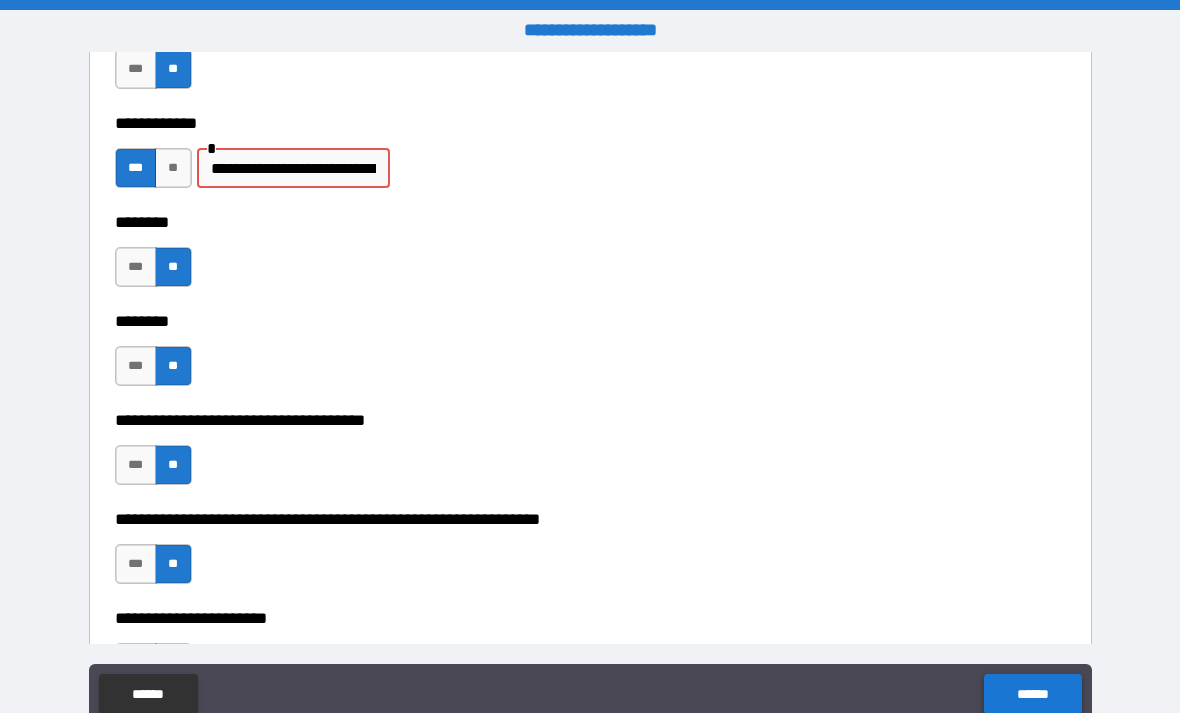 click on "******" at bounding box center [1032, 694] 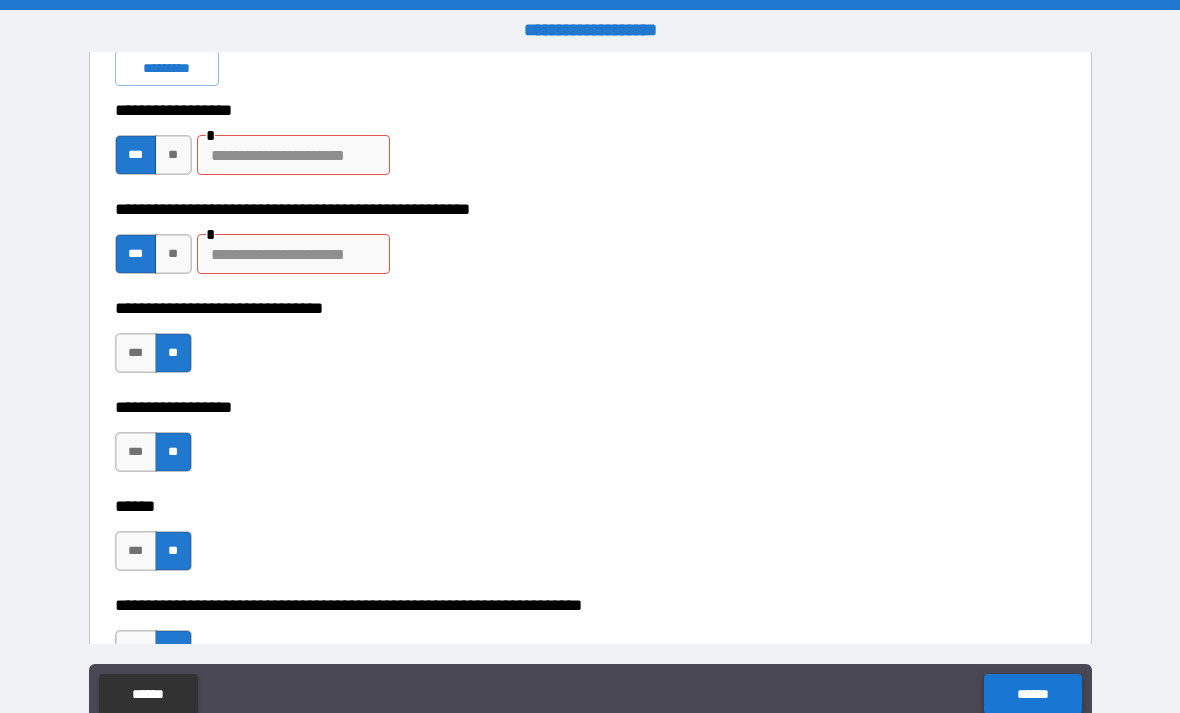 scroll, scrollTop: 6095, scrollLeft: 0, axis: vertical 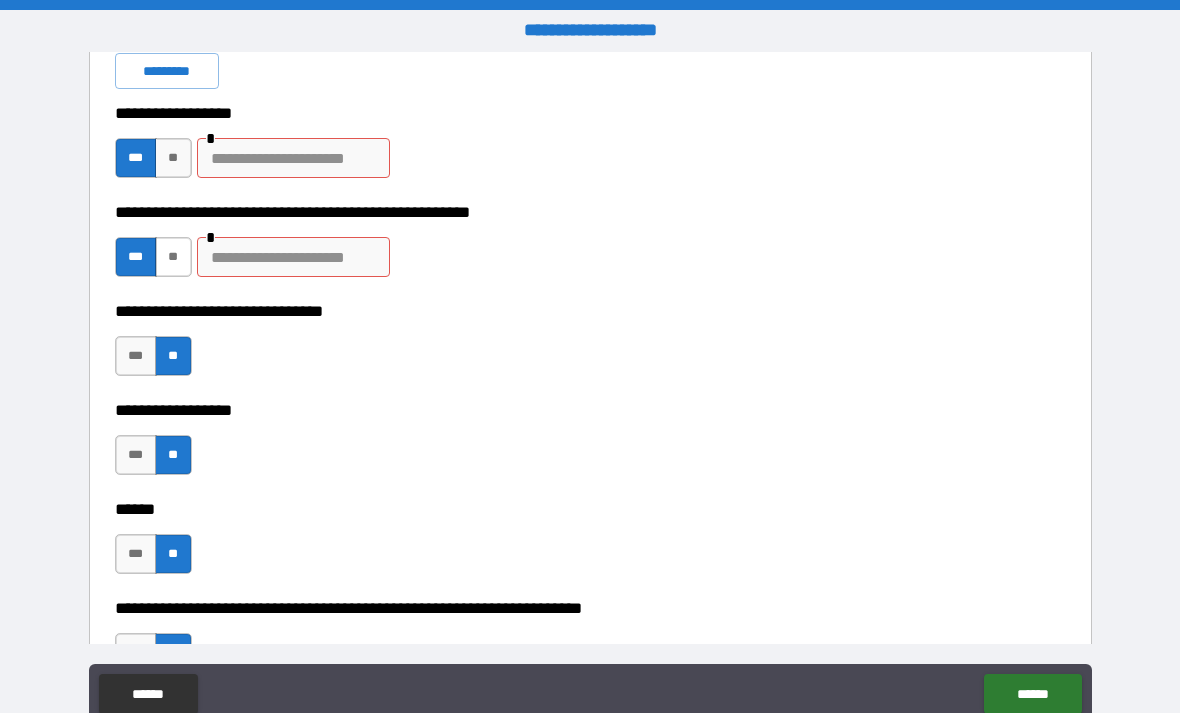 click on "**" at bounding box center [173, 257] 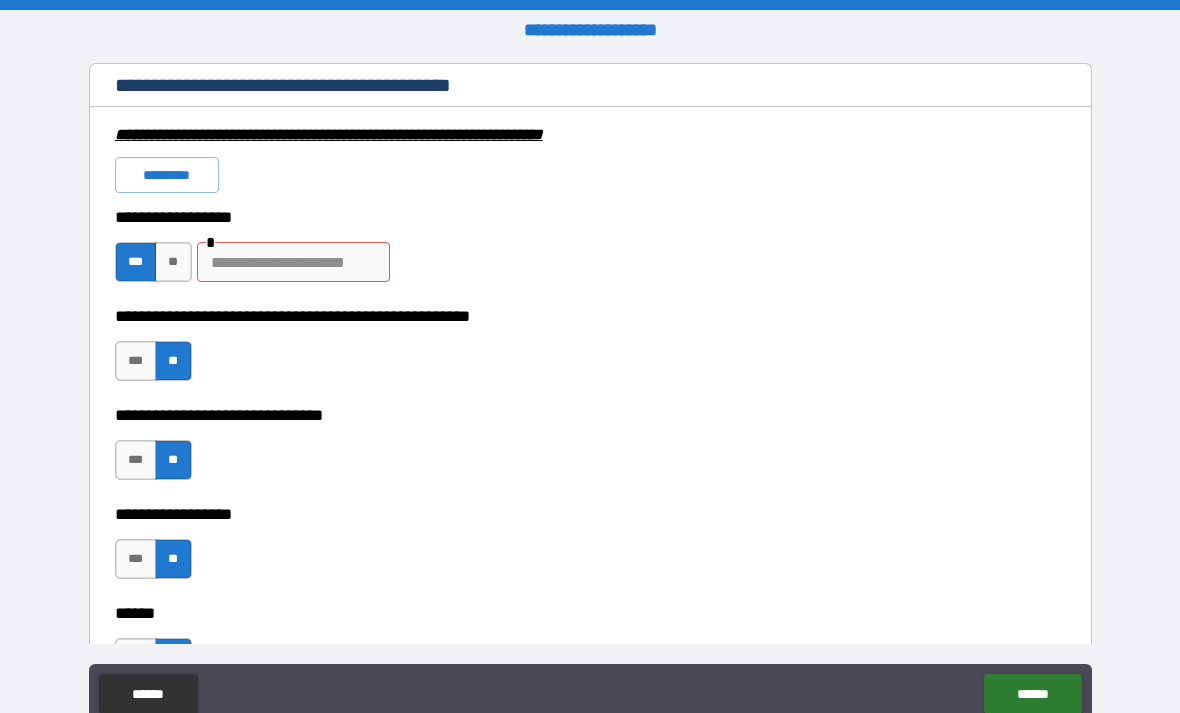 scroll, scrollTop: 5990, scrollLeft: 0, axis: vertical 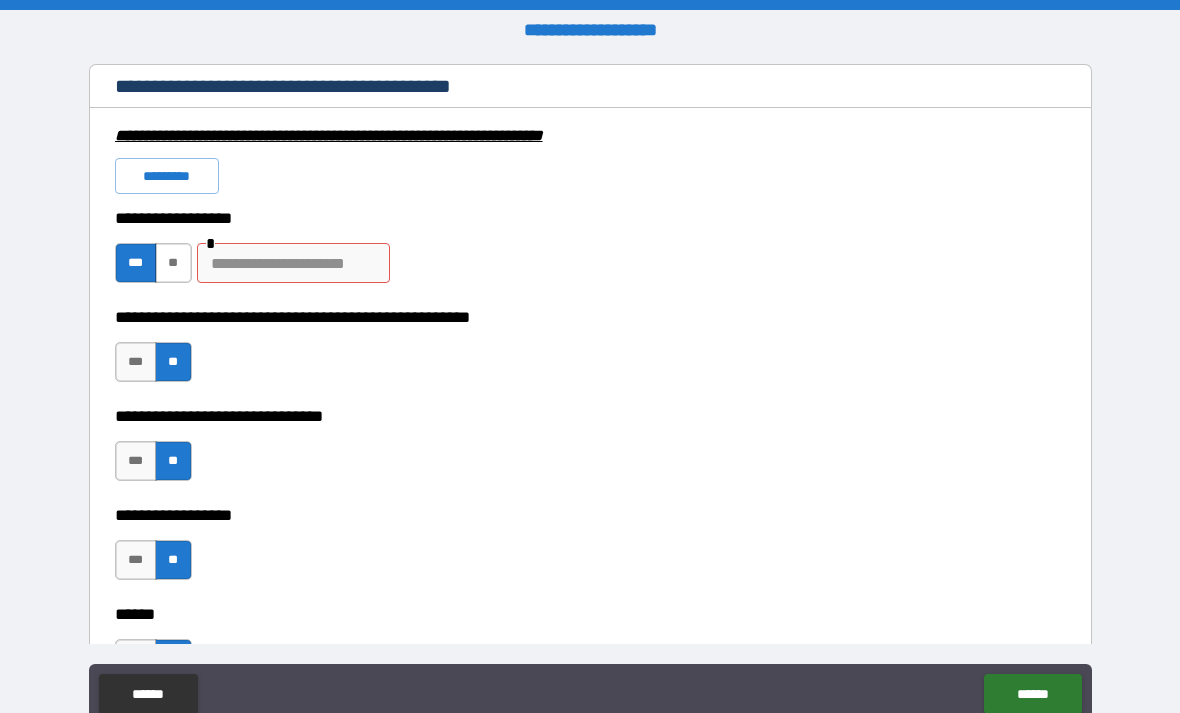 click on "**" at bounding box center [173, 263] 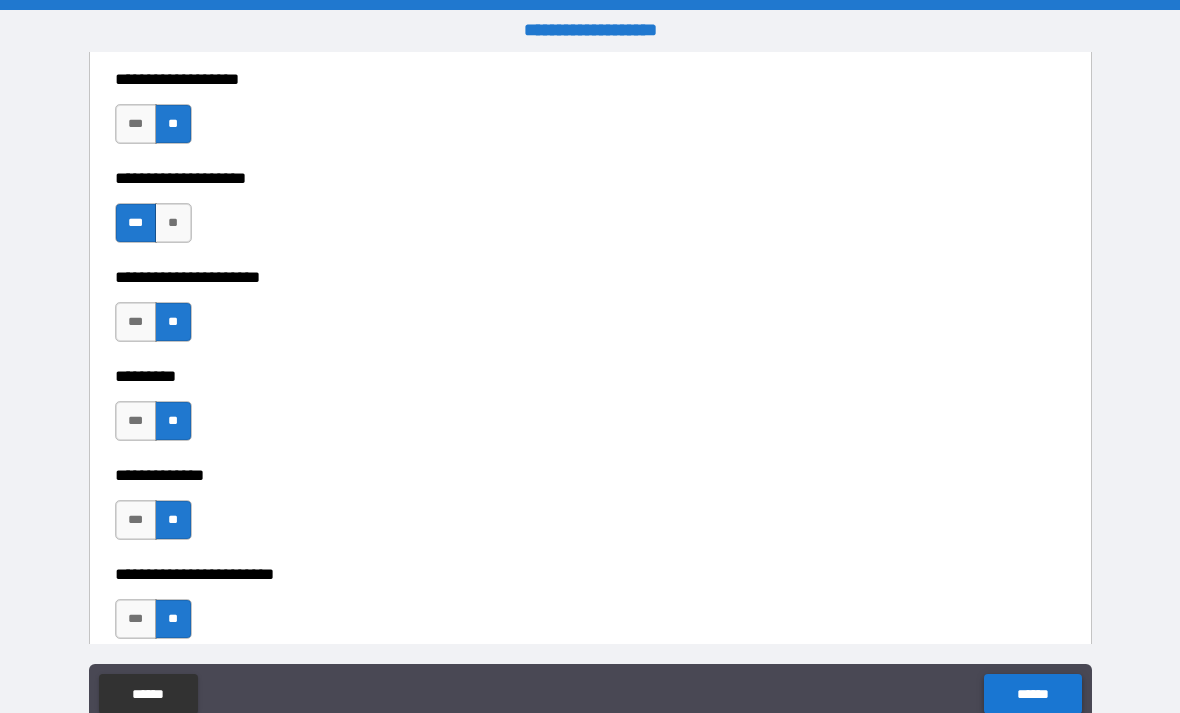 click on "******" at bounding box center (1032, 694) 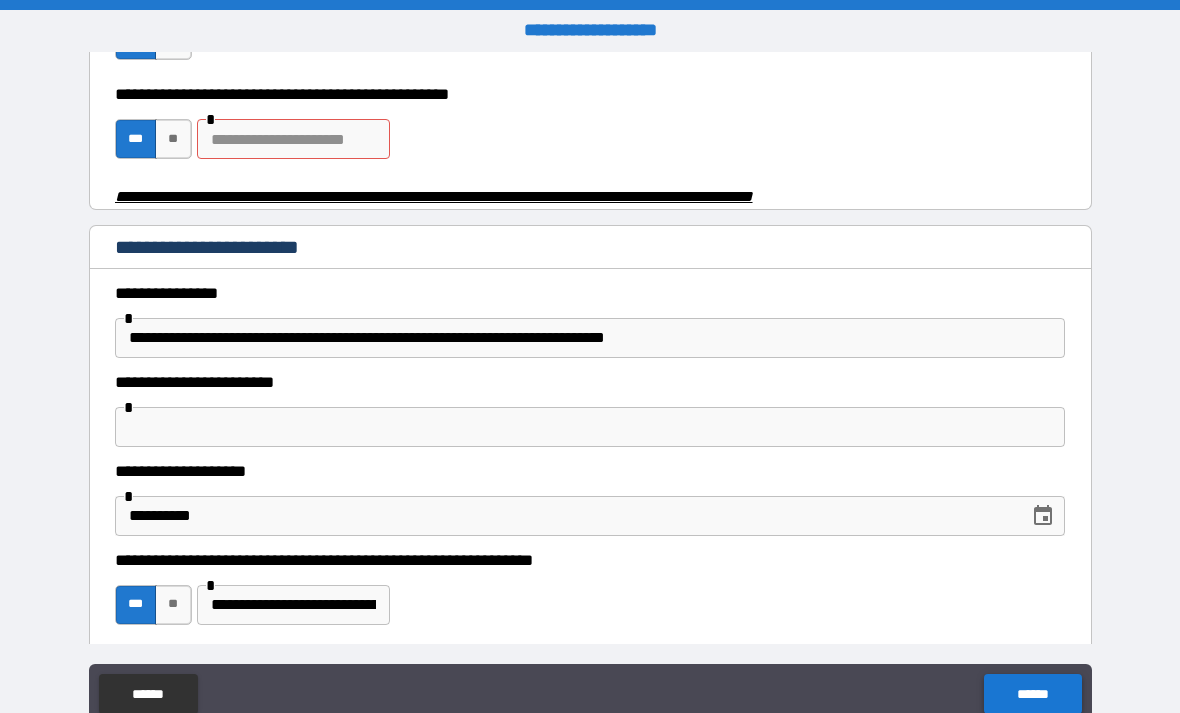 scroll, scrollTop: 836, scrollLeft: 0, axis: vertical 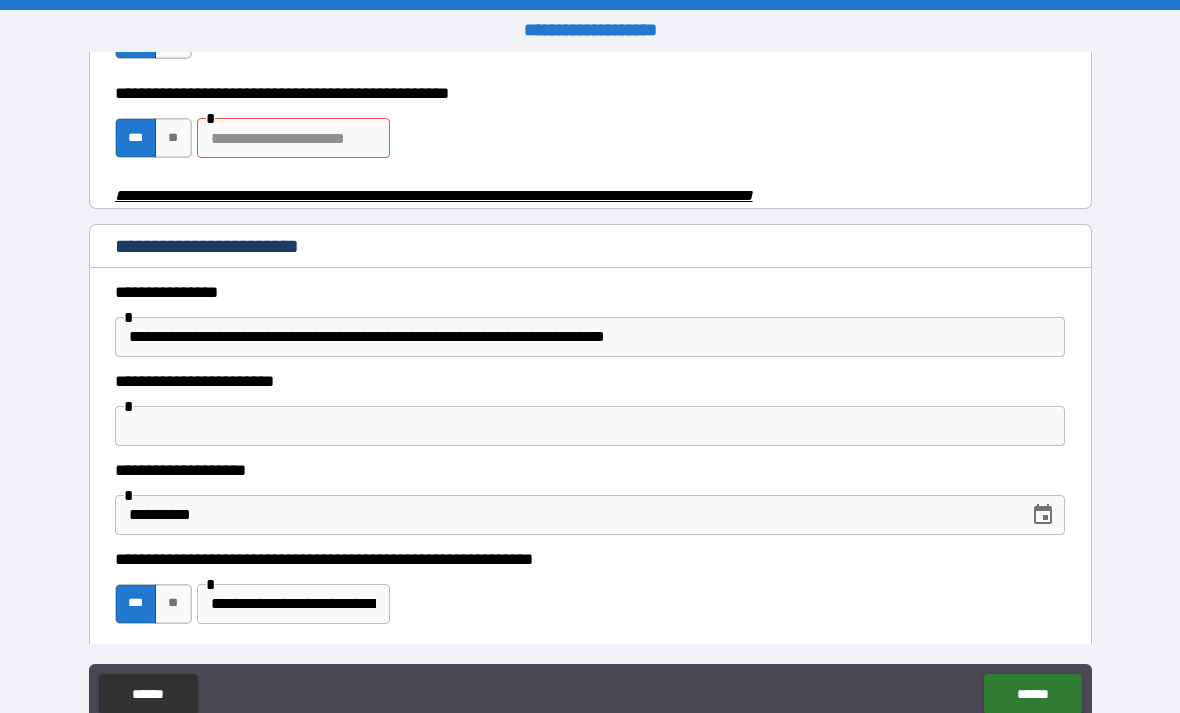 click at bounding box center (293, 138) 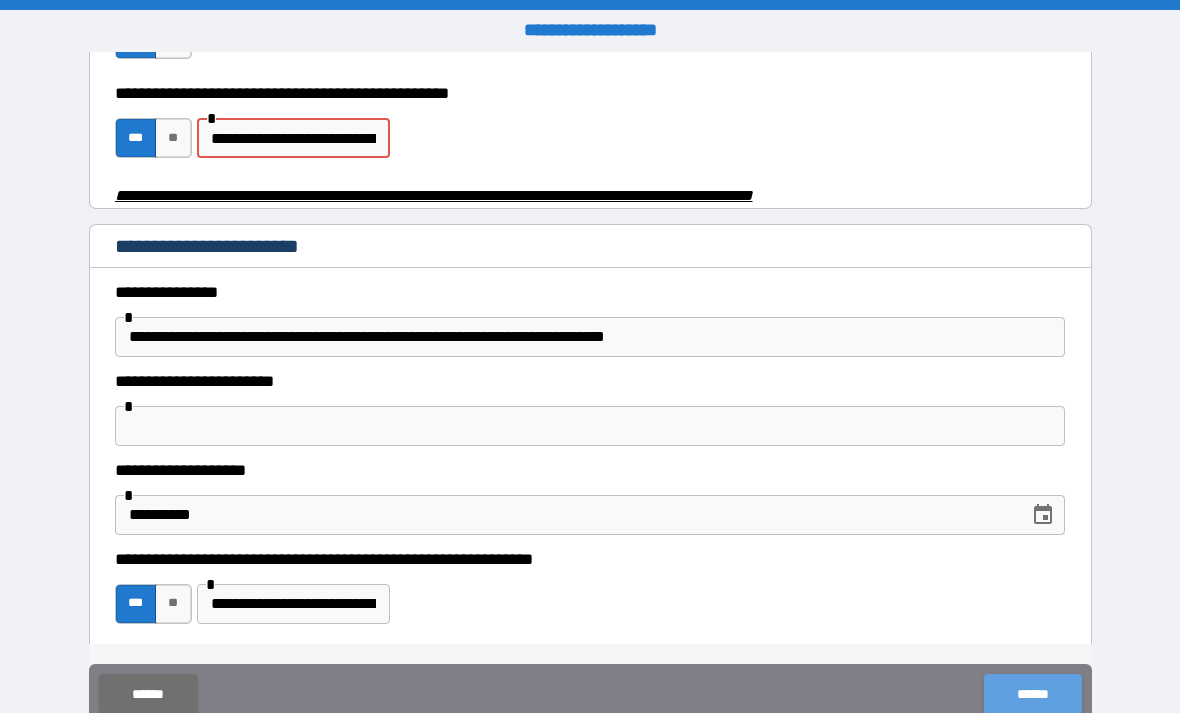 type on "**********" 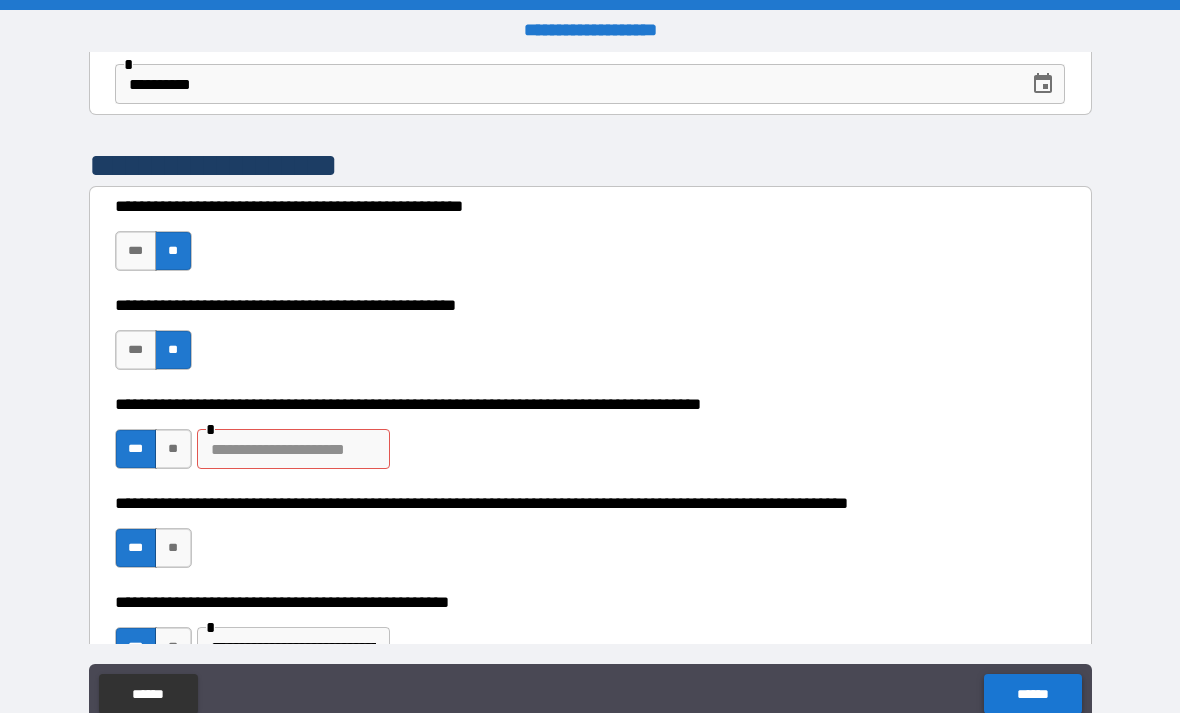scroll, scrollTop: 312, scrollLeft: 0, axis: vertical 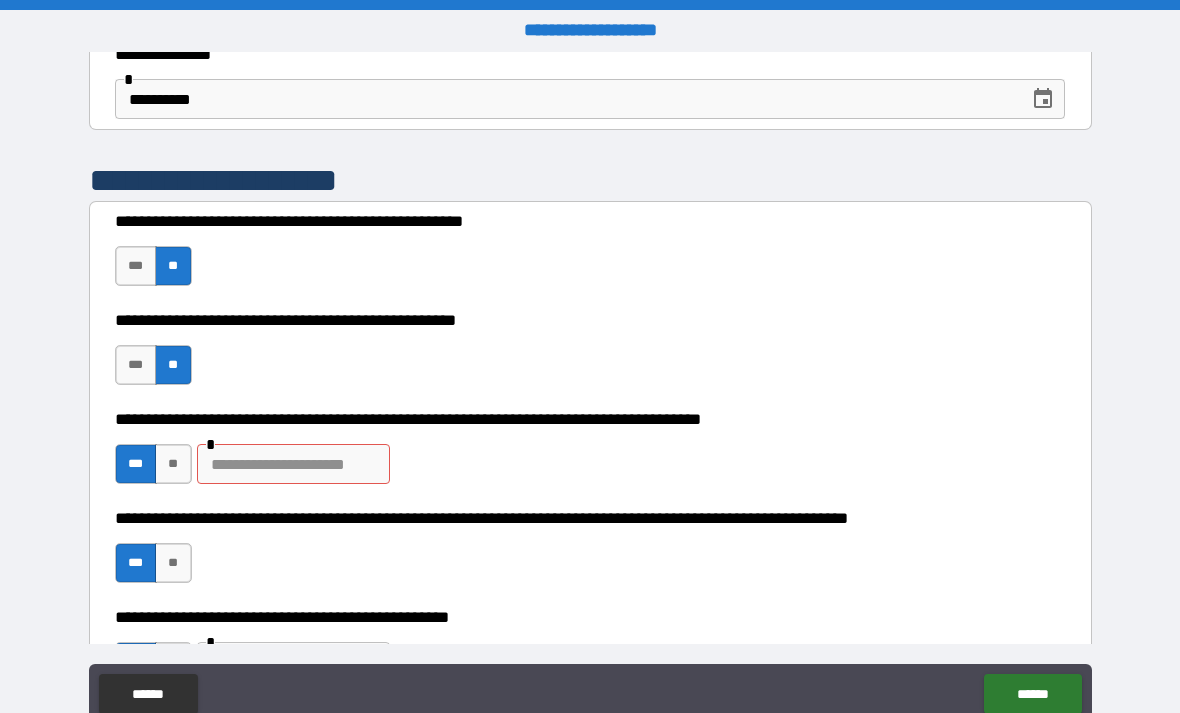 click at bounding box center [293, 464] 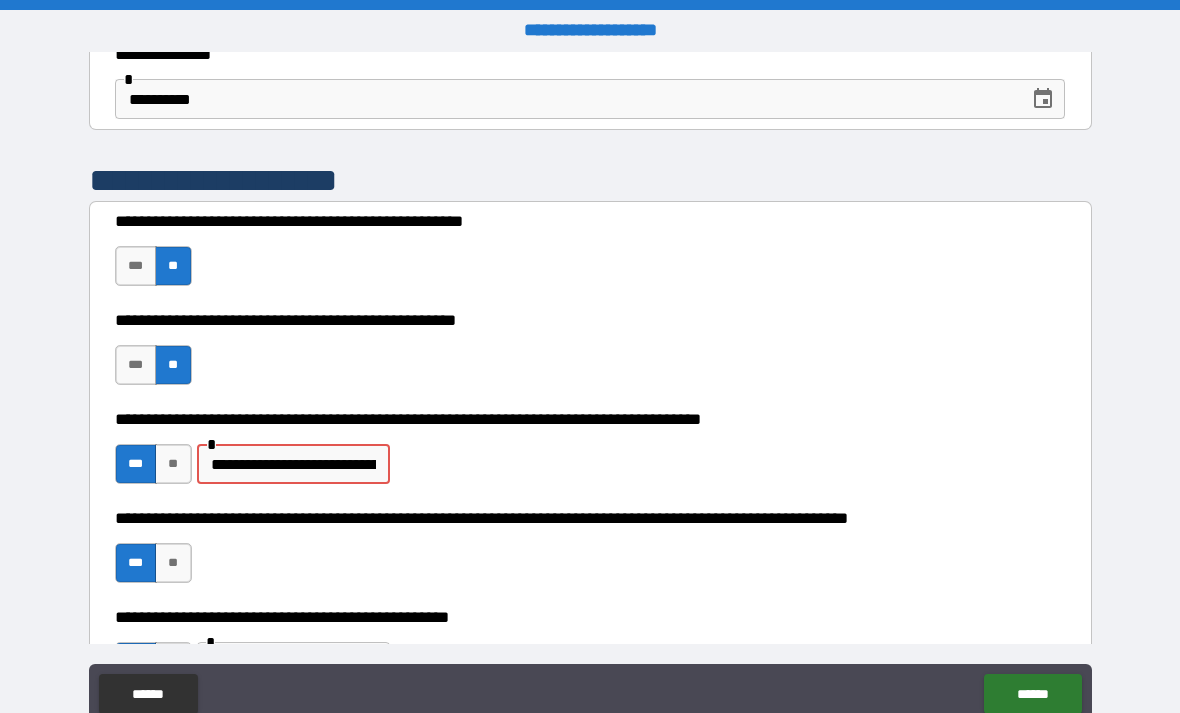 click on "**********" at bounding box center [293, 464] 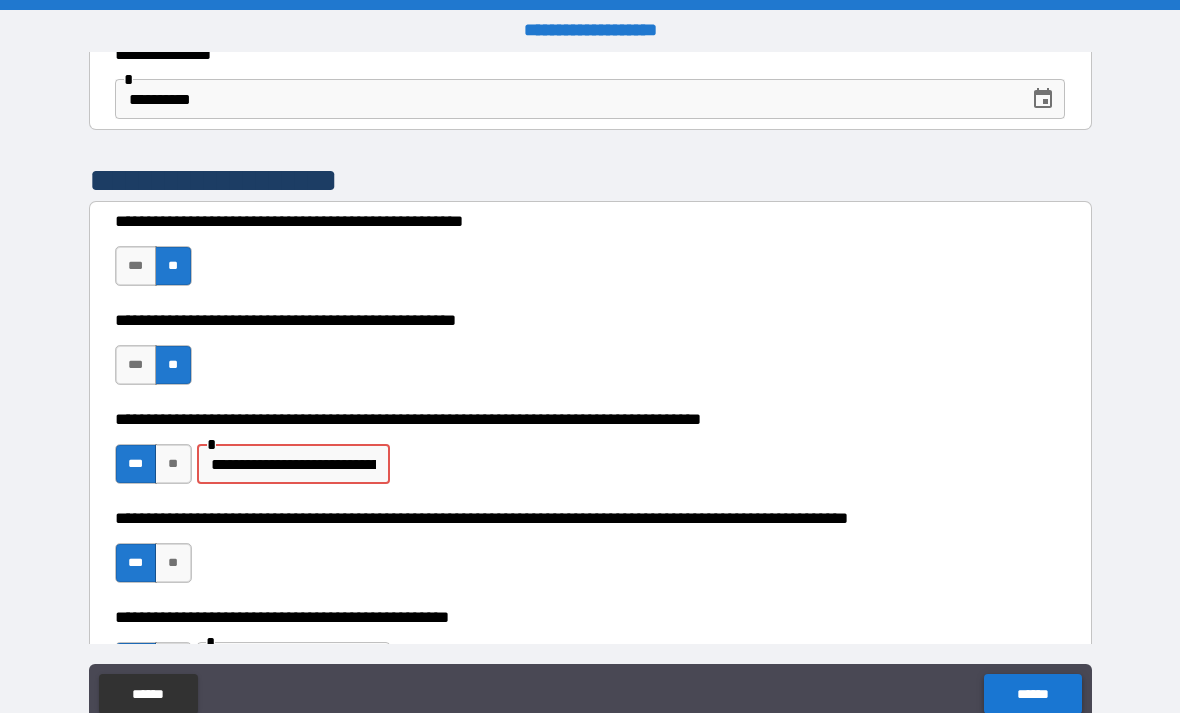 click on "******" at bounding box center (1032, 694) 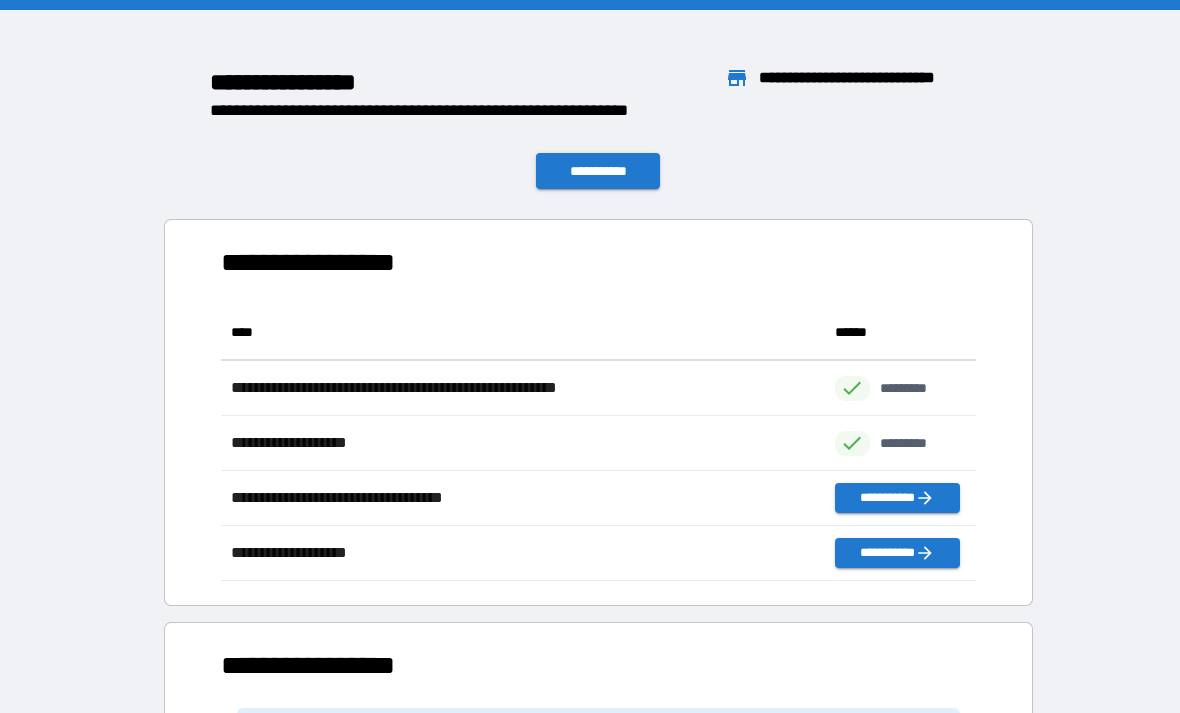 scroll, scrollTop: 1, scrollLeft: 1, axis: both 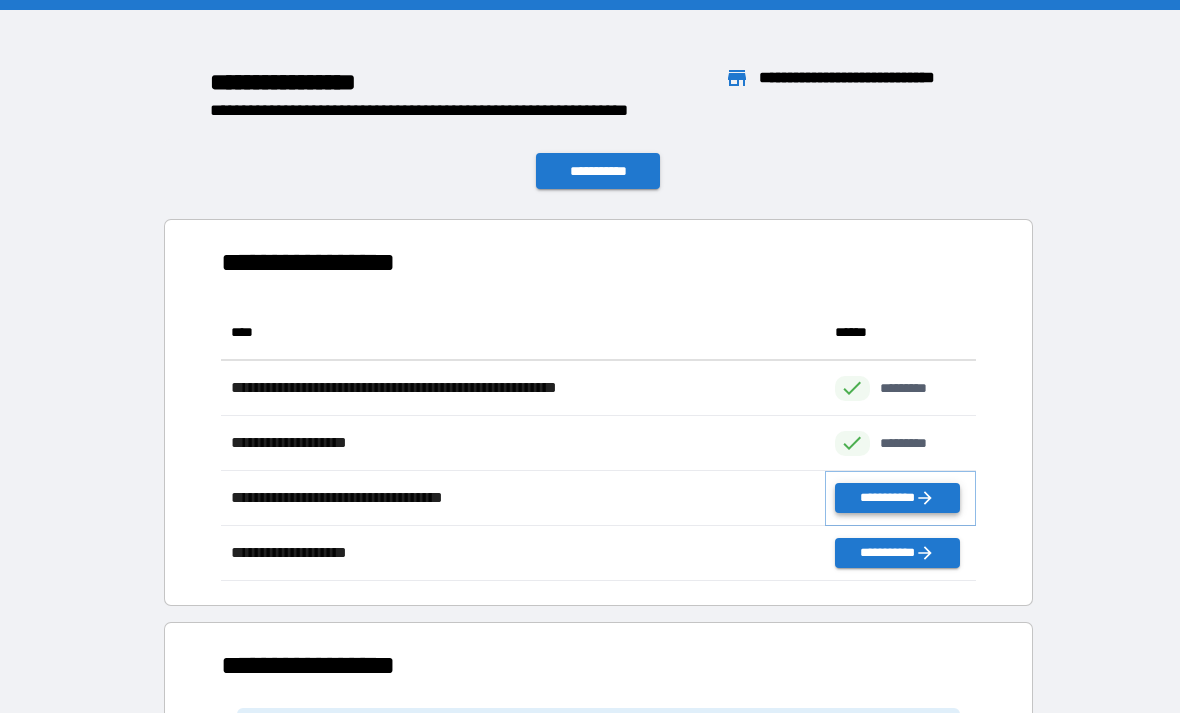 click on "**********" at bounding box center (897, 498) 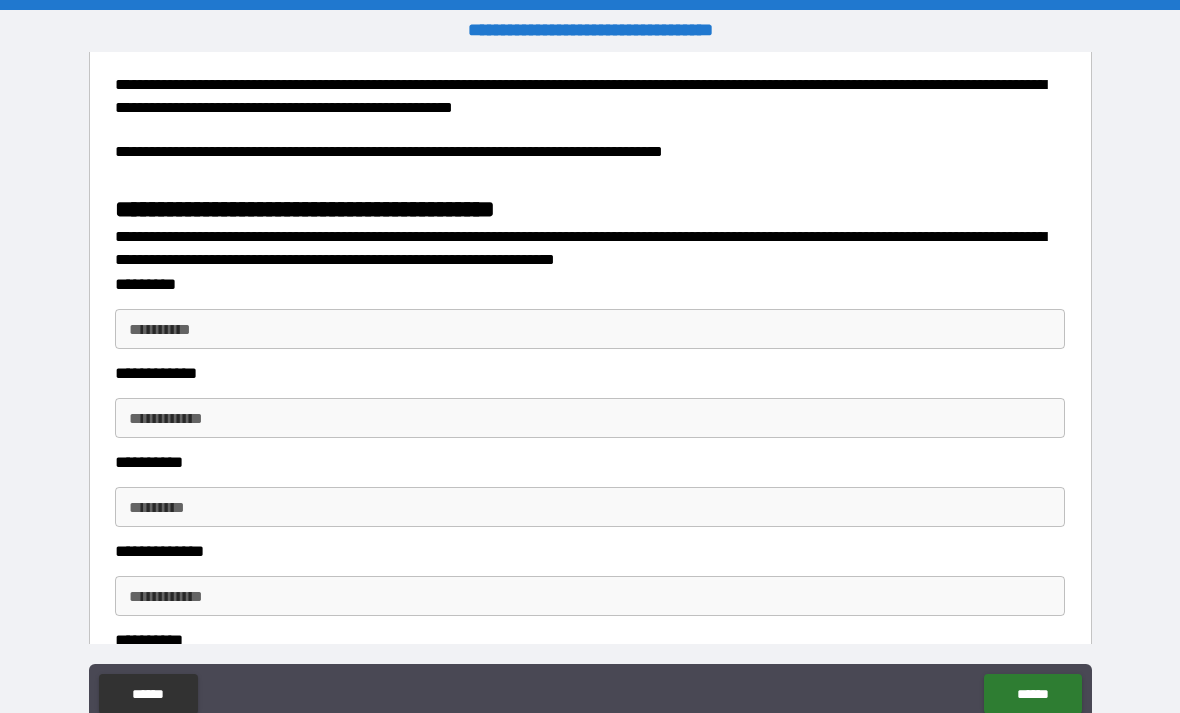 scroll, scrollTop: 2055, scrollLeft: 0, axis: vertical 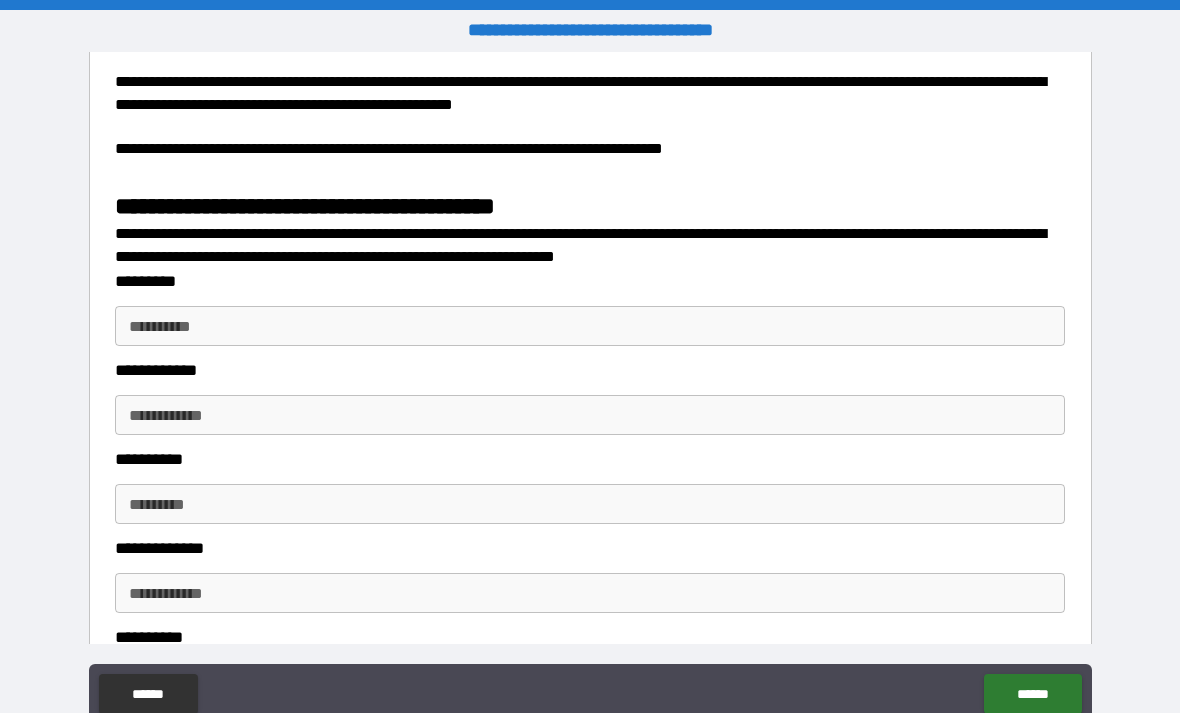 click on "**********" at bounding box center [590, 326] 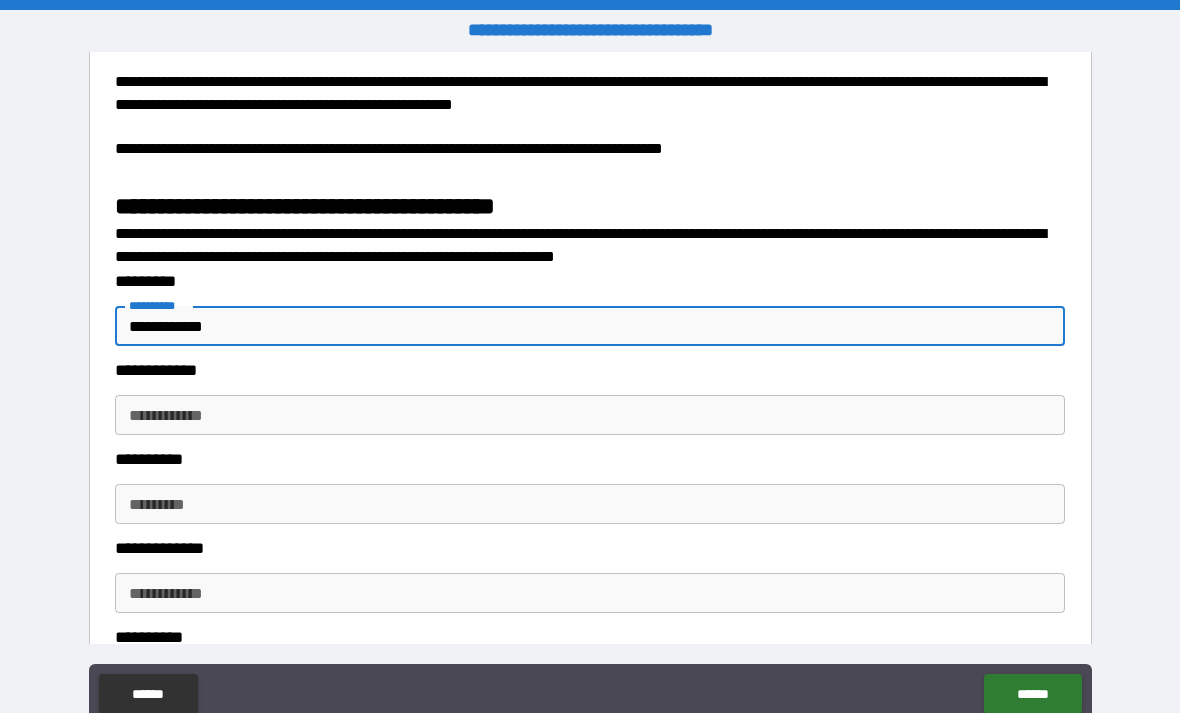 type on "**********" 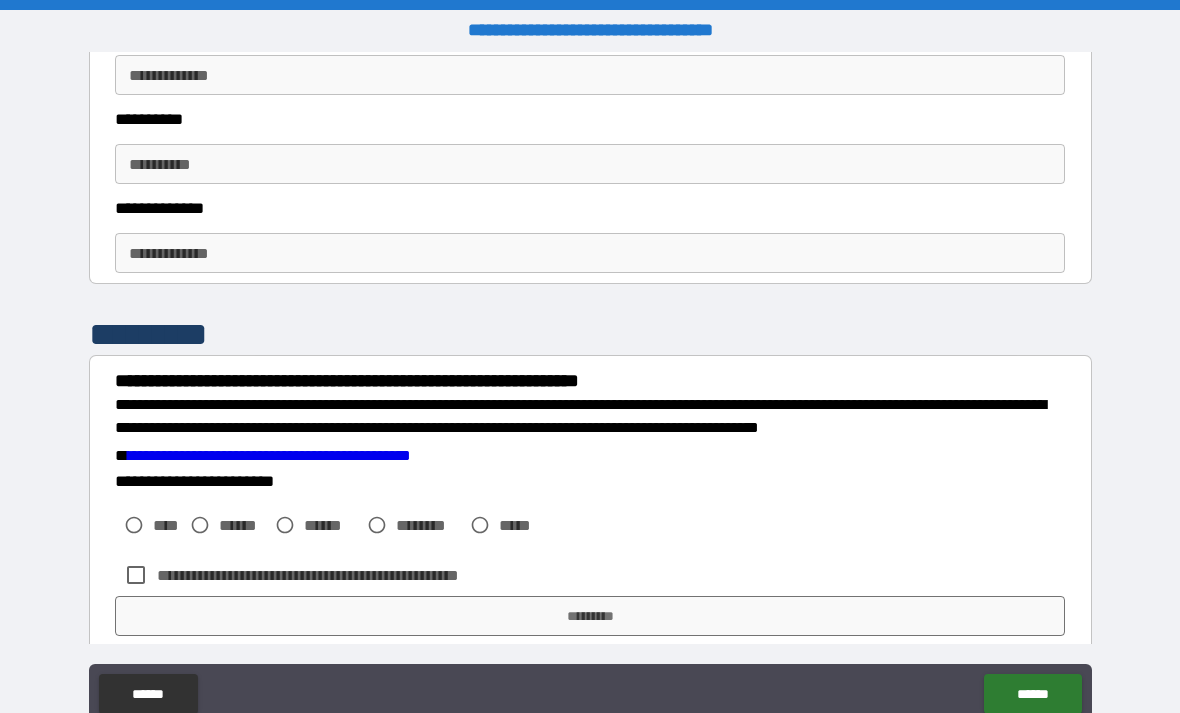 scroll, scrollTop: 2751, scrollLeft: 0, axis: vertical 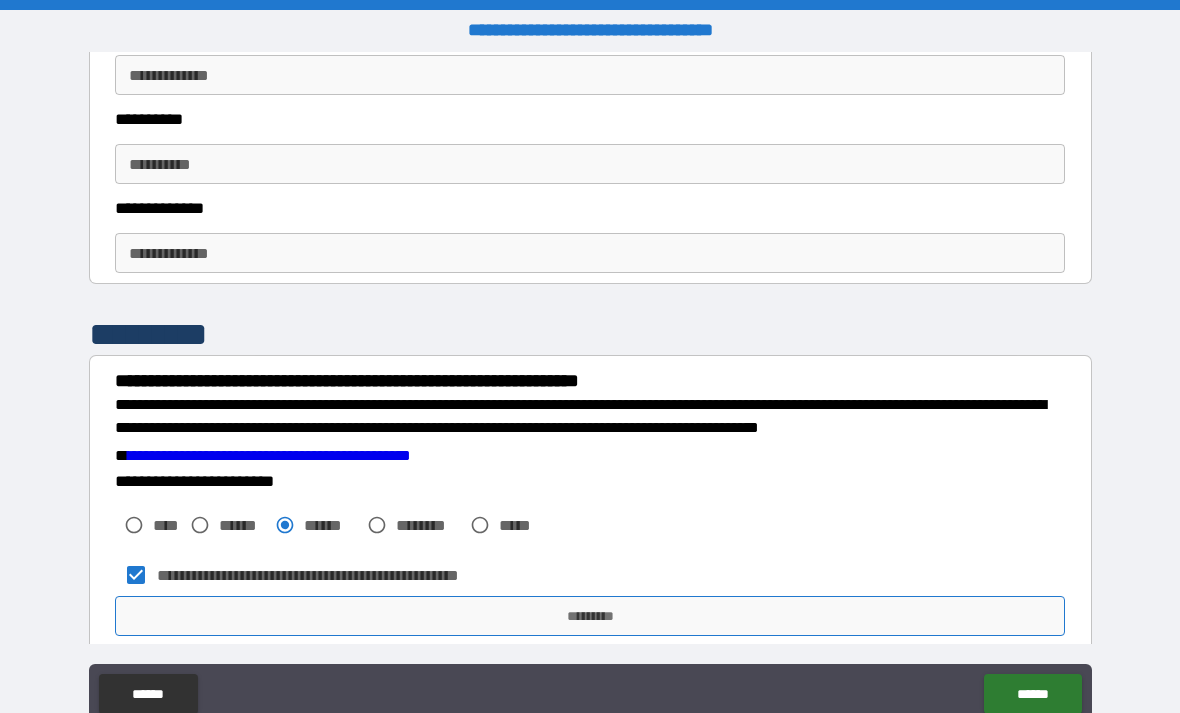 click on "*********" at bounding box center [590, 616] 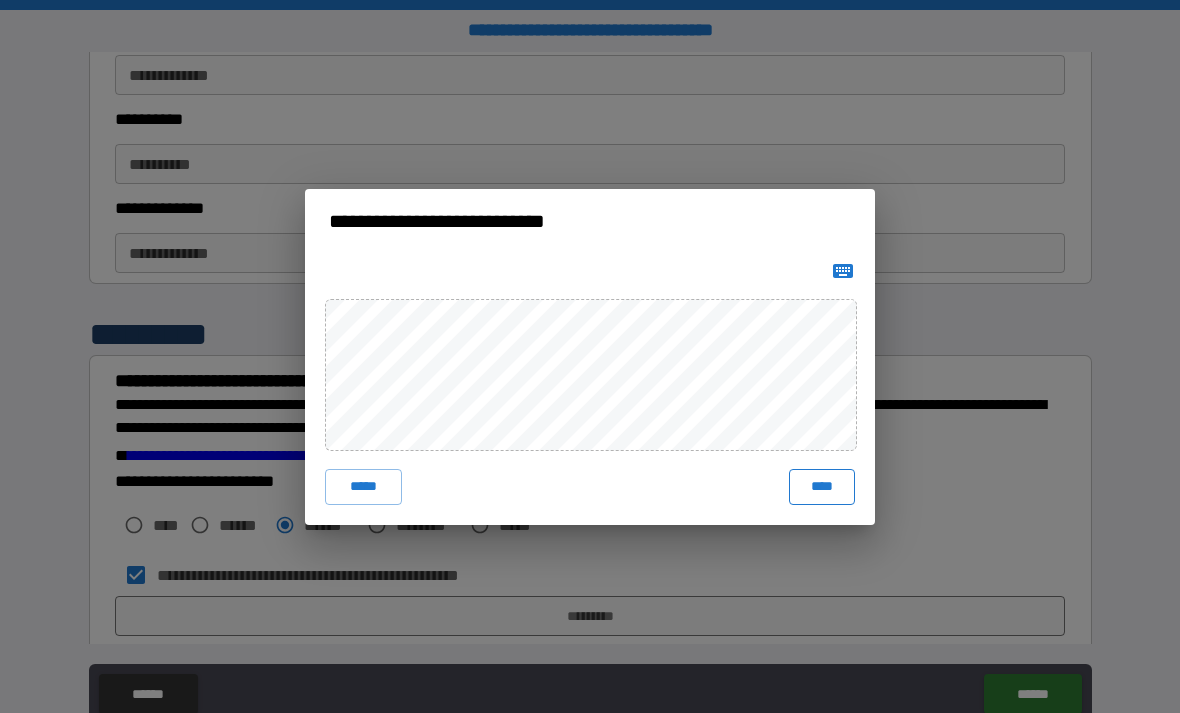 click on "****" at bounding box center [822, 487] 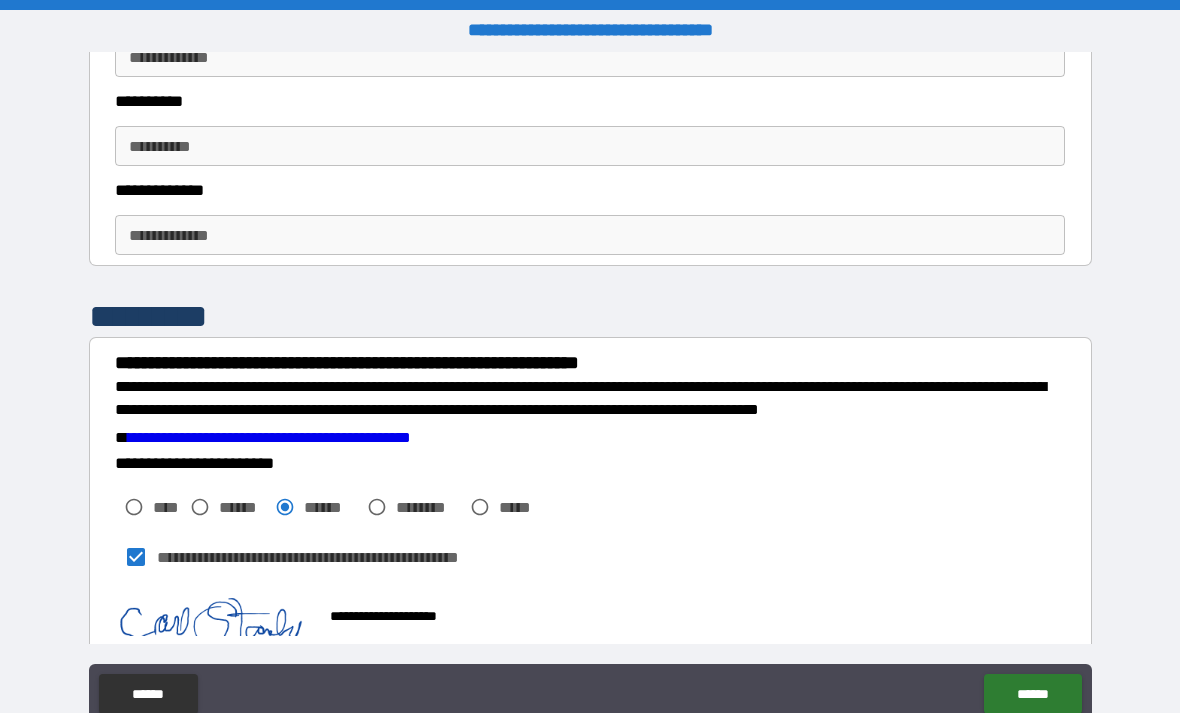 scroll, scrollTop: 2768, scrollLeft: 0, axis: vertical 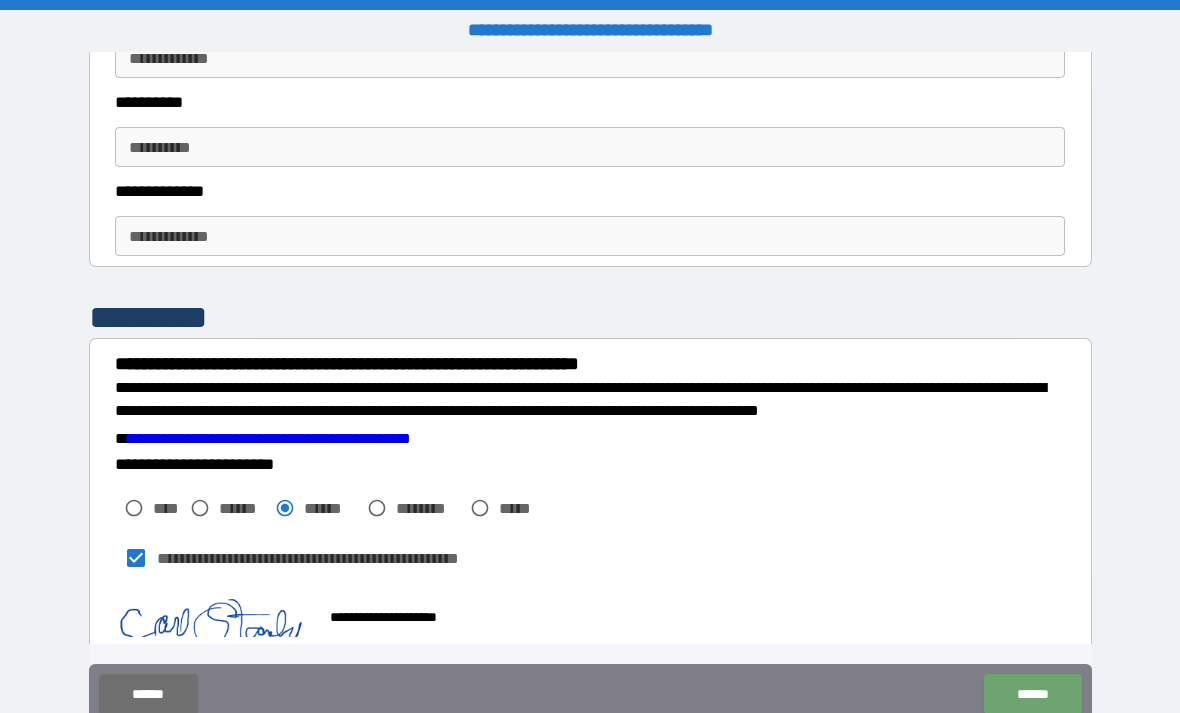 click on "******" at bounding box center [1032, 694] 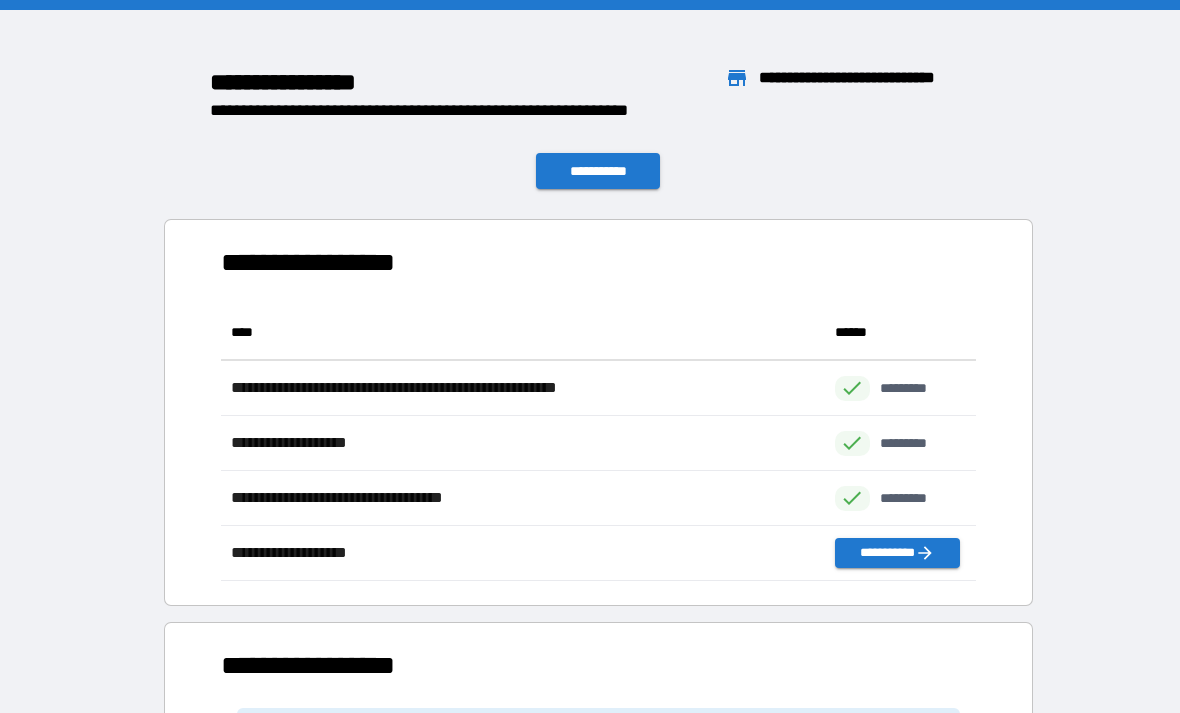 scroll, scrollTop: 276, scrollLeft: 755, axis: both 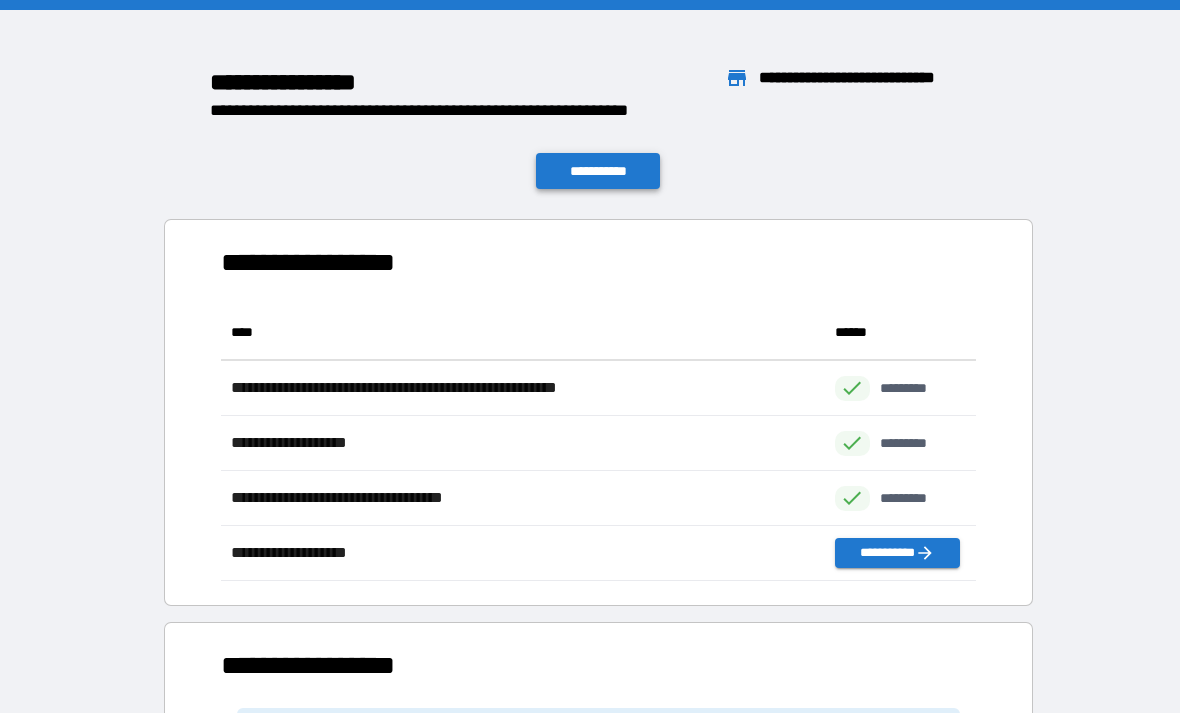click on "**********" at bounding box center (598, 171) 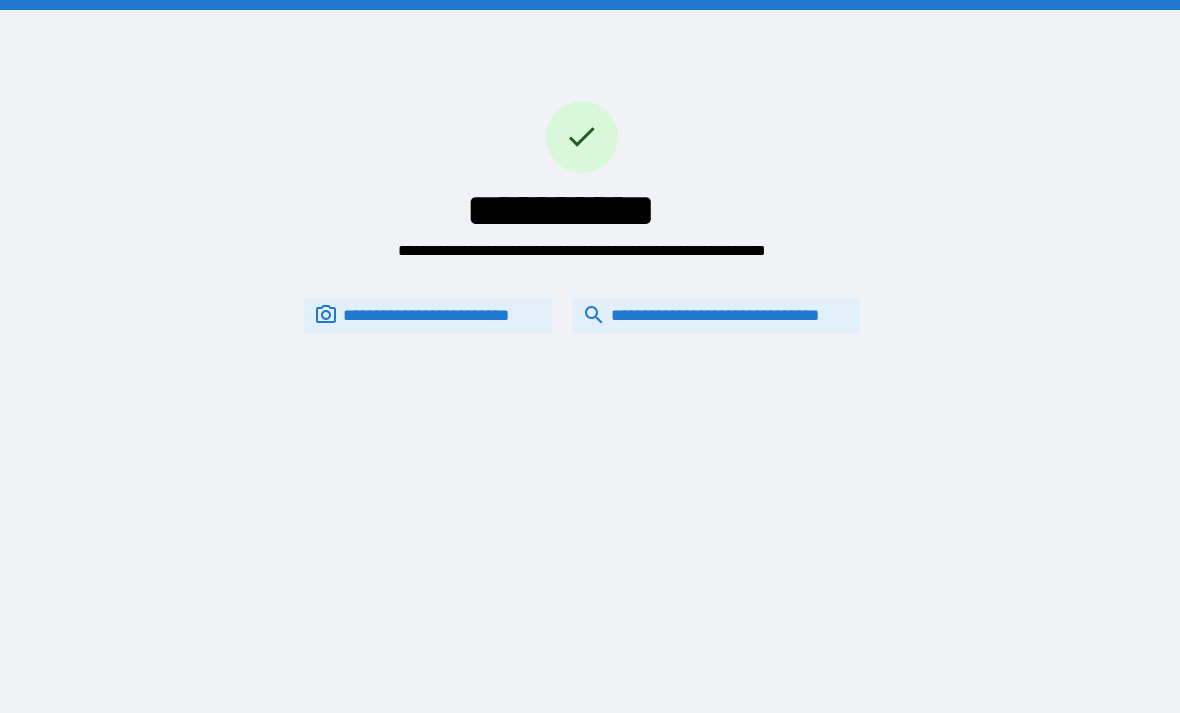 drag, startPoint x: 589, startPoint y: 174, endPoint x: 636, endPoint y: 687, distance: 515.1485 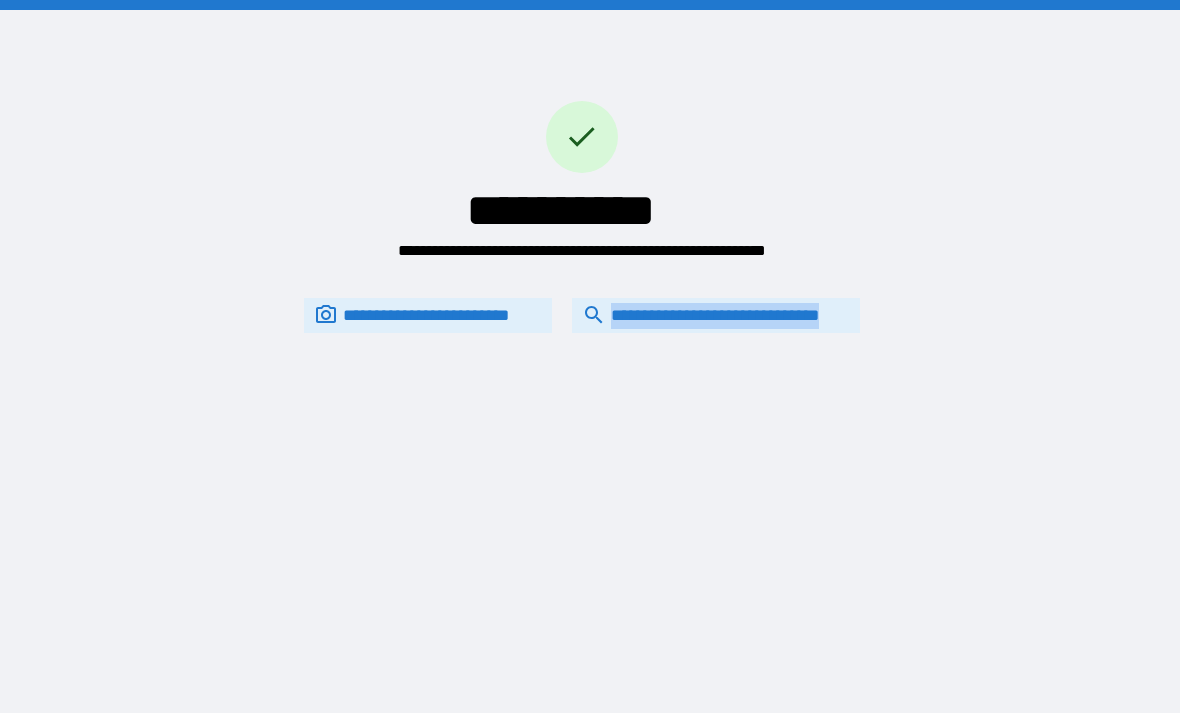 drag, startPoint x: 636, startPoint y: 687, endPoint x: 534, endPoint y: 712, distance: 105.01904 